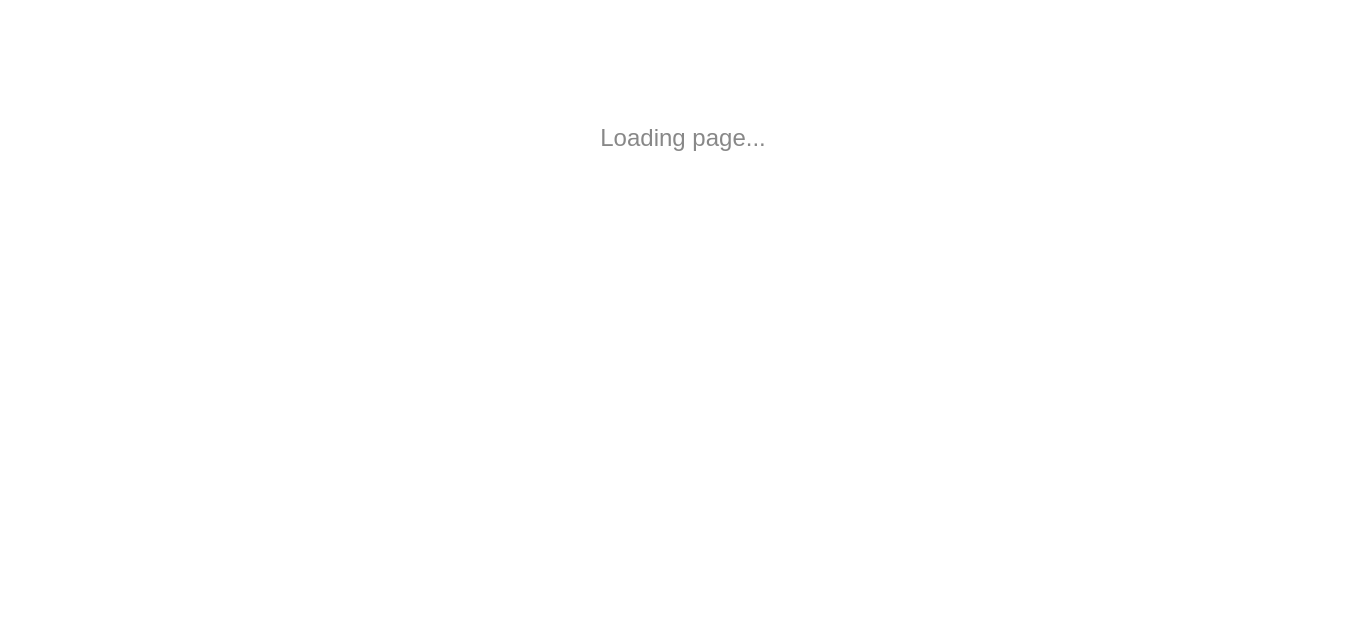 scroll, scrollTop: 0, scrollLeft: 0, axis: both 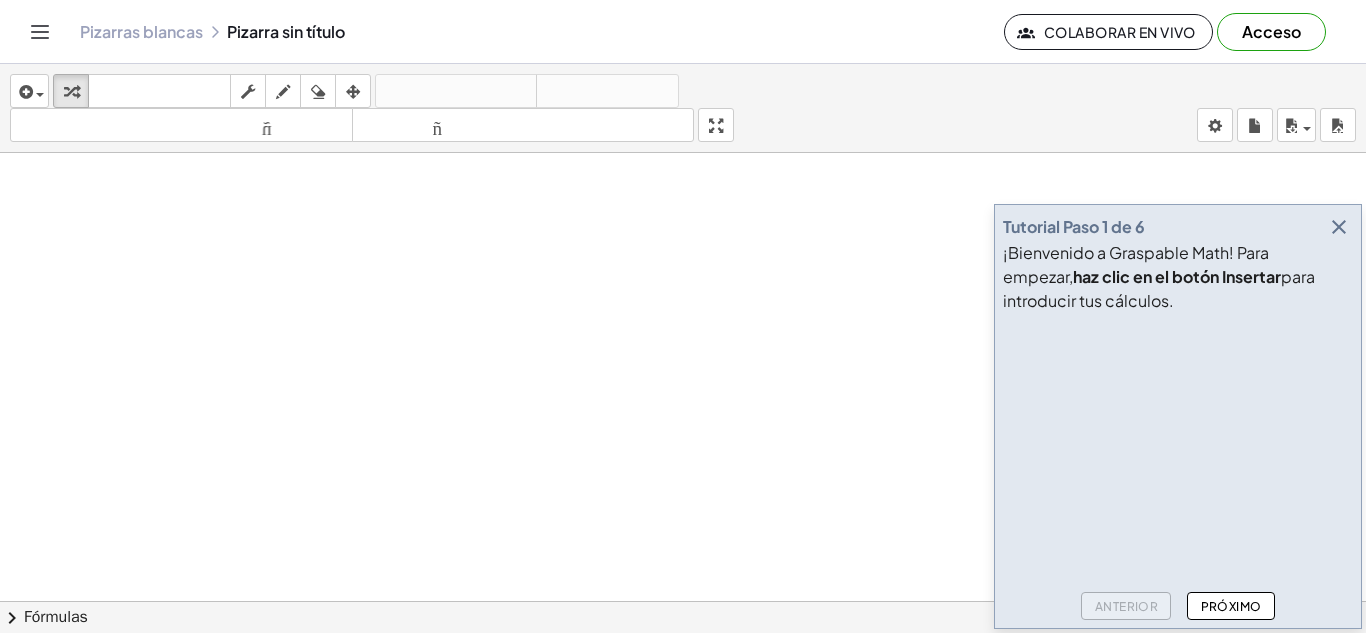 click at bounding box center [1339, 227] 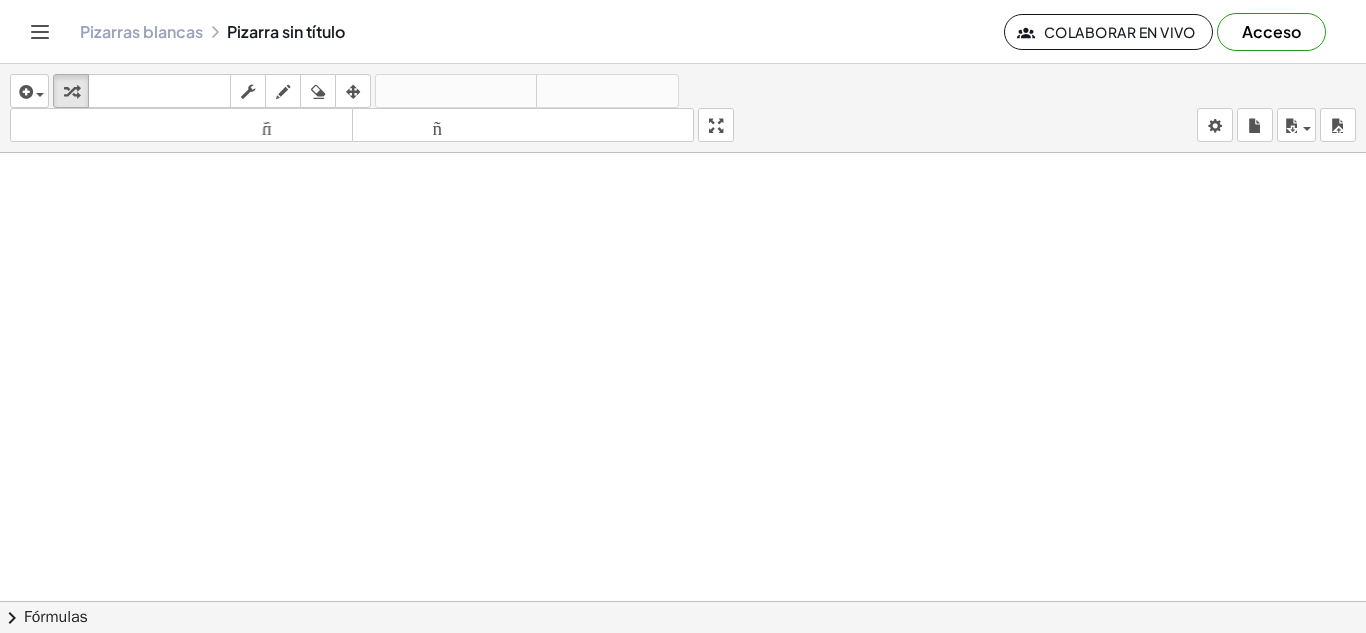 click at bounding box center (683, 615) 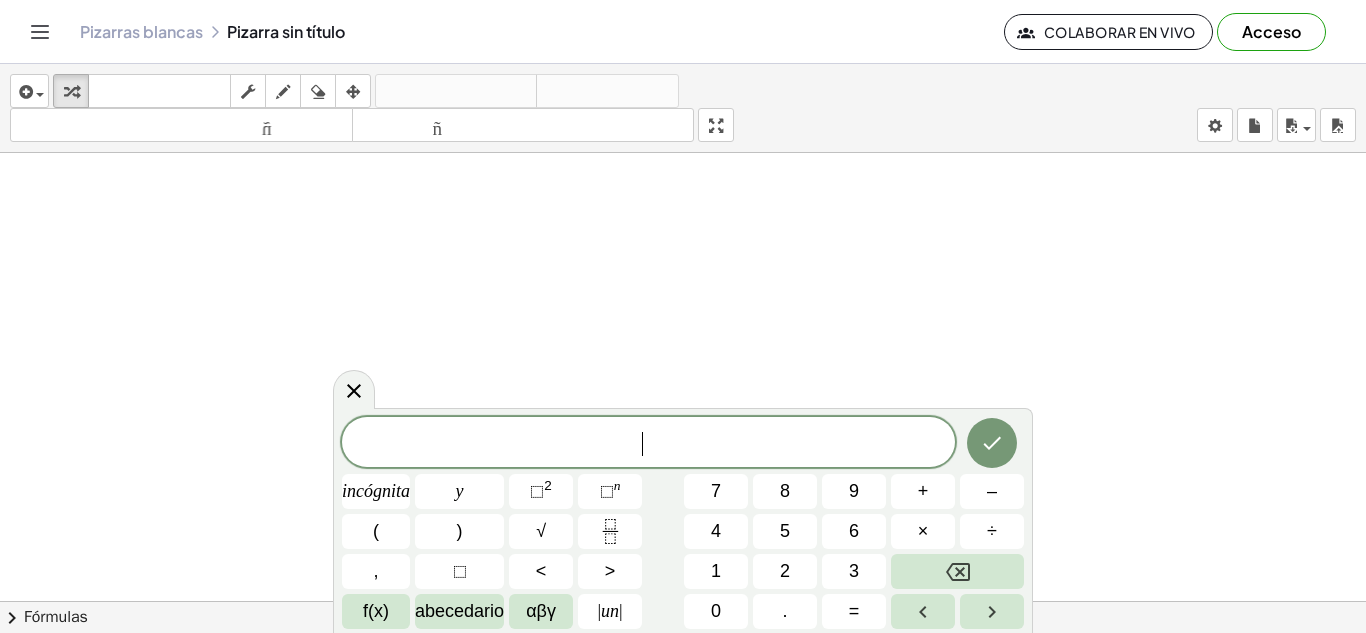 click at bounding box center (683, 615) 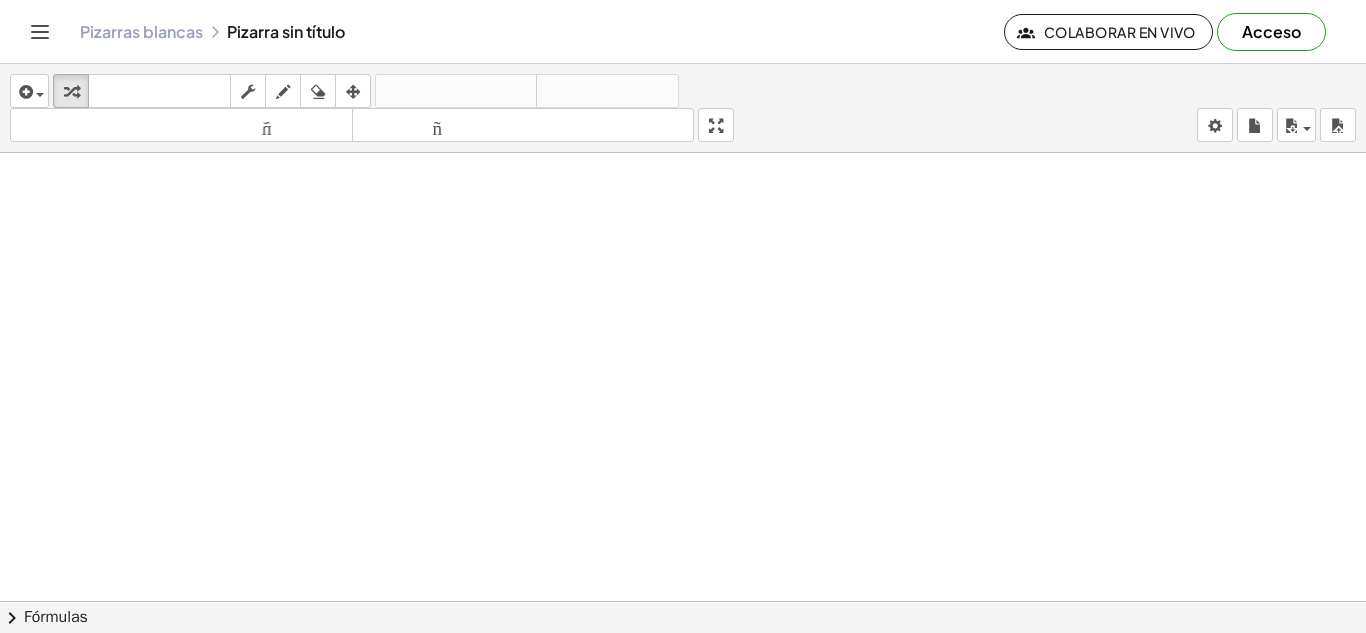 click at bounding box center (683, 615) 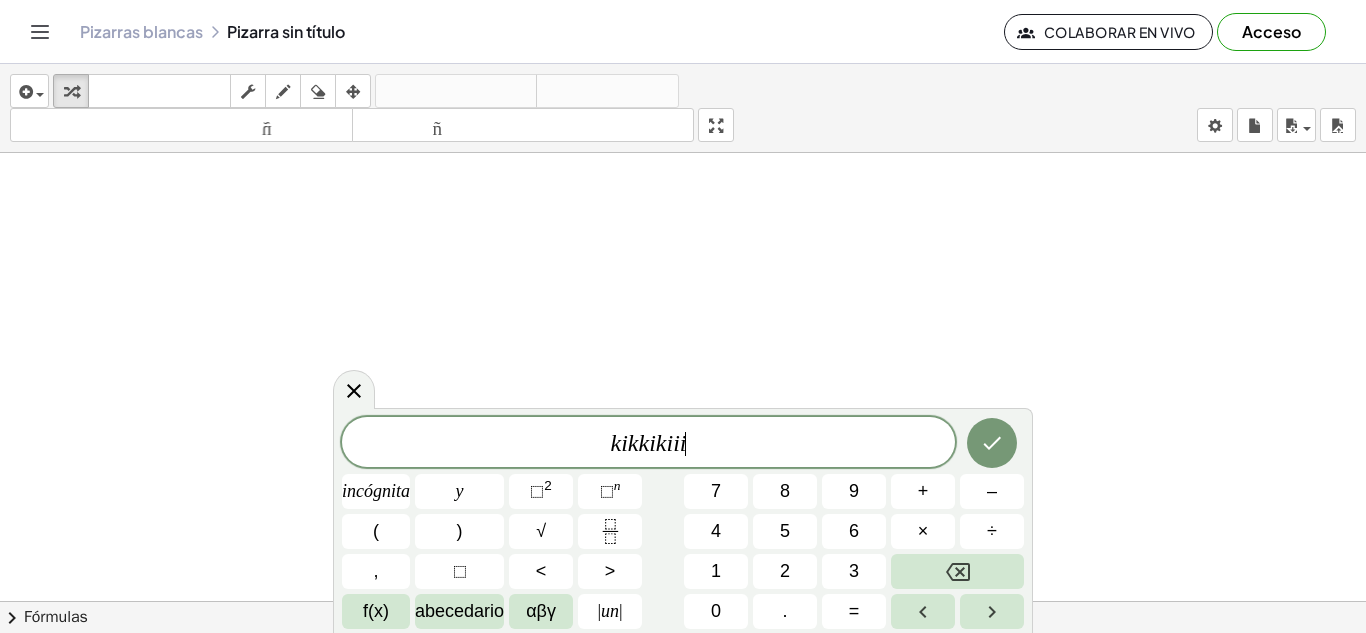 scroll, scrollTop: 9, scrollLeft: 0, axis: vertical 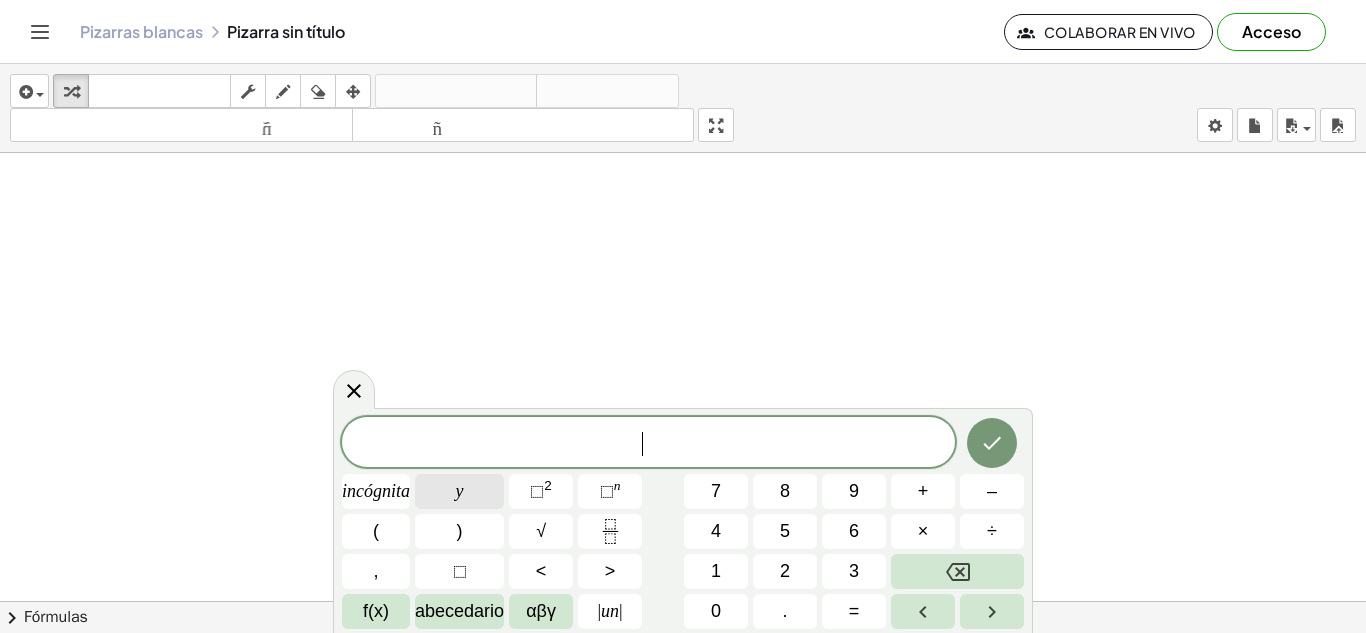 click on "y" at bounding box center (459, 491) 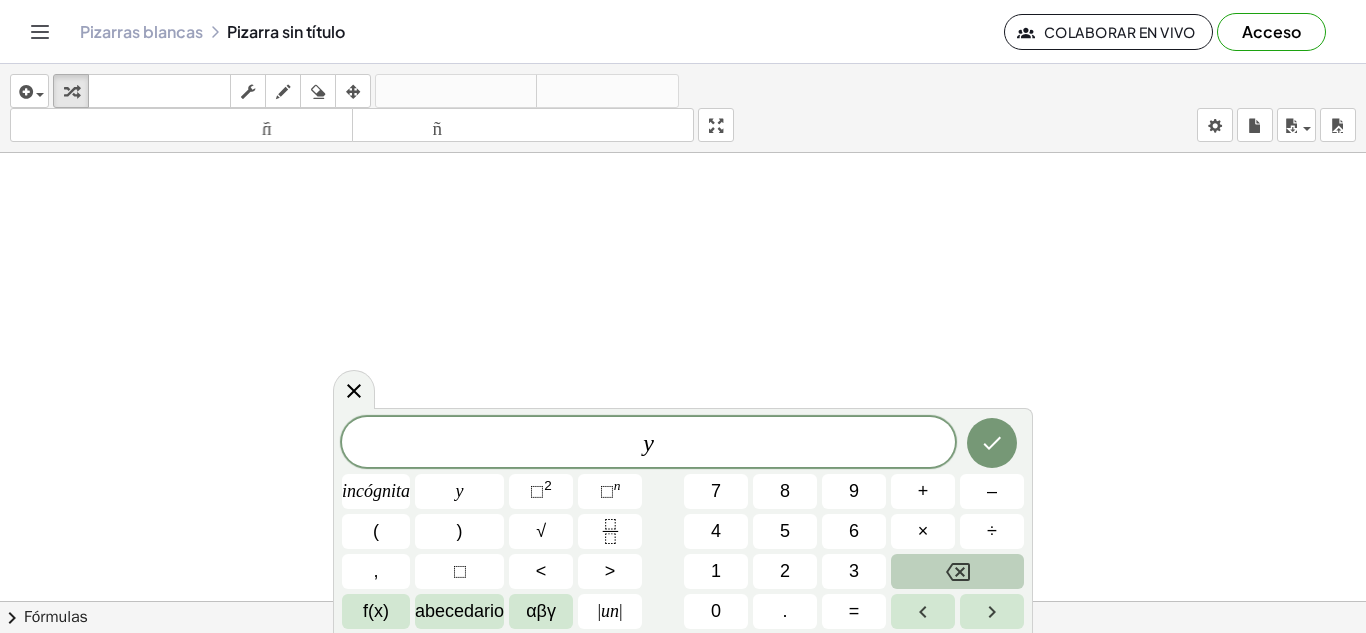 click at bounding box center [957, 571] 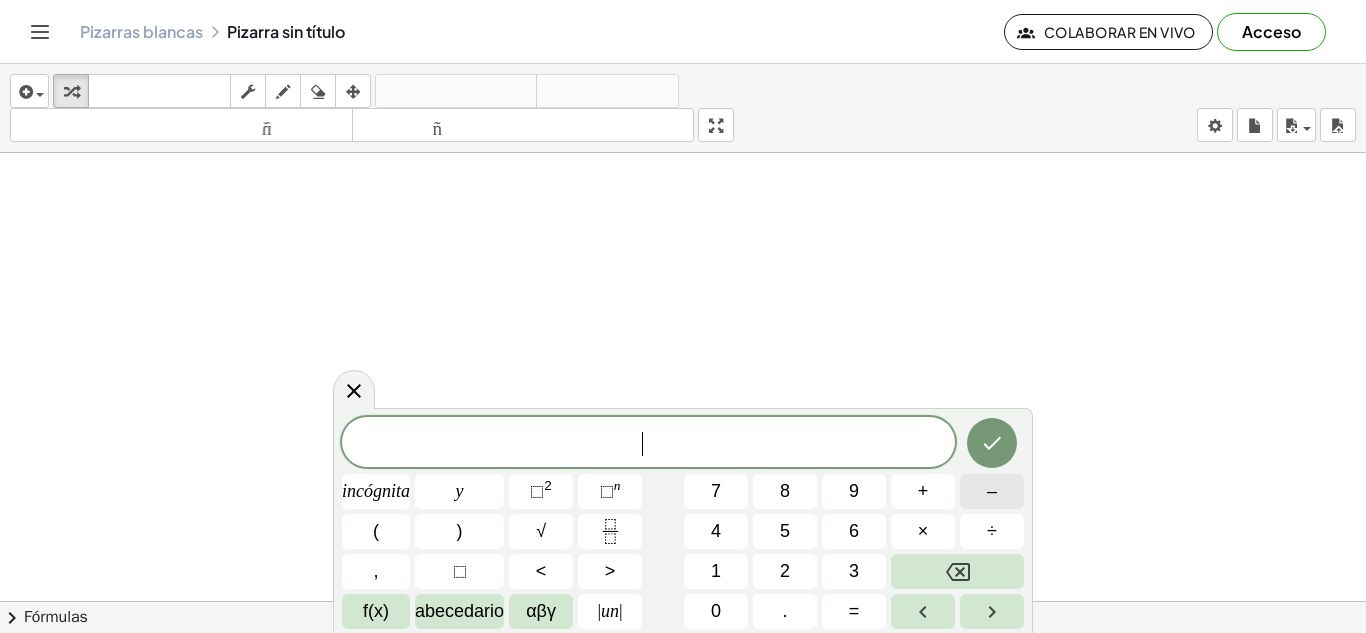 click on "–" at bounding box center (992, 491) 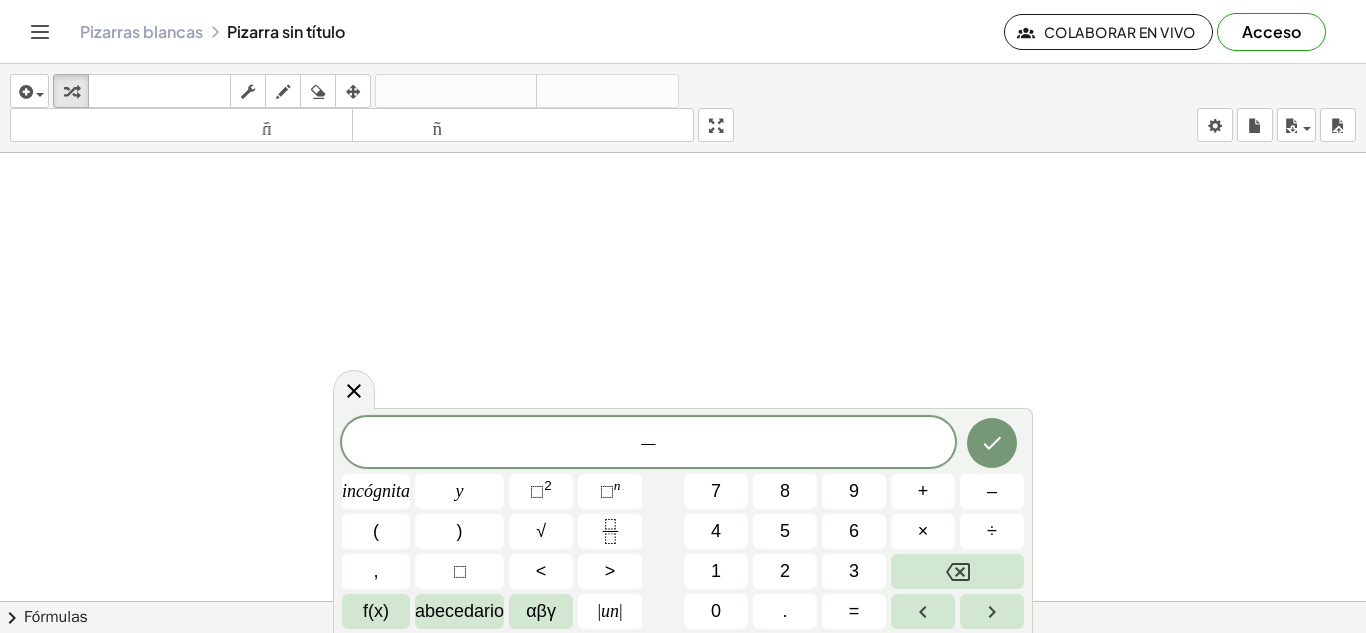 click on "− ​ incógnita y ⬚  2 ⬚  n 7 8 9 + – ( ) √ 4 5 6 × ÷ , ⬚ < > 1 2 3 f(x) abecedario αβγ |  un  | 0 . =" at bounding box center [683, 523] 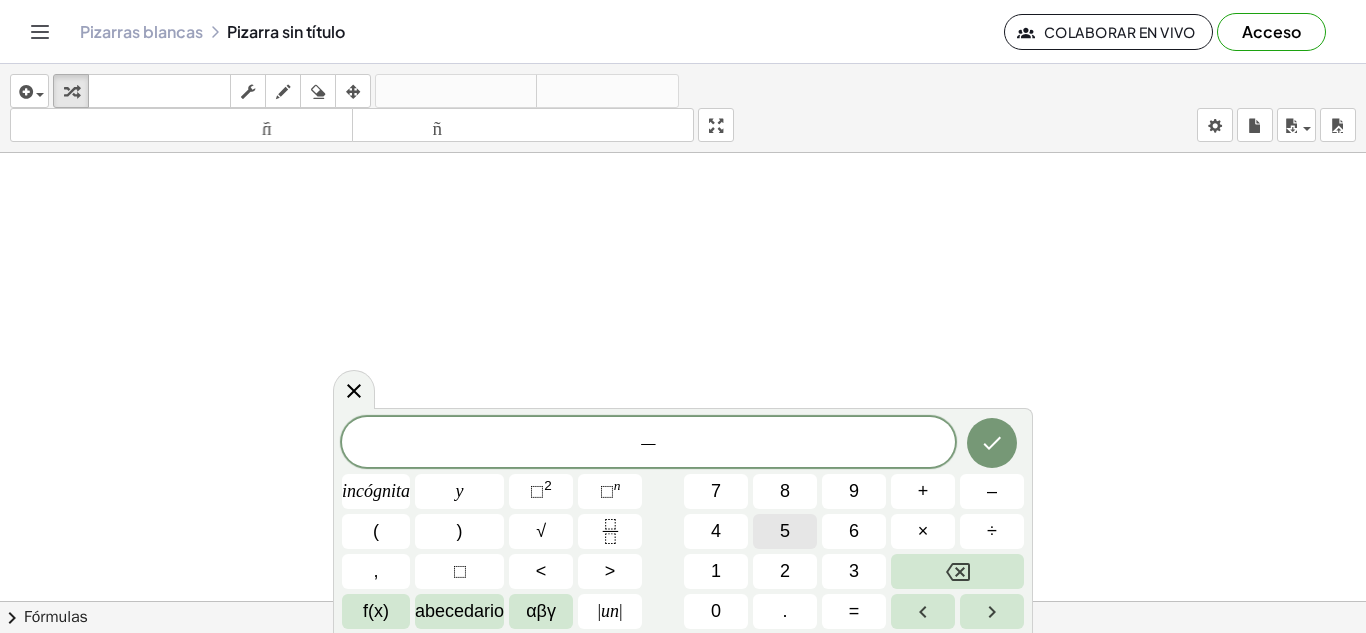 click on "5" at bounding box center [785, 531] 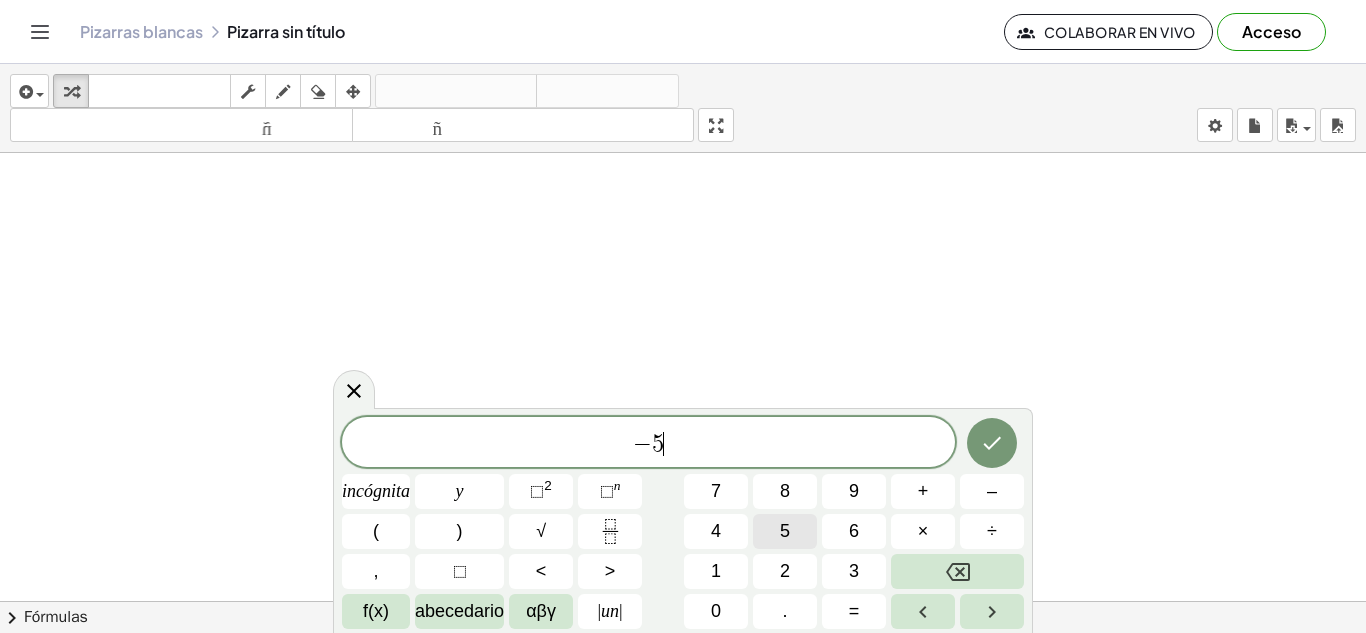 scroll, scrollTop: 10, scrollLeft: 0, axis: vertical 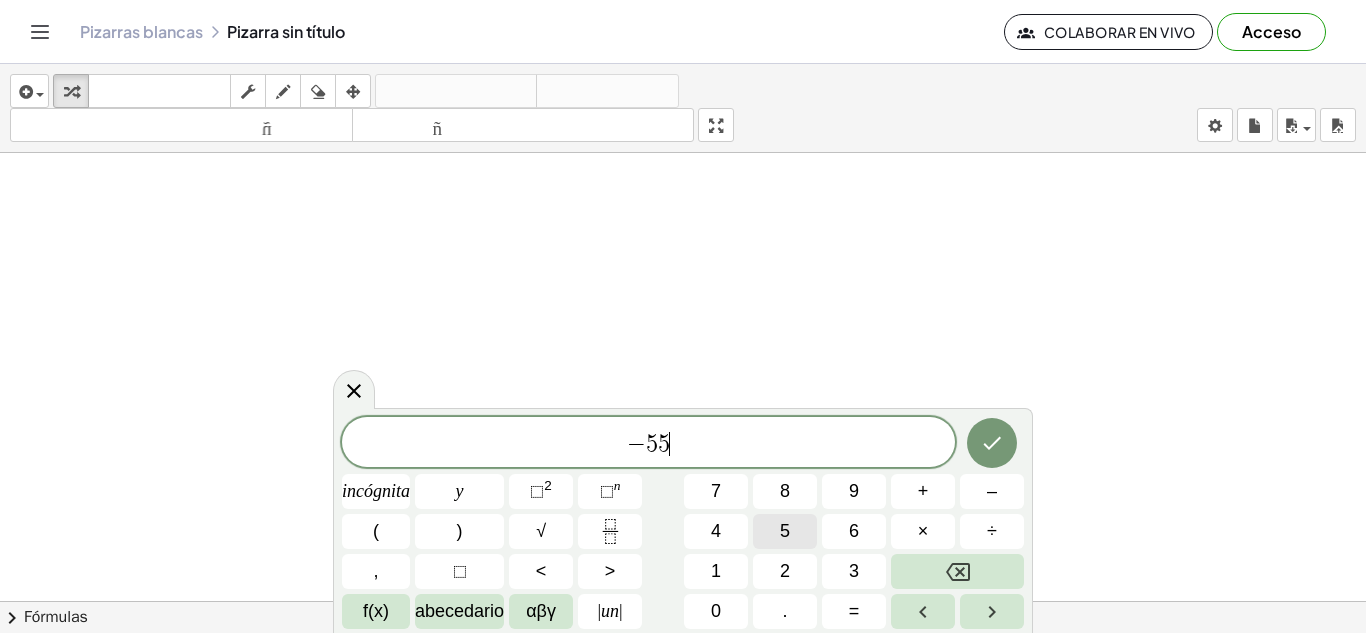 click on "5" at bounding box center [785, 531] 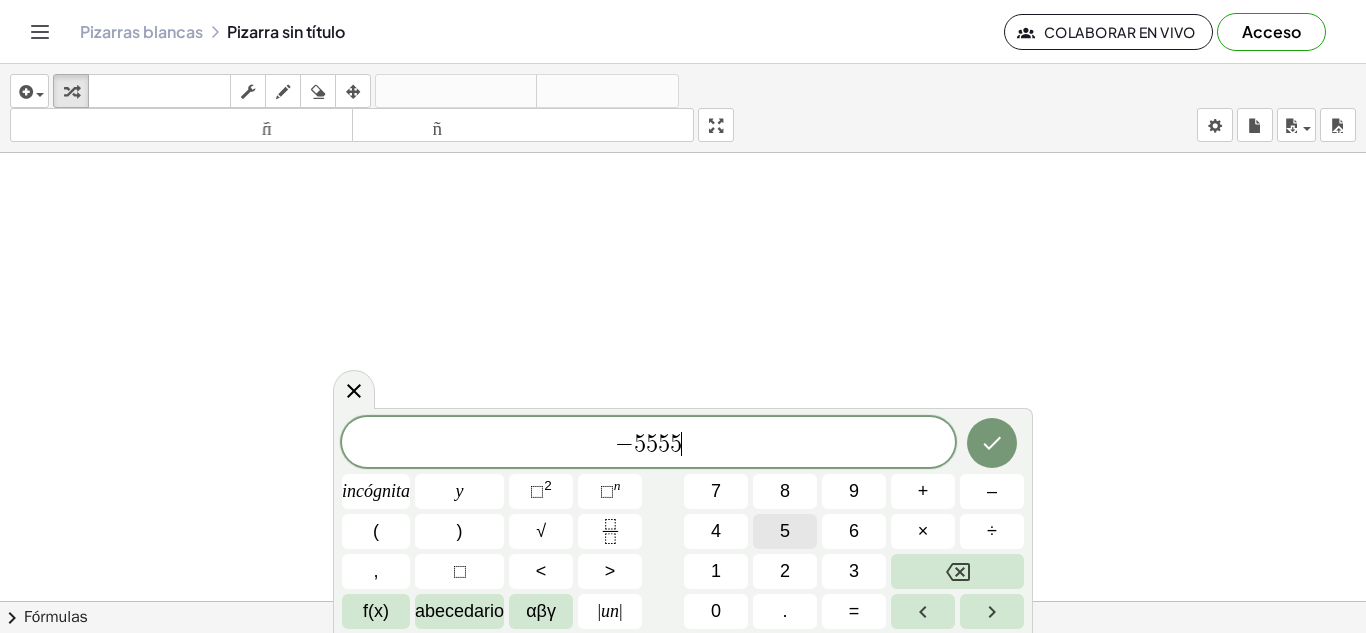click on "5" at bounding box center [785, 531] 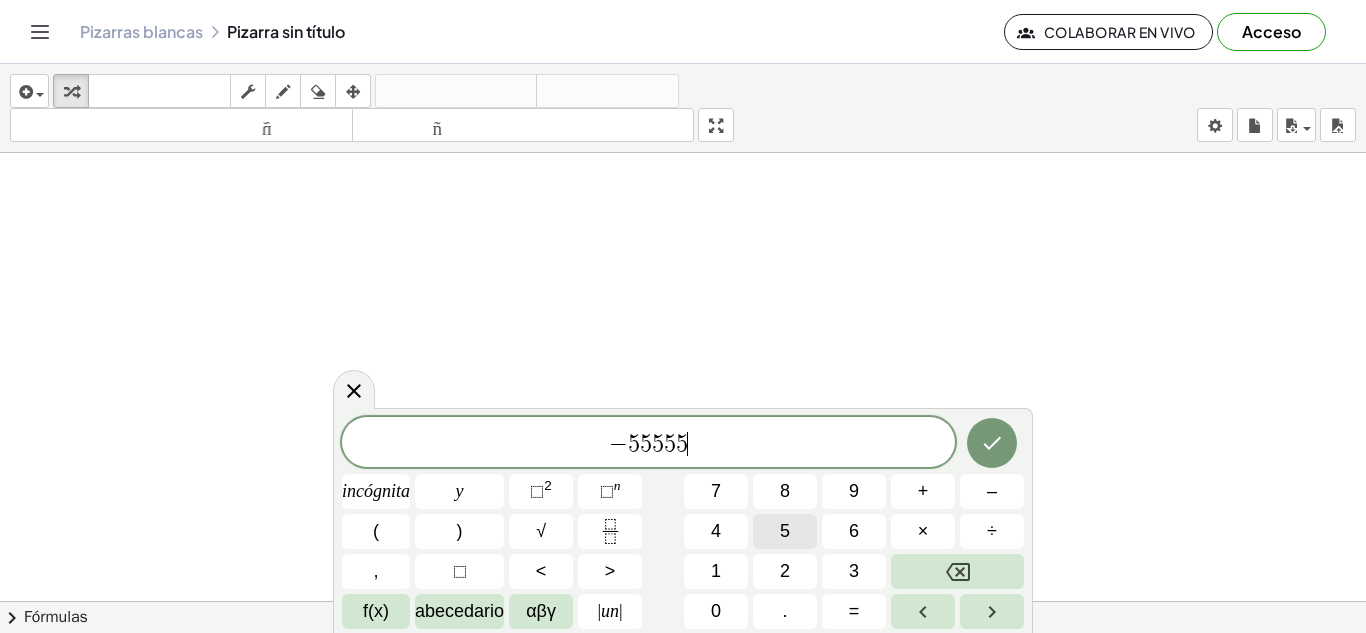 click on "5" at bounding box center (785, 531) 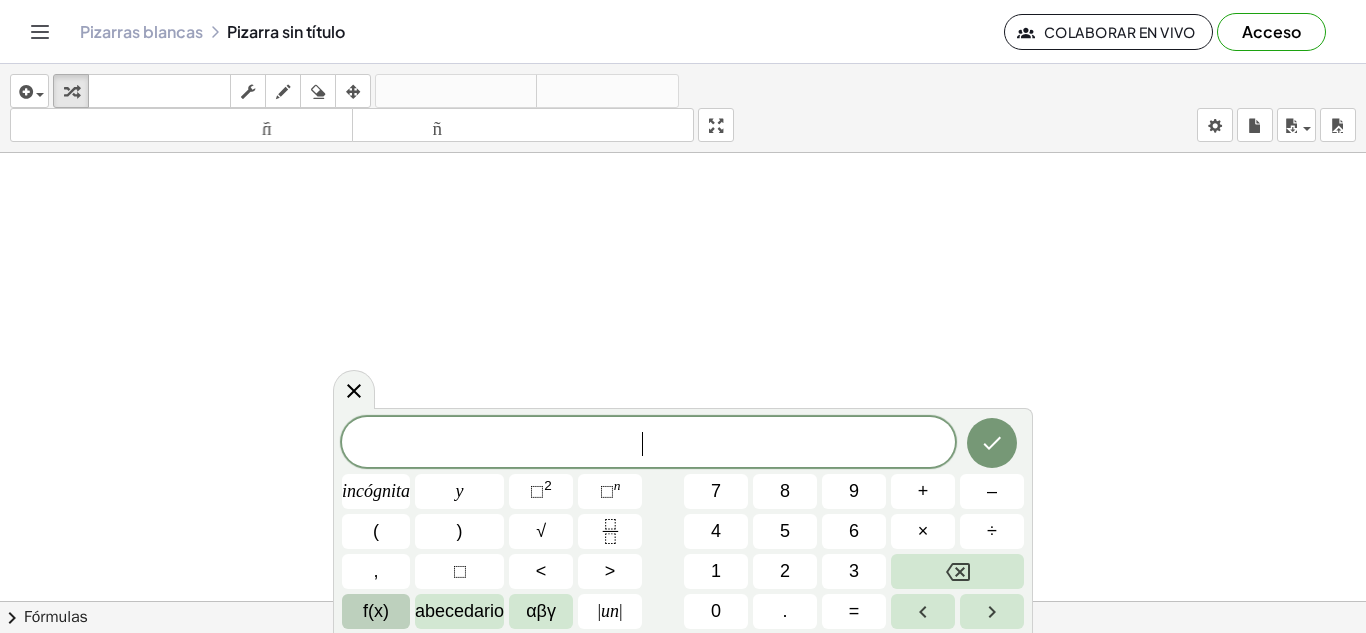 click on "f(x)" at bounding box center (376, 611) 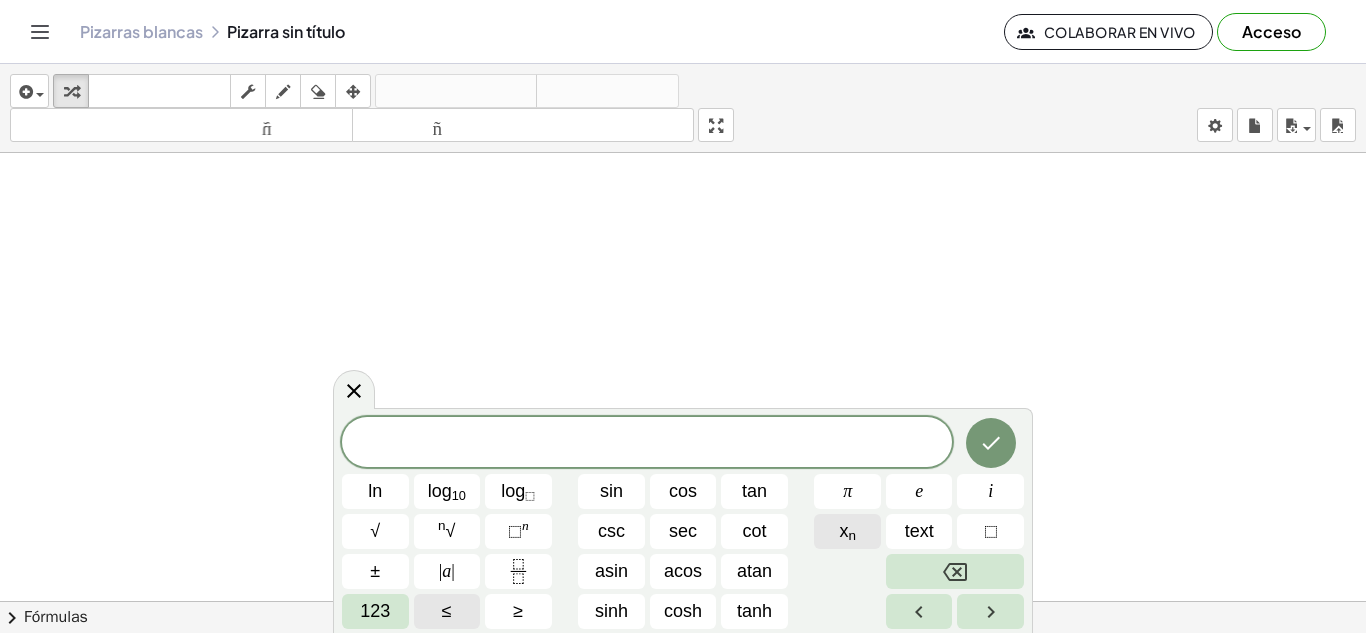 click on "x n" at bounding box center [847, 531] 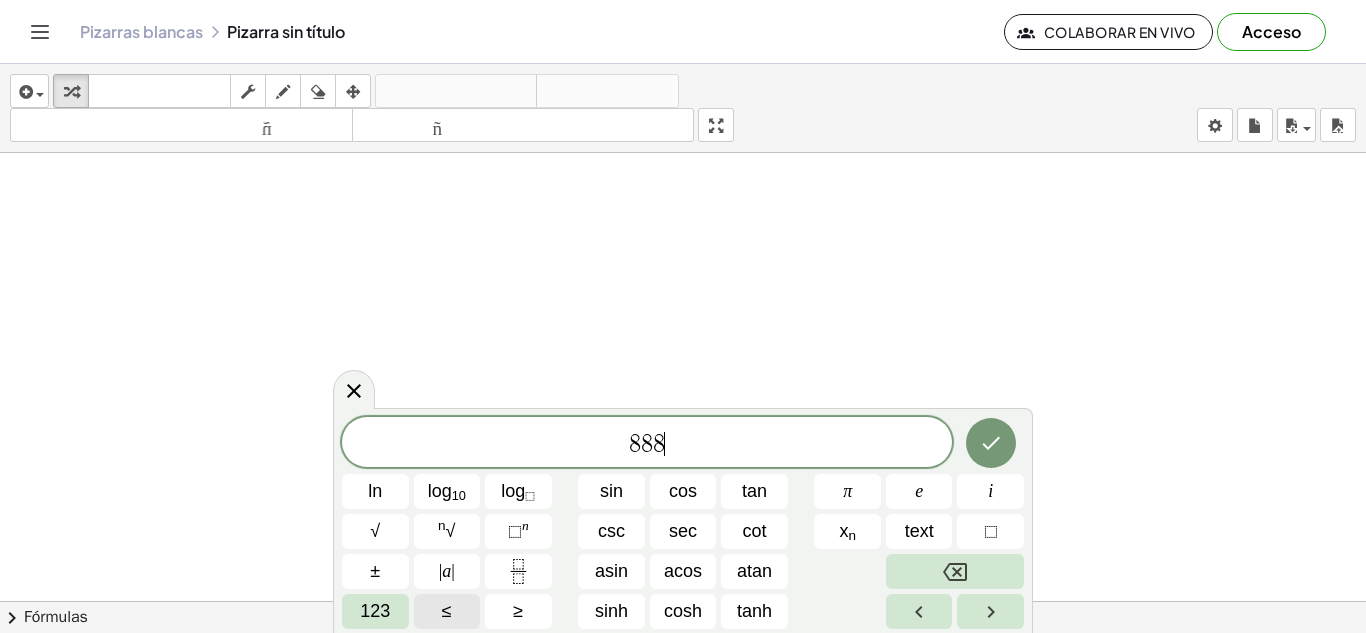 scroll, scrollTop: 13, scrollLeft: 0, axis: vertical 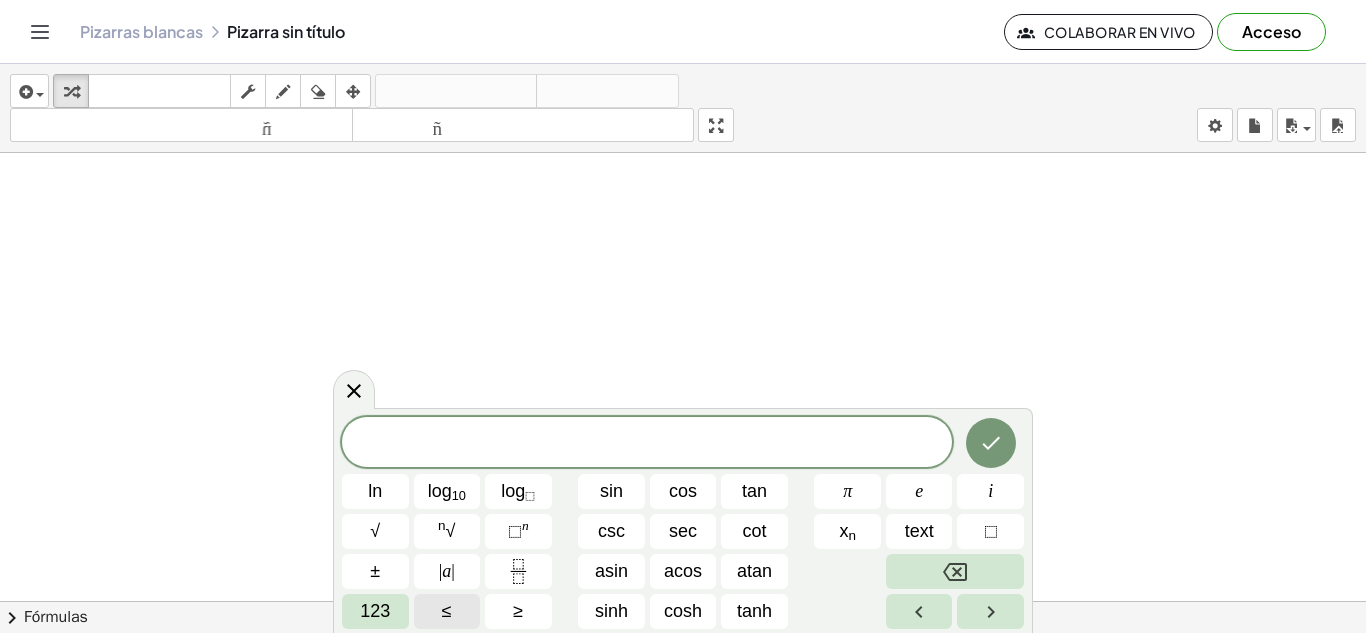 click on "Pizarras blancas Pizarra sin título Colaborar en vivo Acceso" at bounding box center (683, 31) 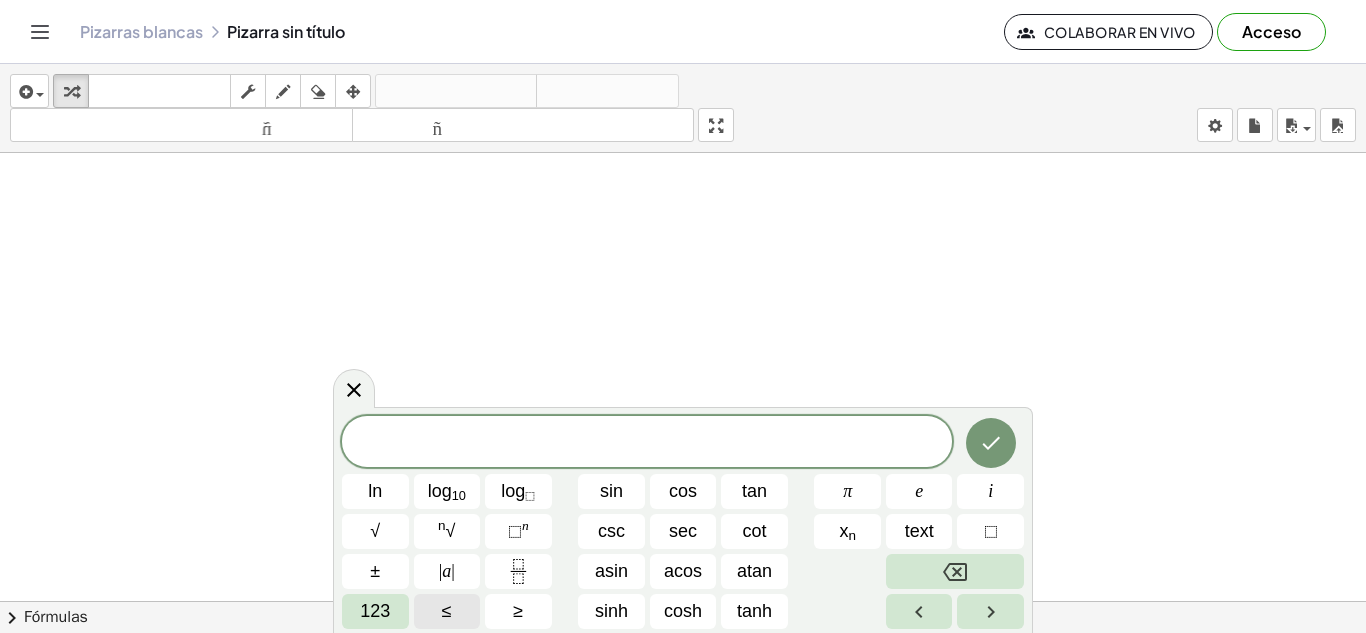 click at bounding box center (647, 443) 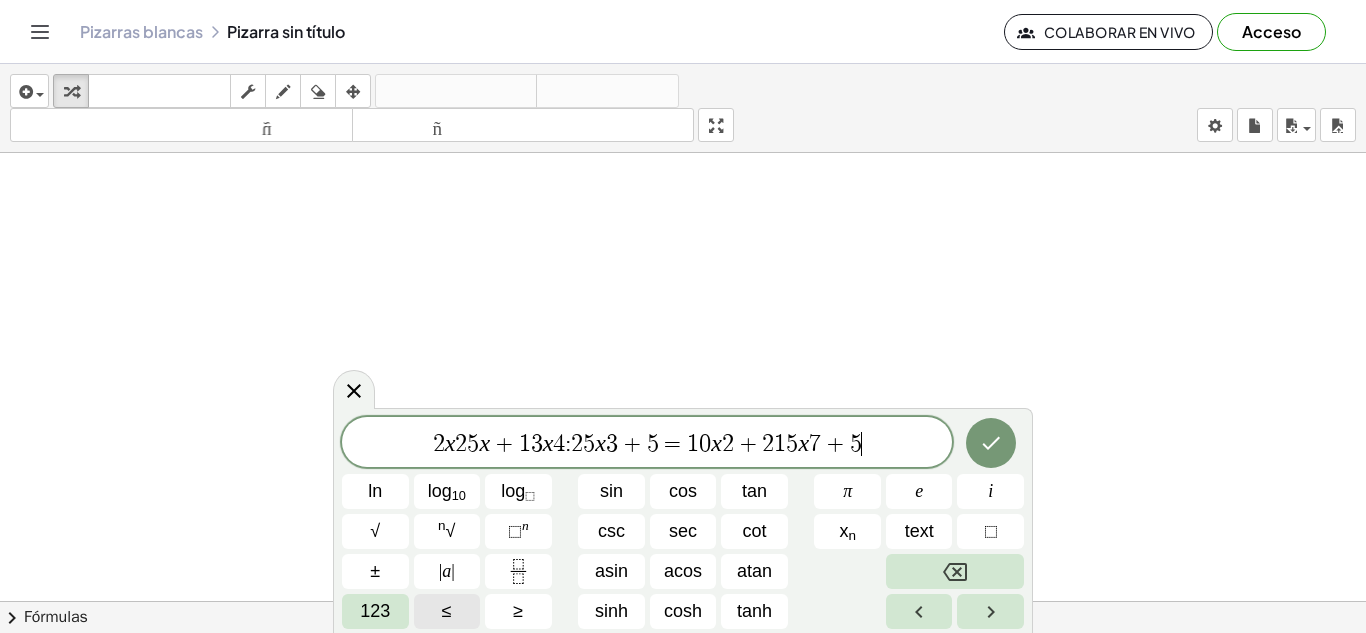 scroll, scrollTop: 14, scrollLeft: 0, axis: vertical 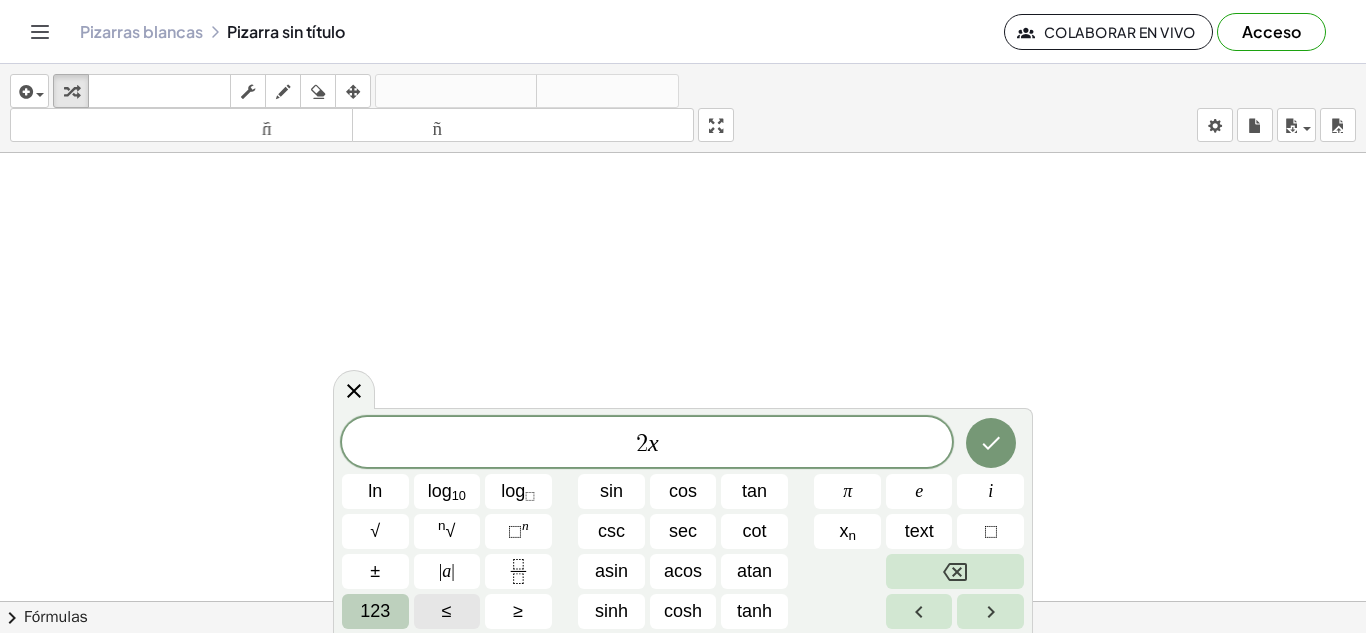 click on "123" at bounding box center [375, 611] 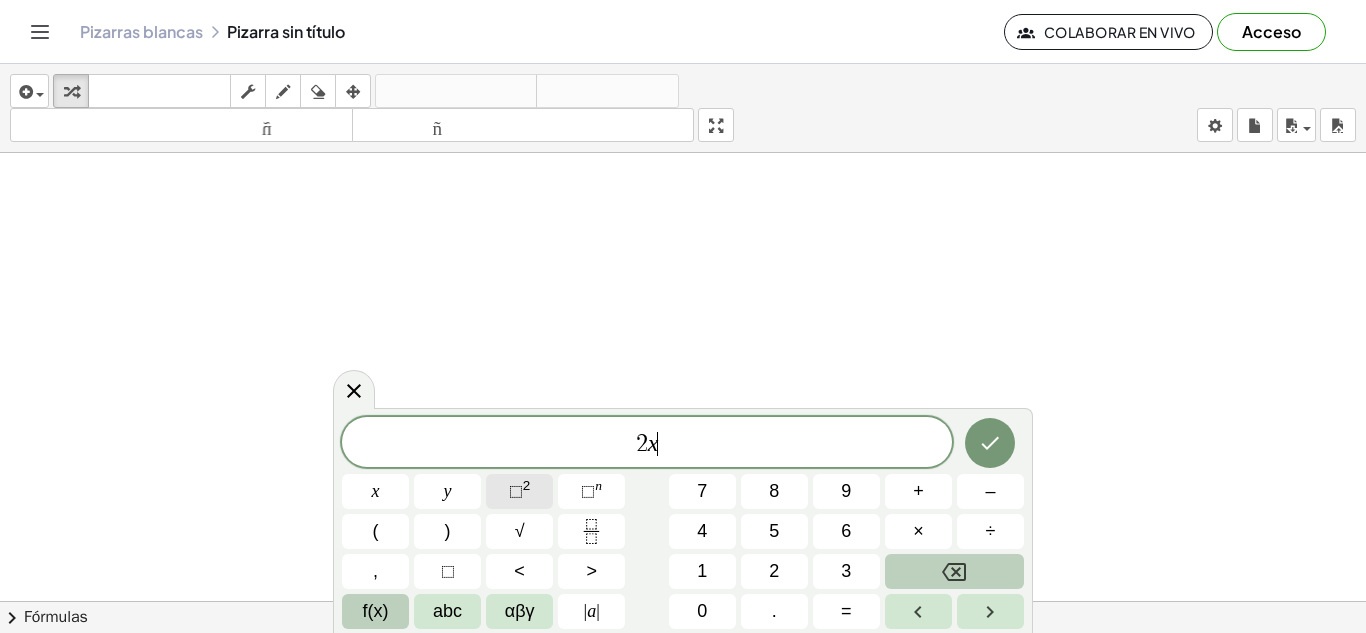click on "⬚ 2" 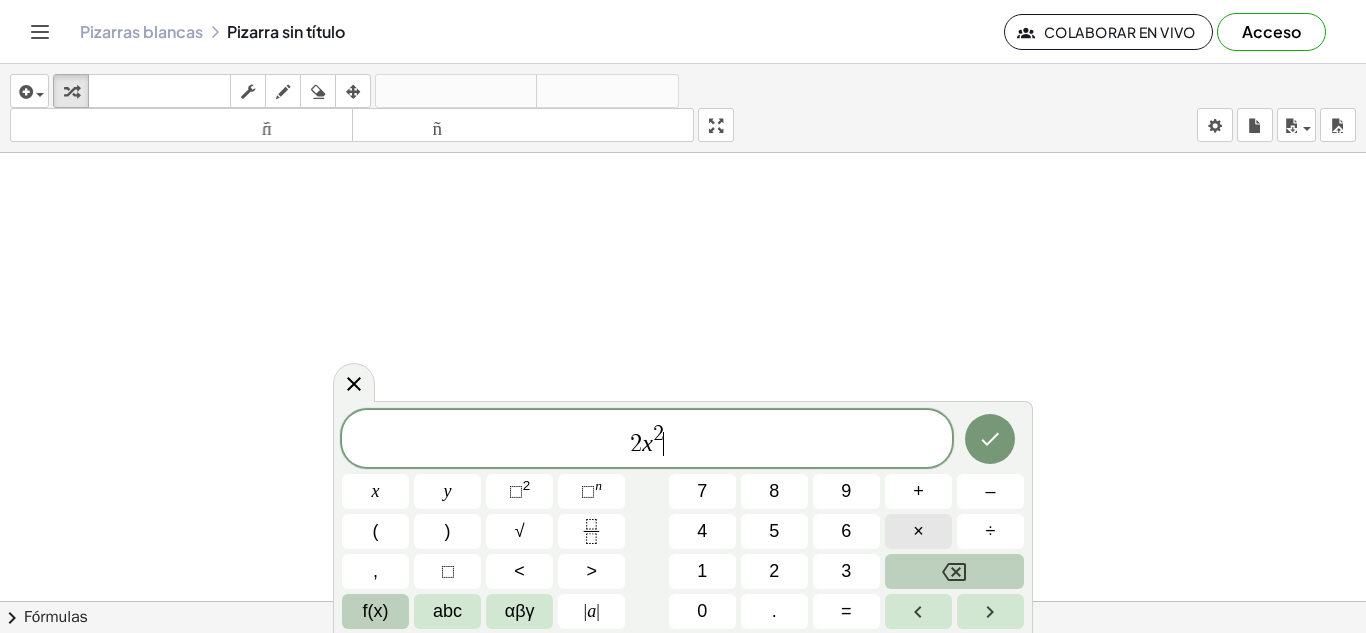 click on "×" at bounding box center (918, 531) 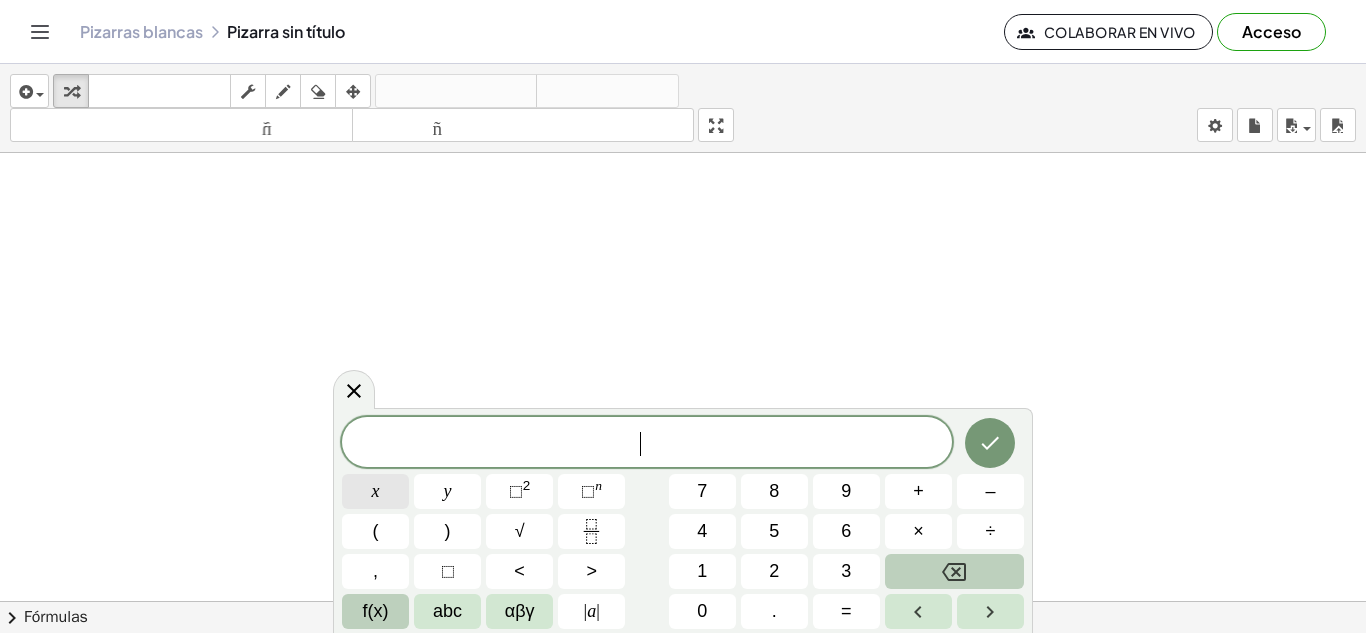 click on "x" at bounding box center [375, 491] 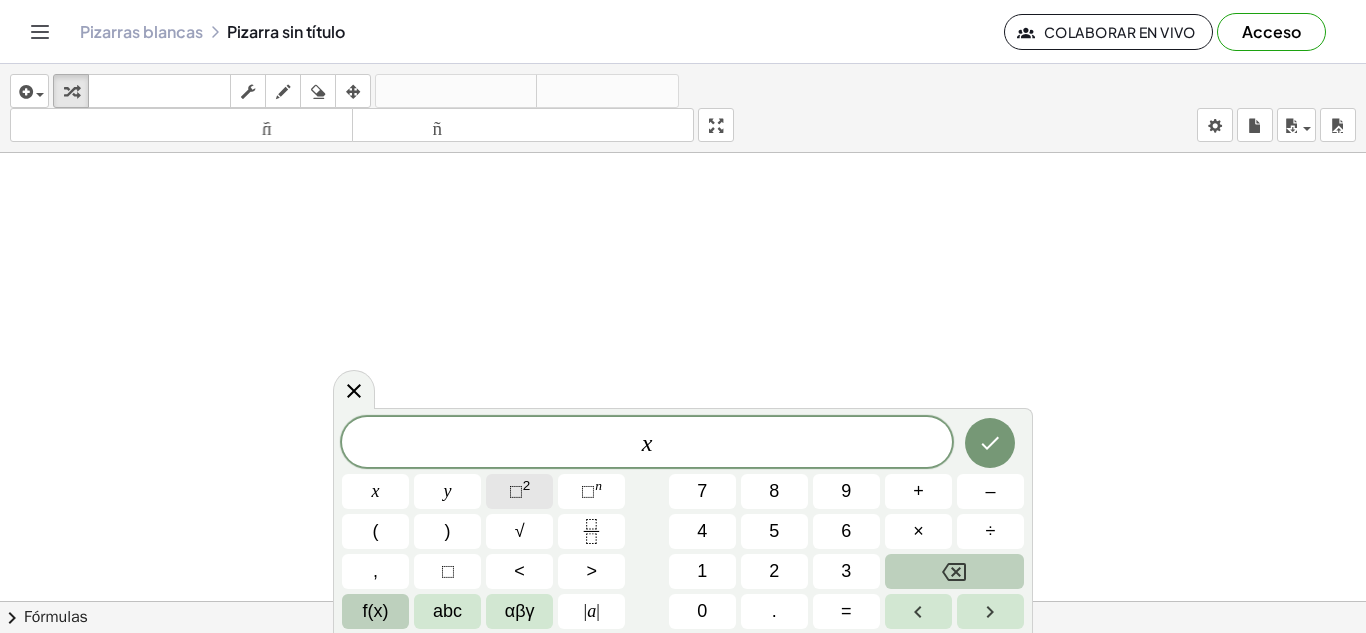 click on "⬚ 2" at bounding box center [519, 491] 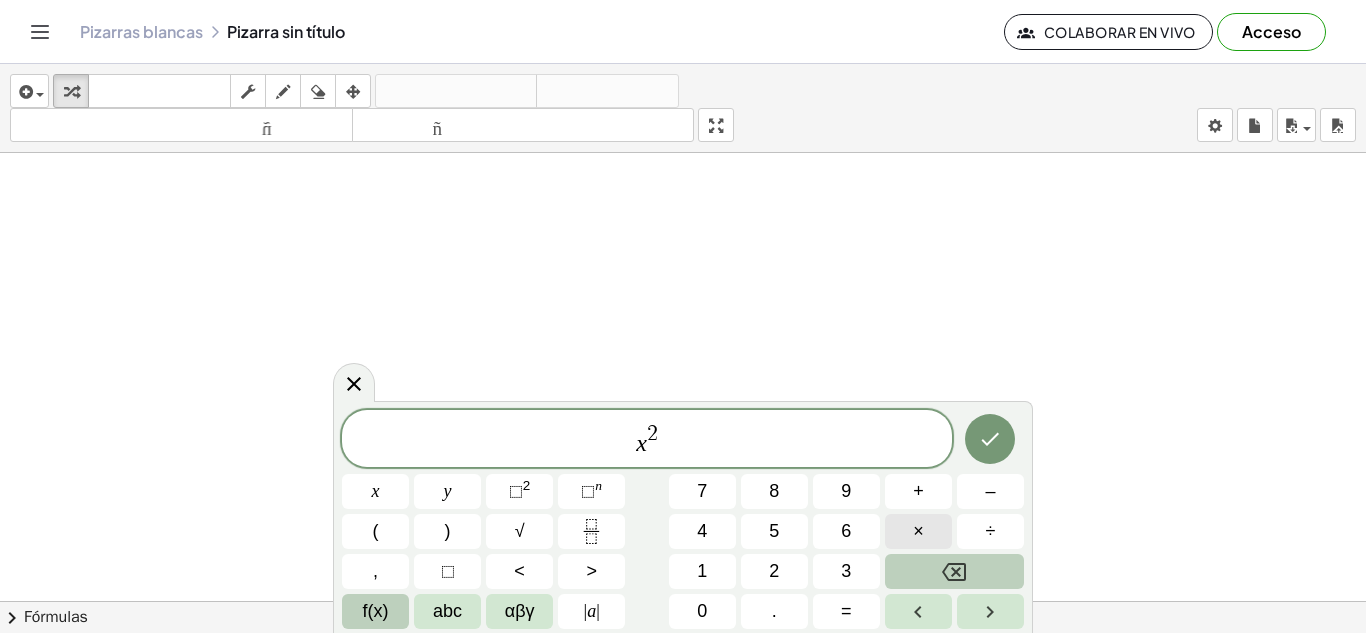 click on "×" at bounding box center (918, 531) 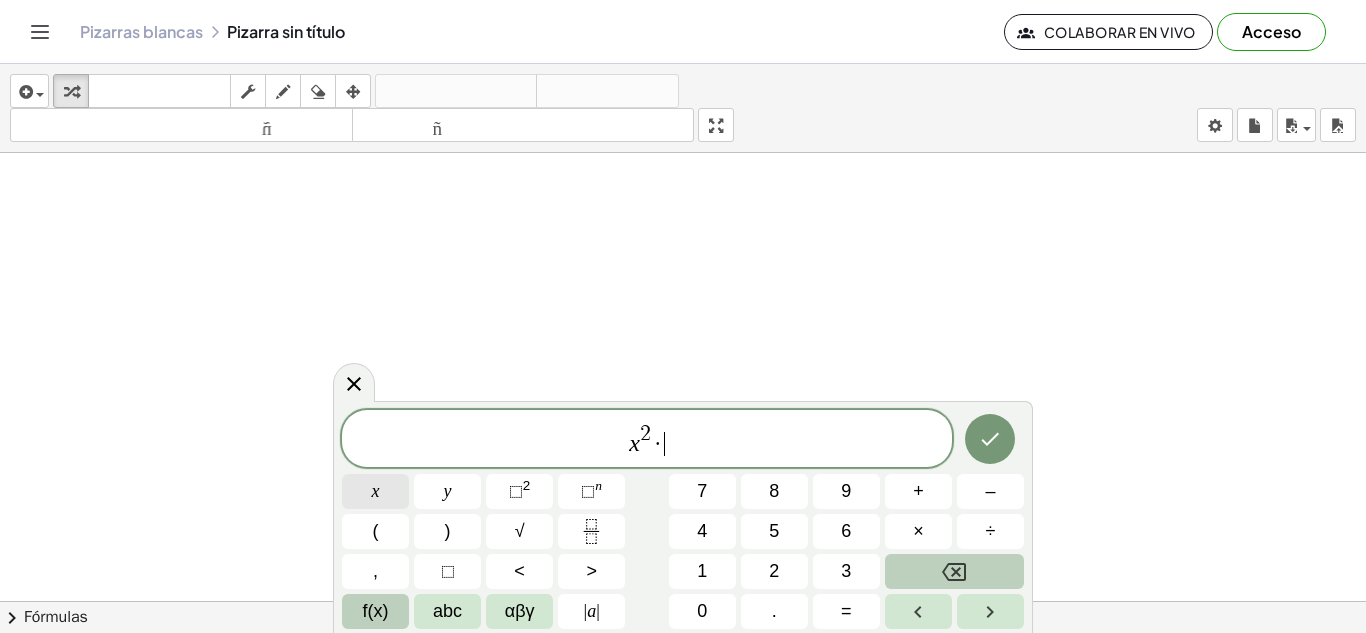 click on "x" at bounding box center (376, 491) 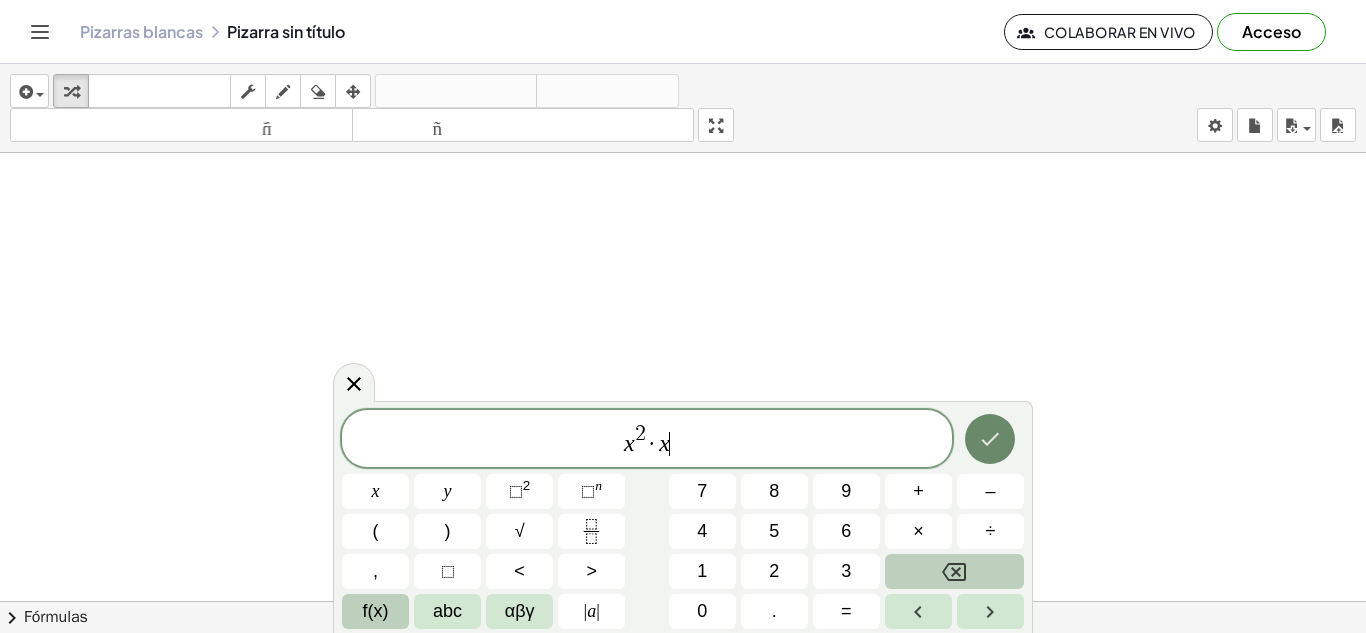 click 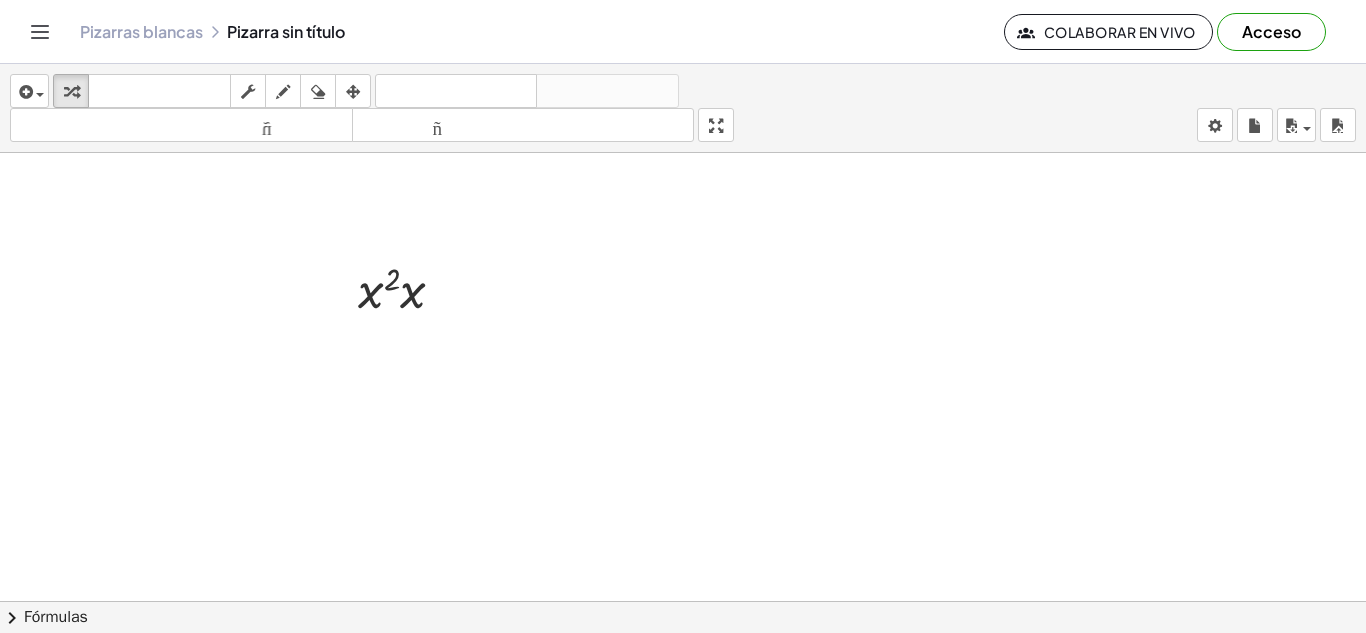 click at bounding box center [683, 615] 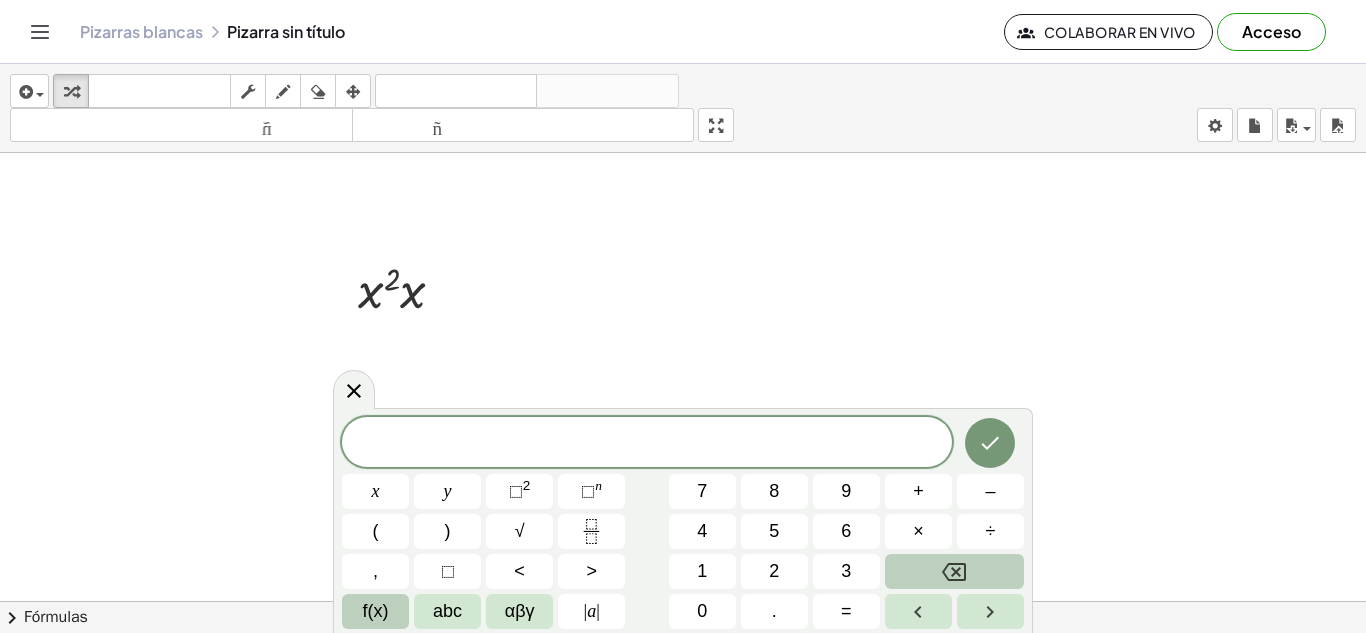click at bounding box center (683, 615) 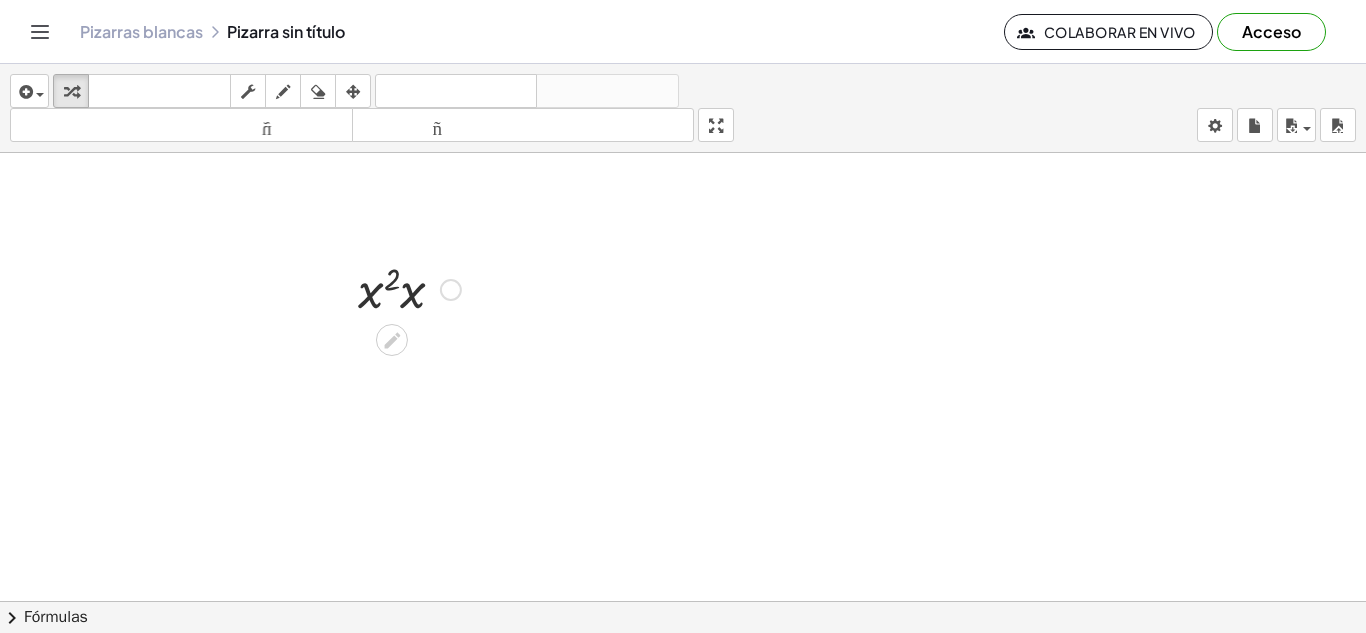 click at bounding box center [409, 288] 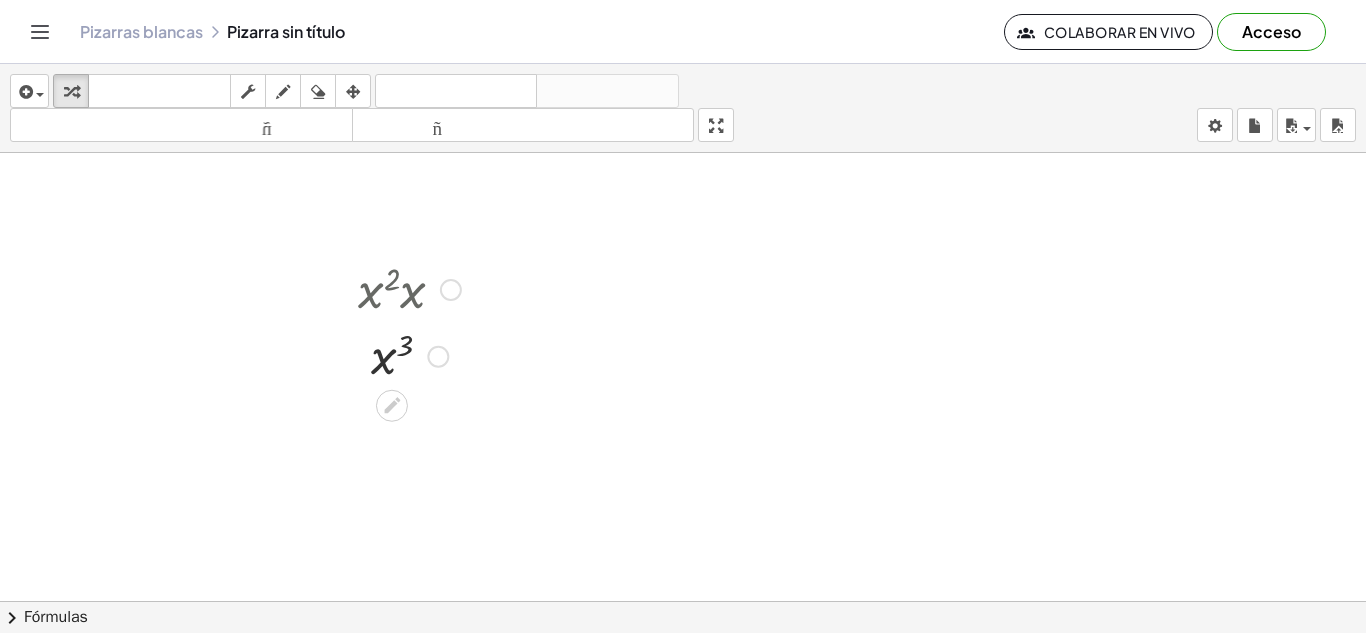 click at bounding box center [409, 355] 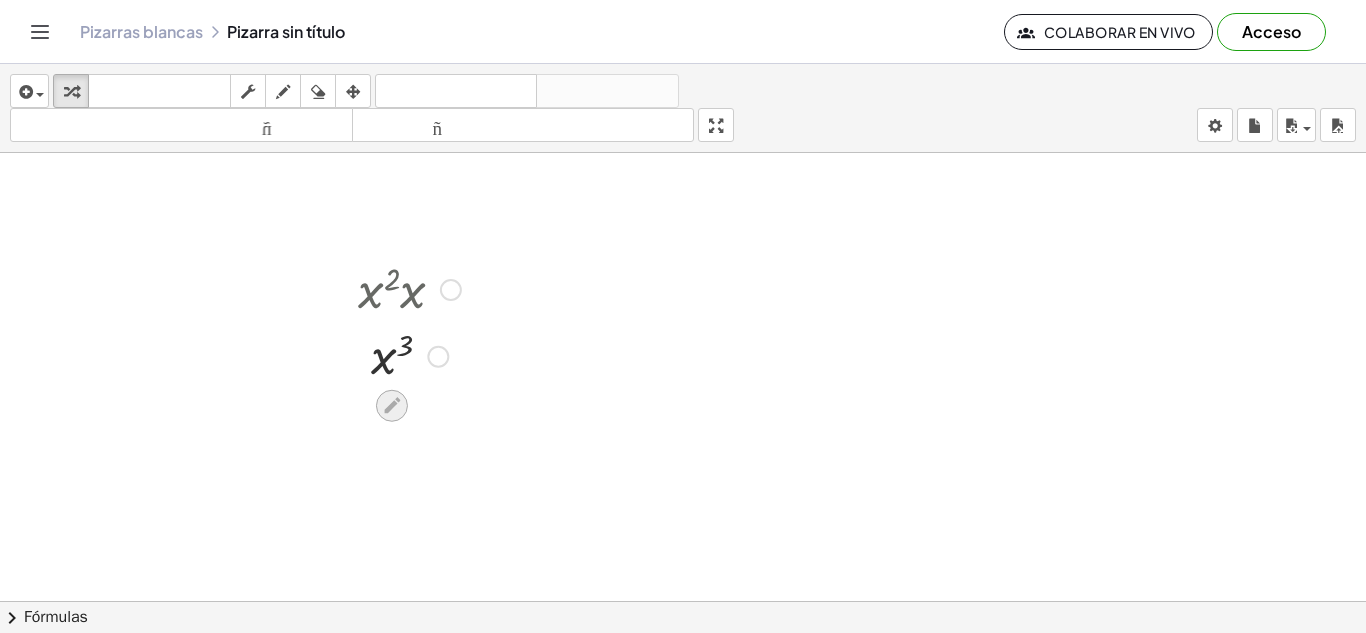 click 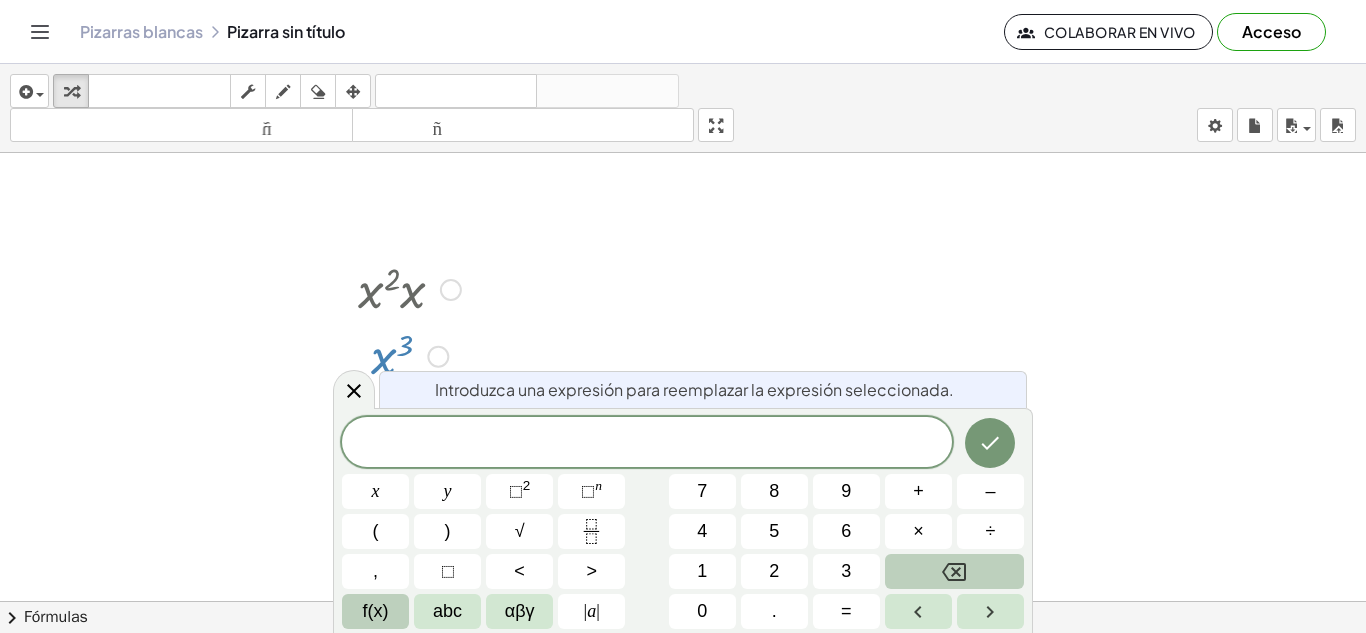 click at bounding box center (409, 288) 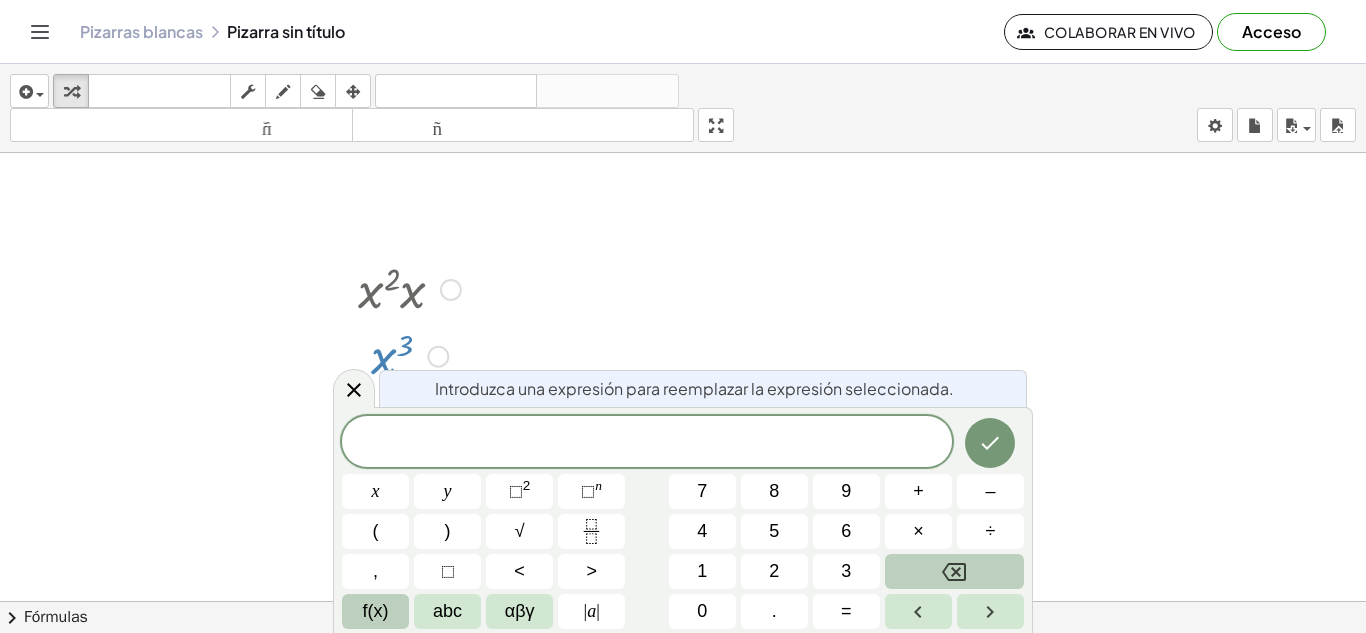 click at bounding box center (409, 288) 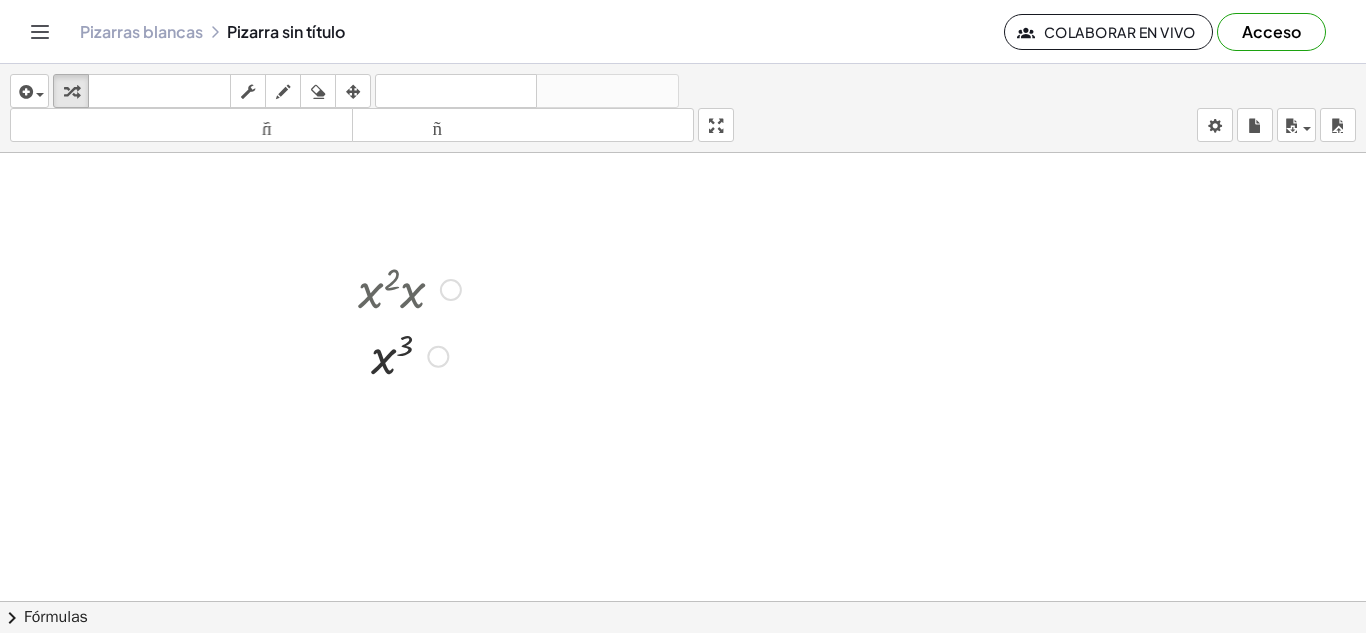click at bounding box center [409, 288] 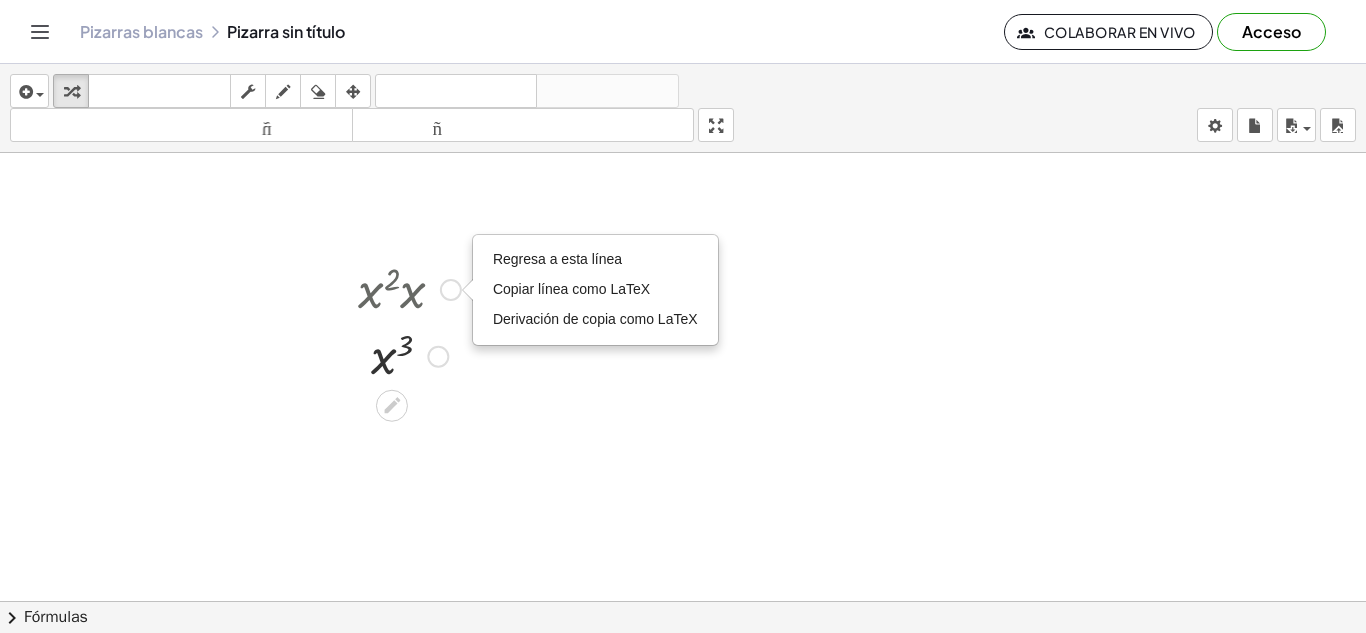 click at bounding box center (409, 355) 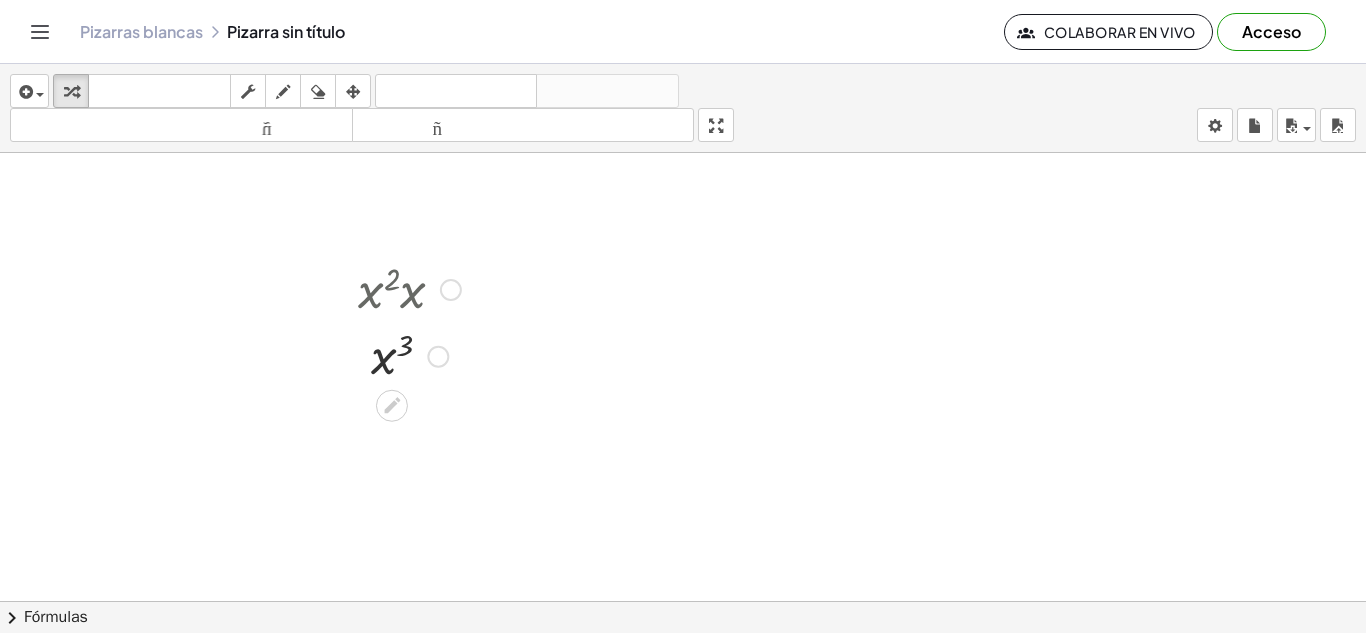 click at bounding box center (409, 355) 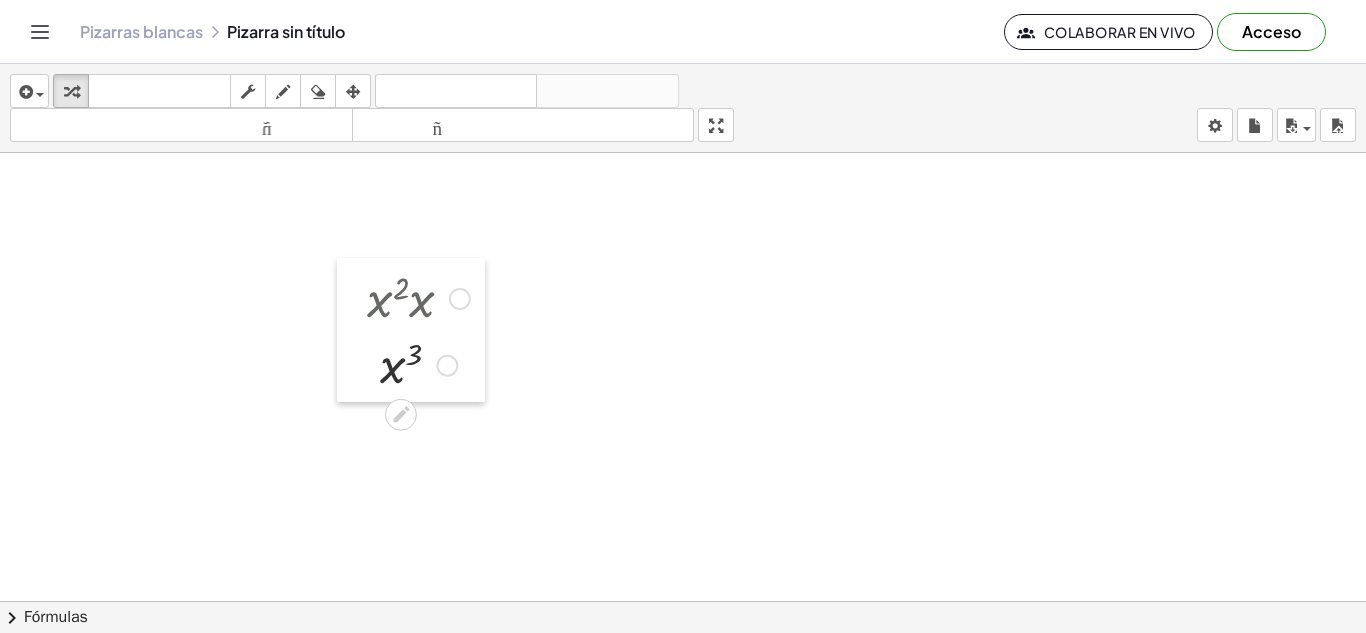 drag, startPoint x: 339, startPoint y: 281, endPoint x: 350, endPoint y: 294, distance: 17.029387 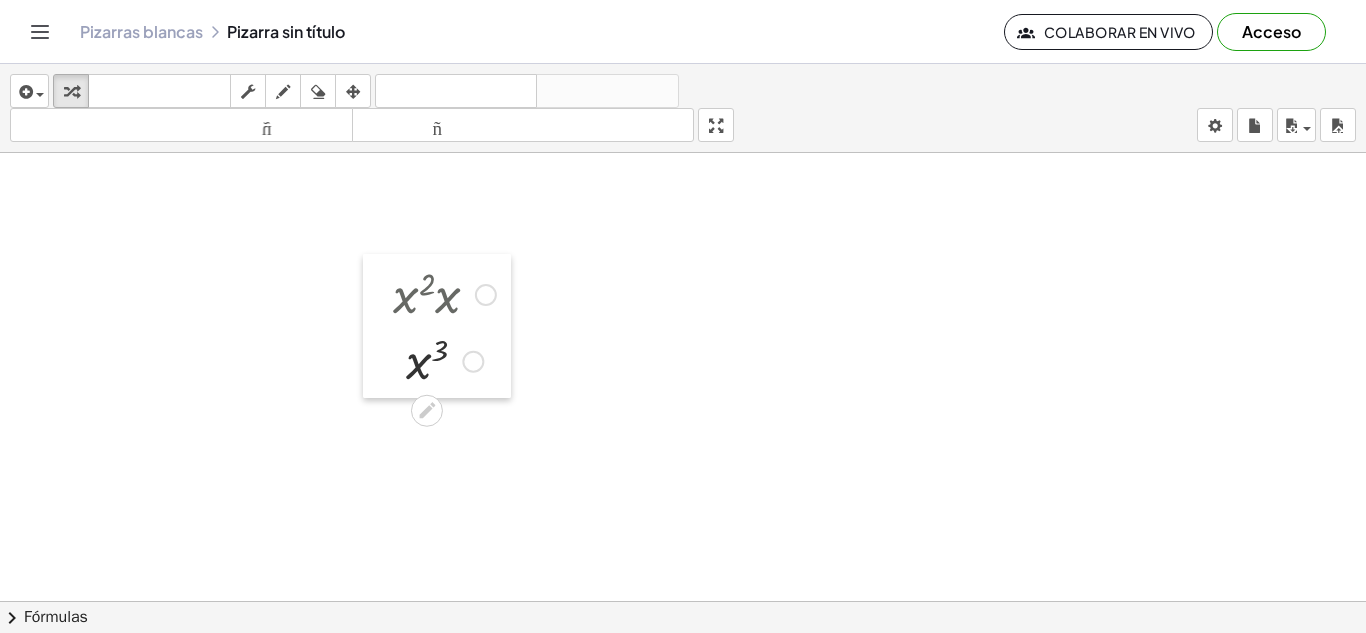 drag, startPoint x: 350, startPoint y: 294, endPoint x: 376, endPoint y: 285, distance: 27.513634 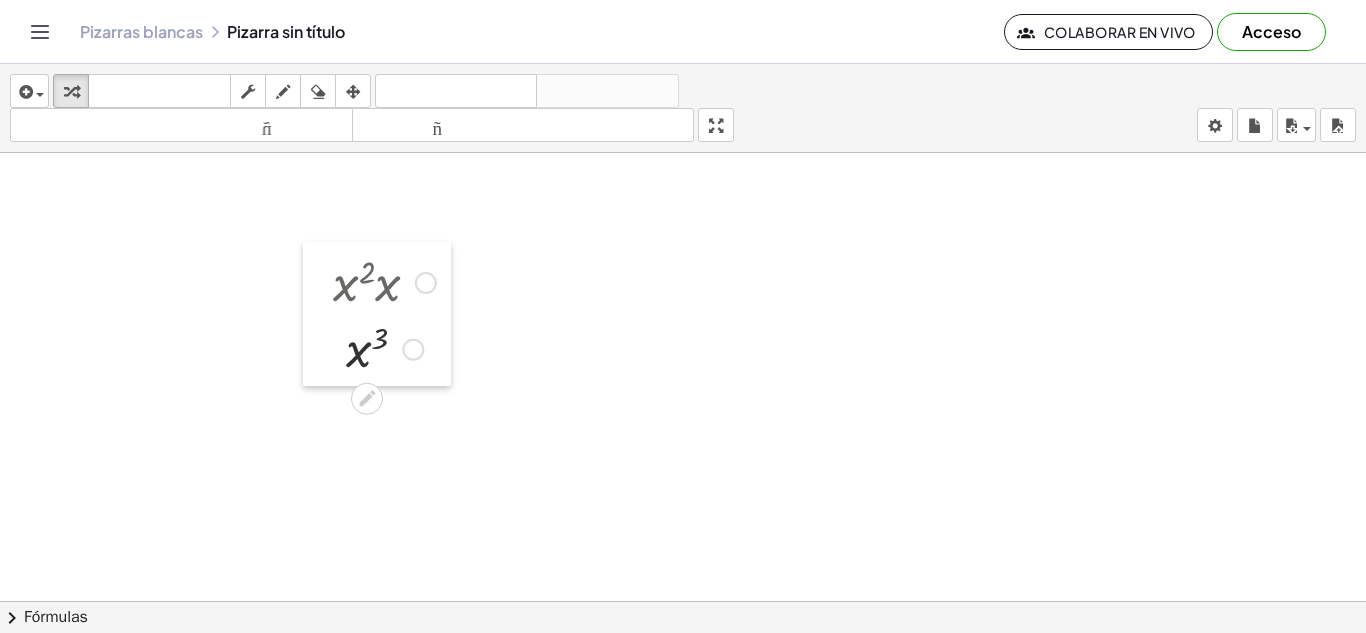 drag, startPoint x: 376, startPoint y: 285, endPoint x: 314, endPoint y: 274, distance: 62.968246 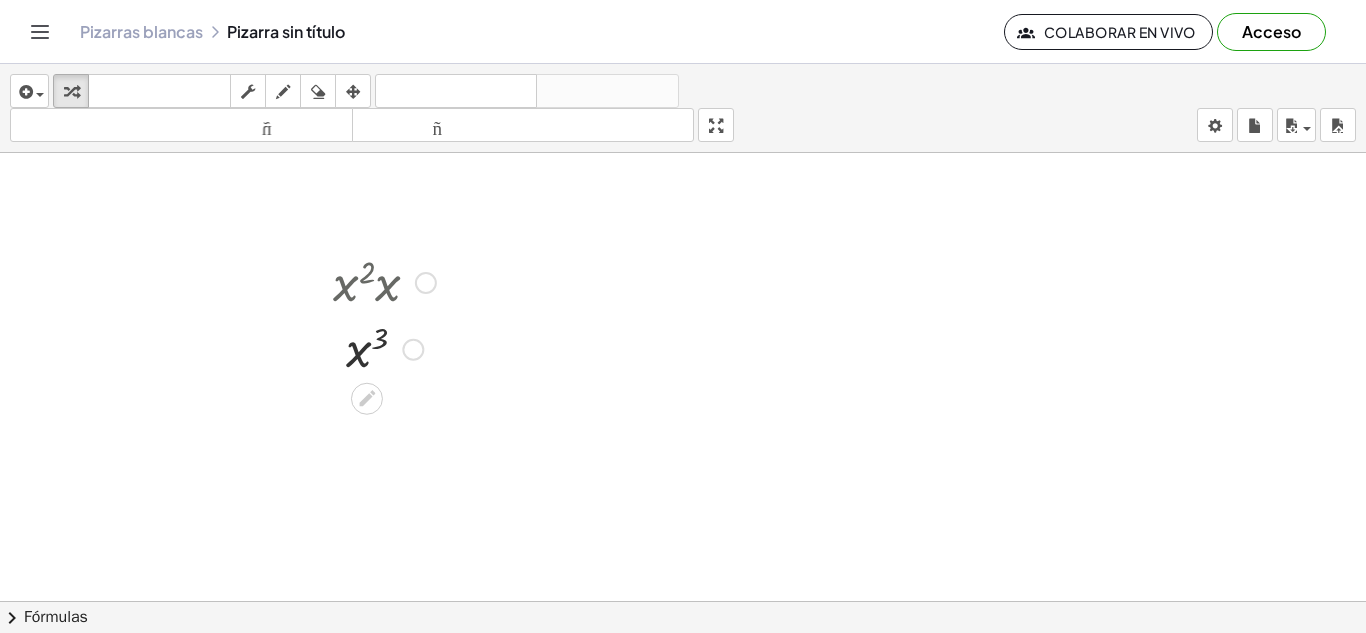 click at bounding box center (384, 281) 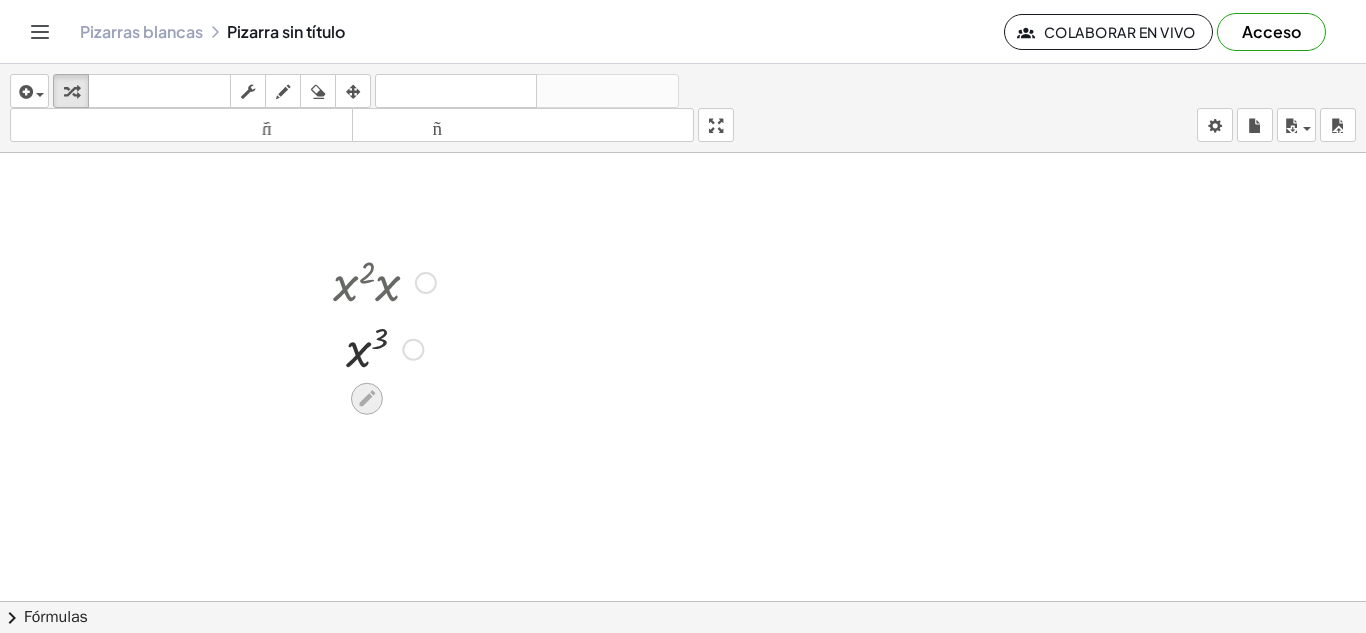 click 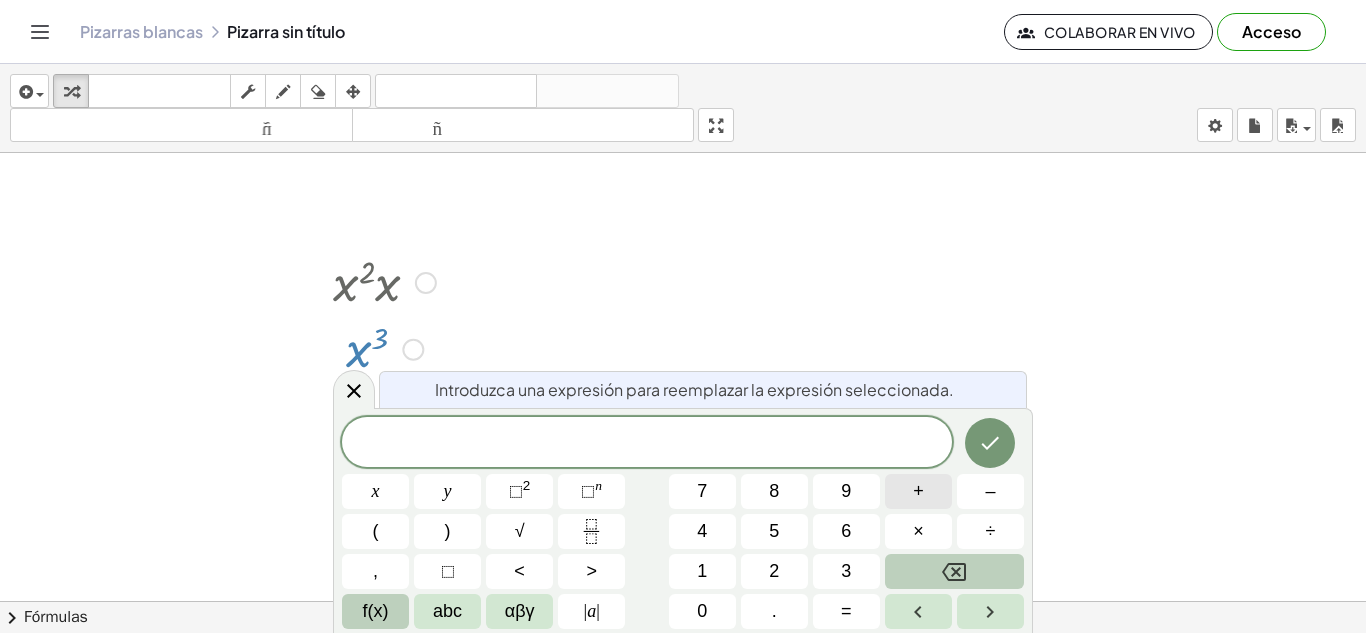 scroll, scrollTop: 17, scrollLeft: 0, axis: vertical 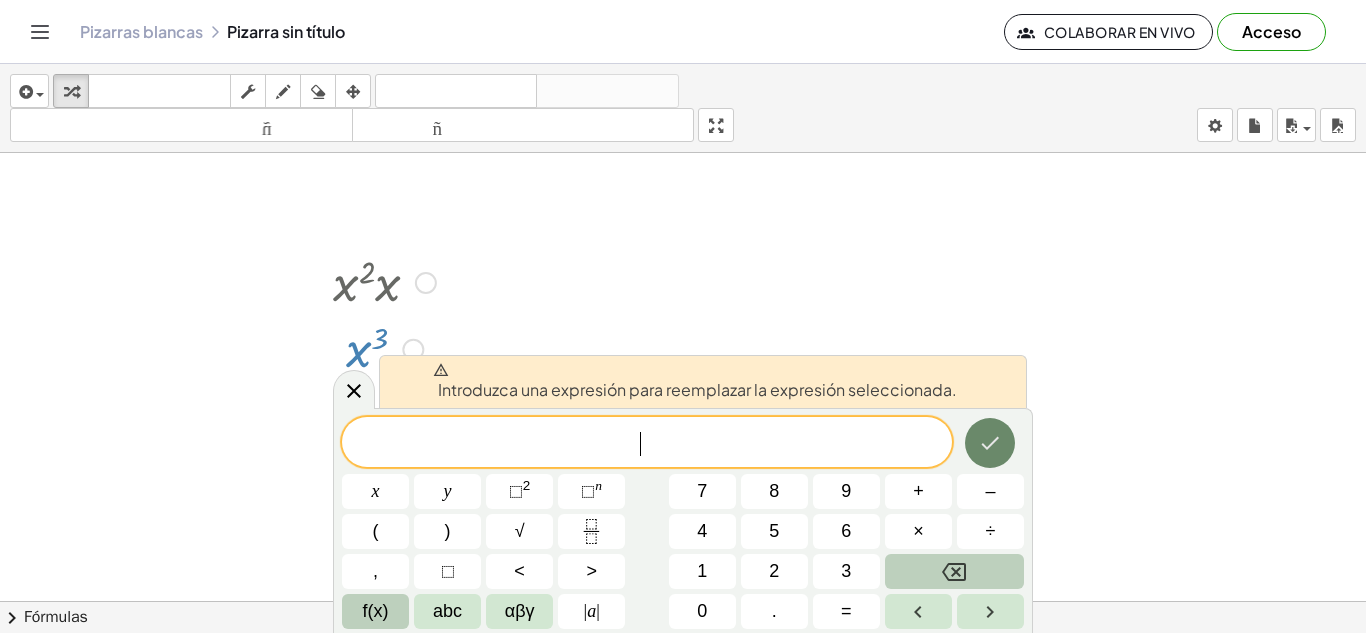click at bounding box center (990, 443) 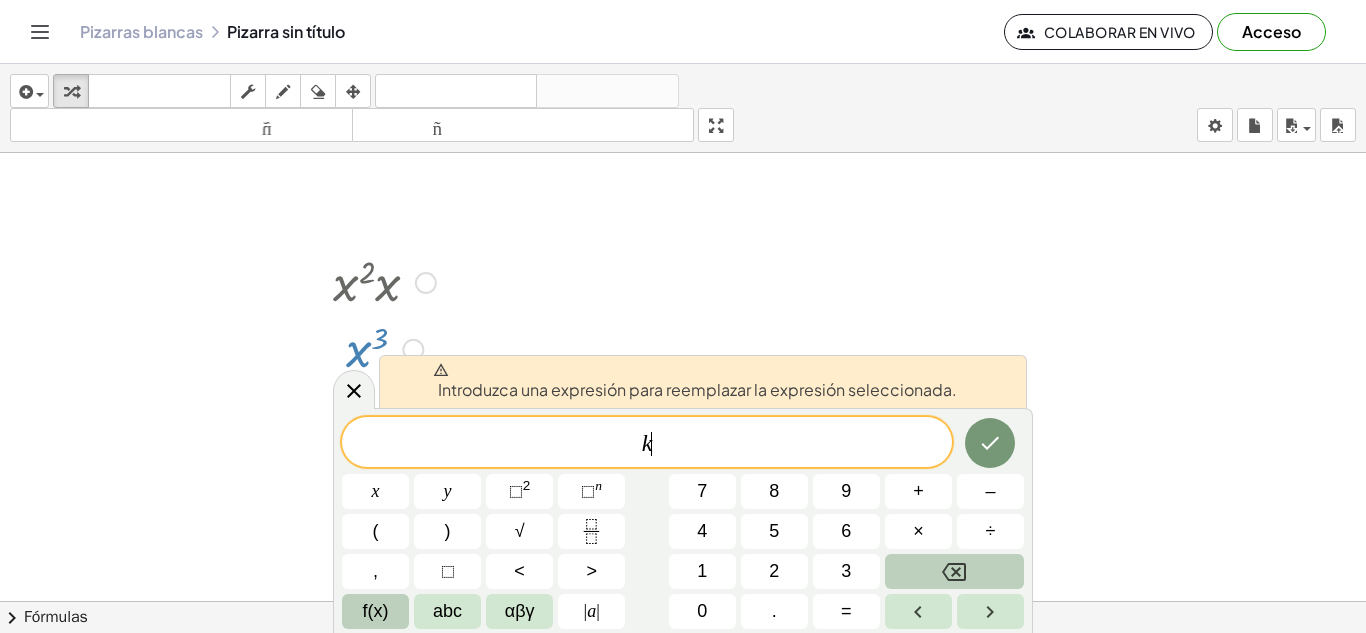 scroll, scrollTop: 20, scrollLeft: 0, axis: vertical 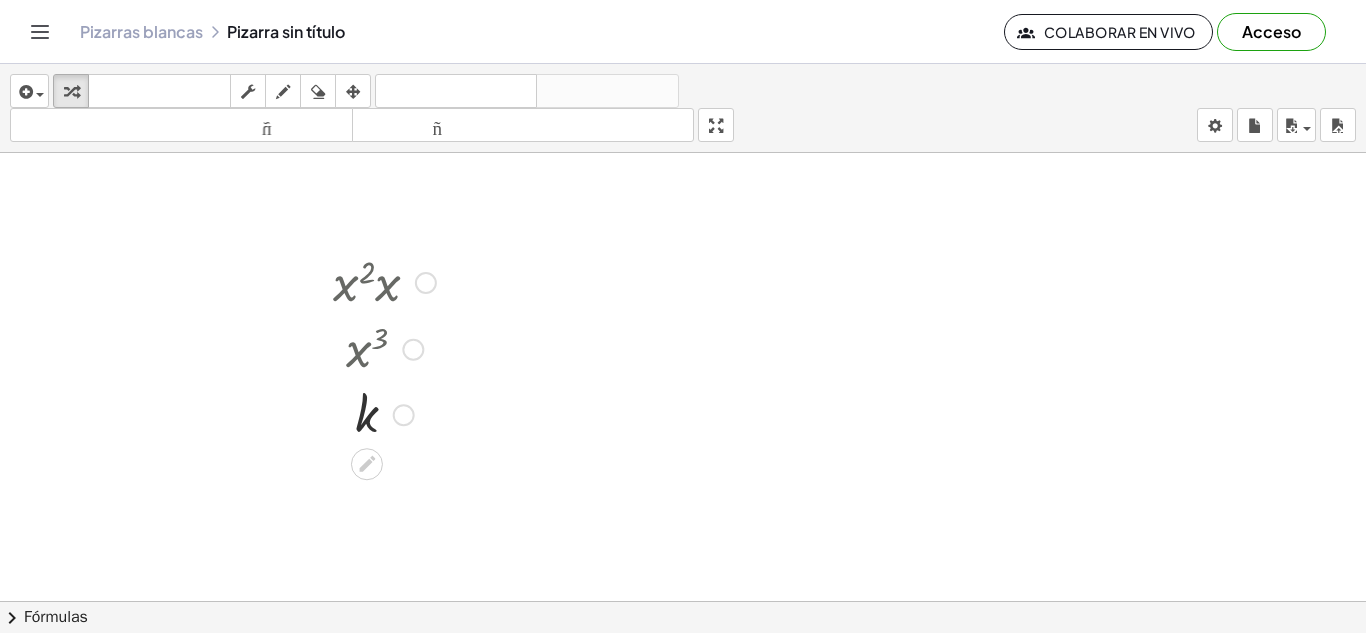 click at bounding box center [384, 348] 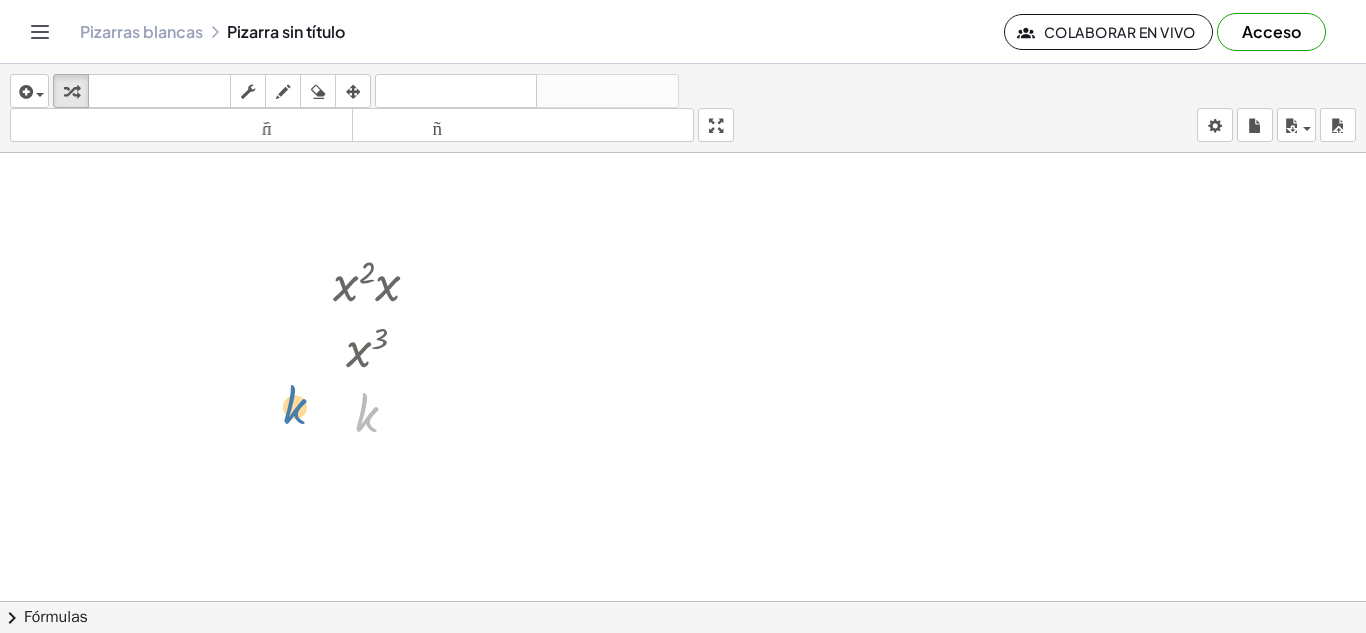 drag, startPoint x: 377, startPoint y: 386, endPoint x: 298, endPoint y: 376, distance: 79.630394 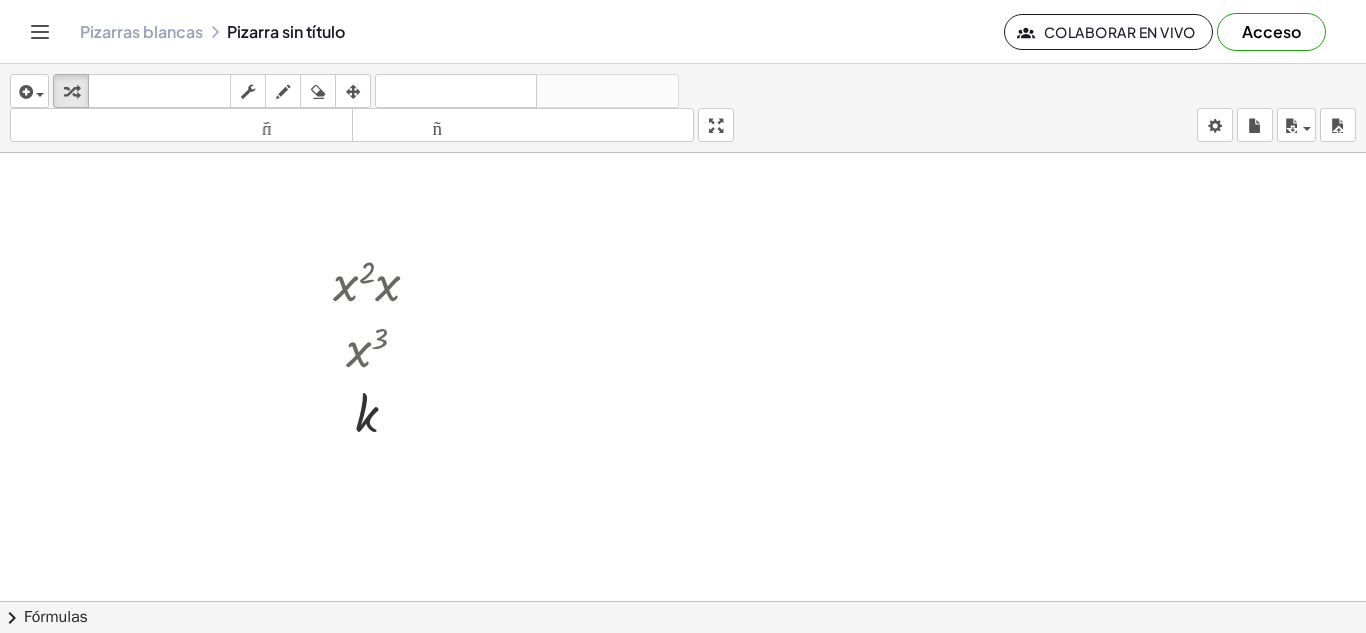 drag, startPoint x: 363, startPoint y: 462, endPoint x: 484, endPoint y: 296, distance: 205.41908 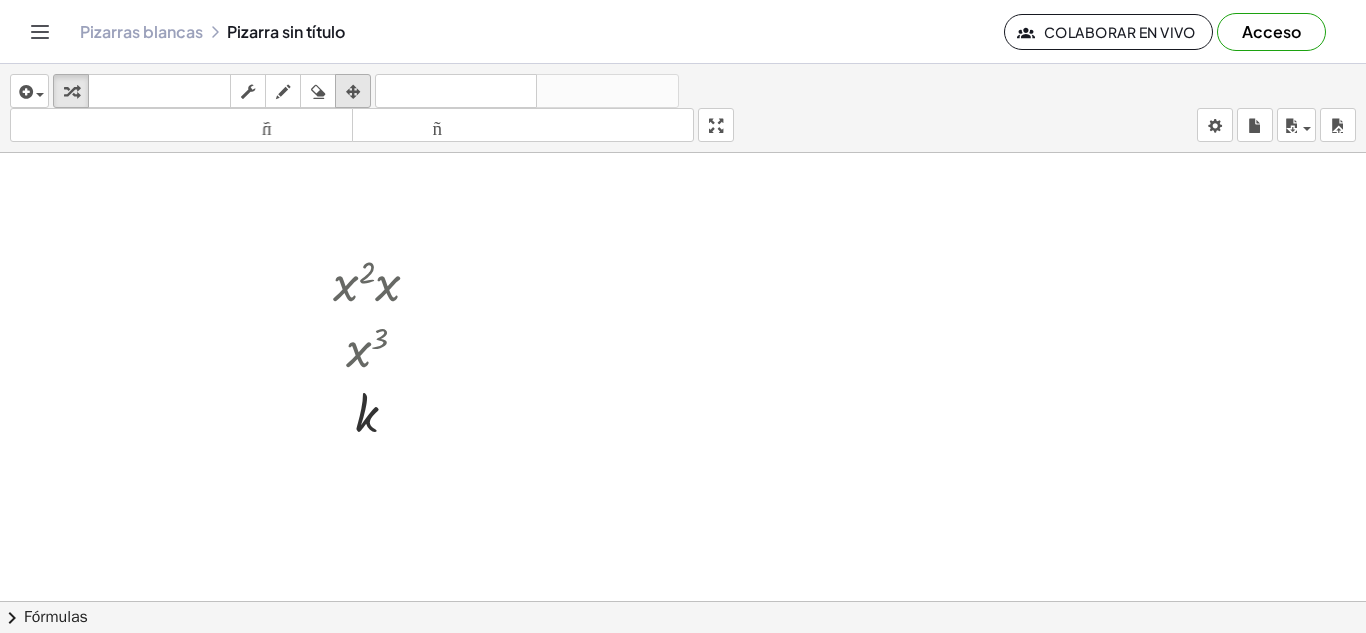click at bounding box center (353, 91) 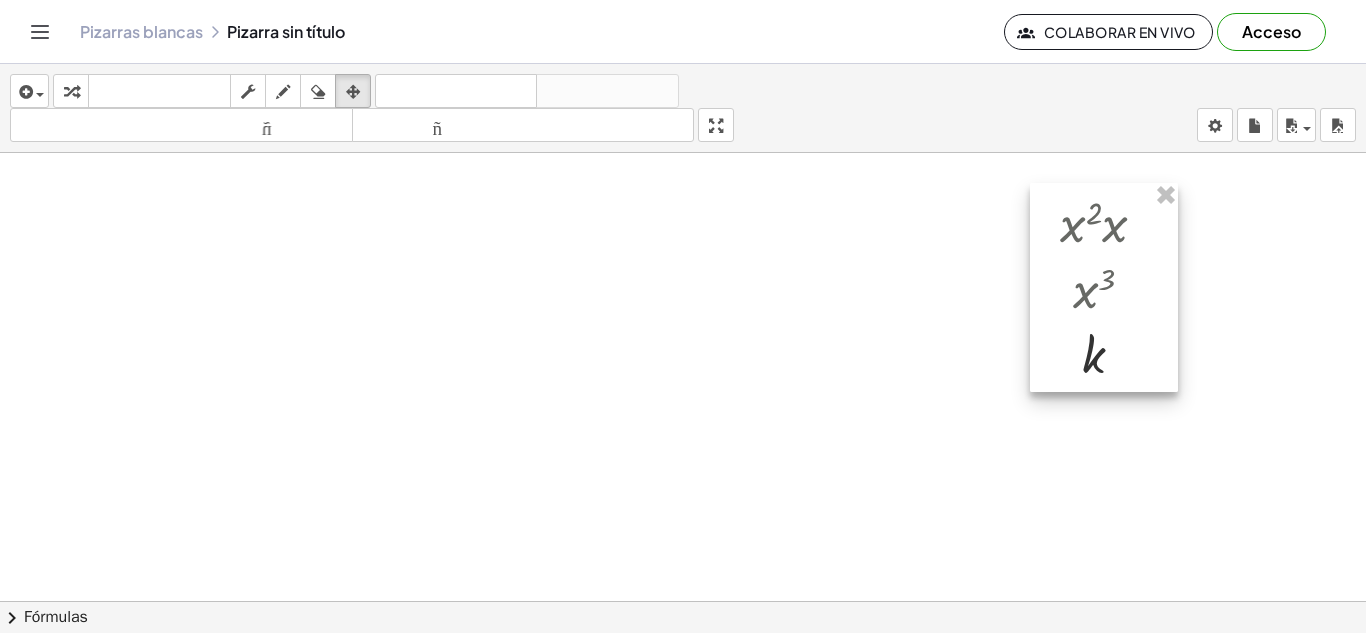 drag, startPoint x: 360, startPoint y: 292, endPoint x: 1086, endPoint y: 233, distance: 728.39343 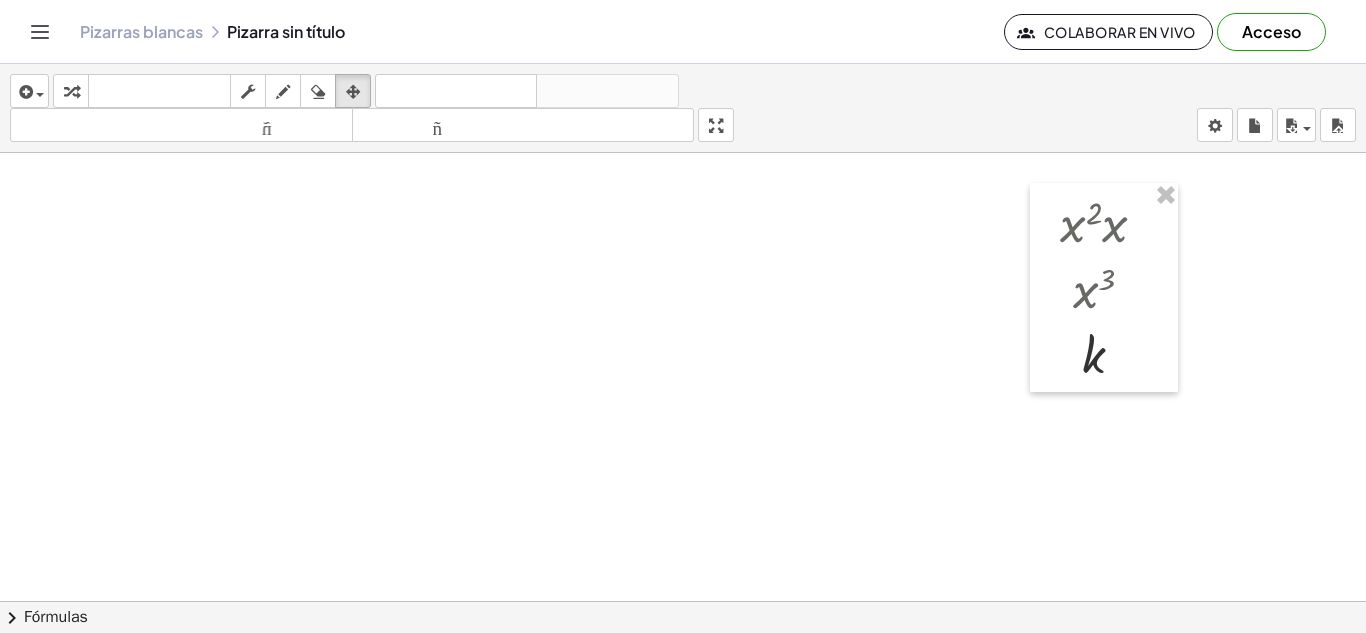 click at bounding box center [683, 615] 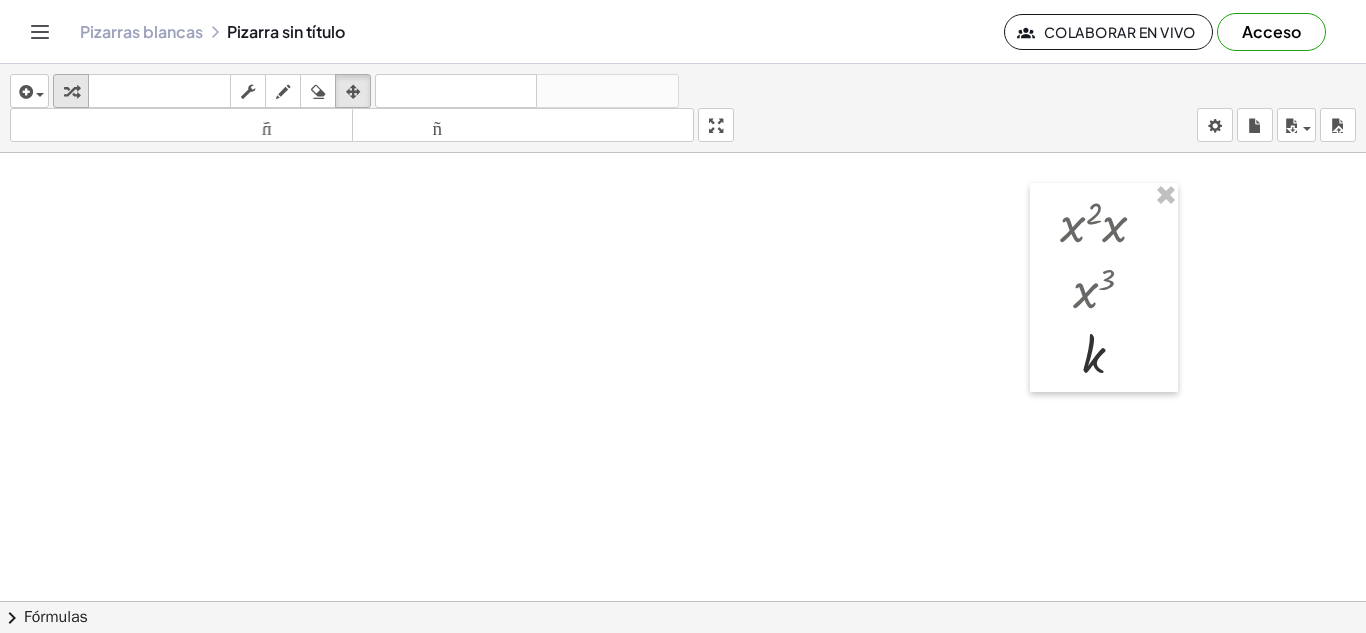 click at bounding box center (71, 91) 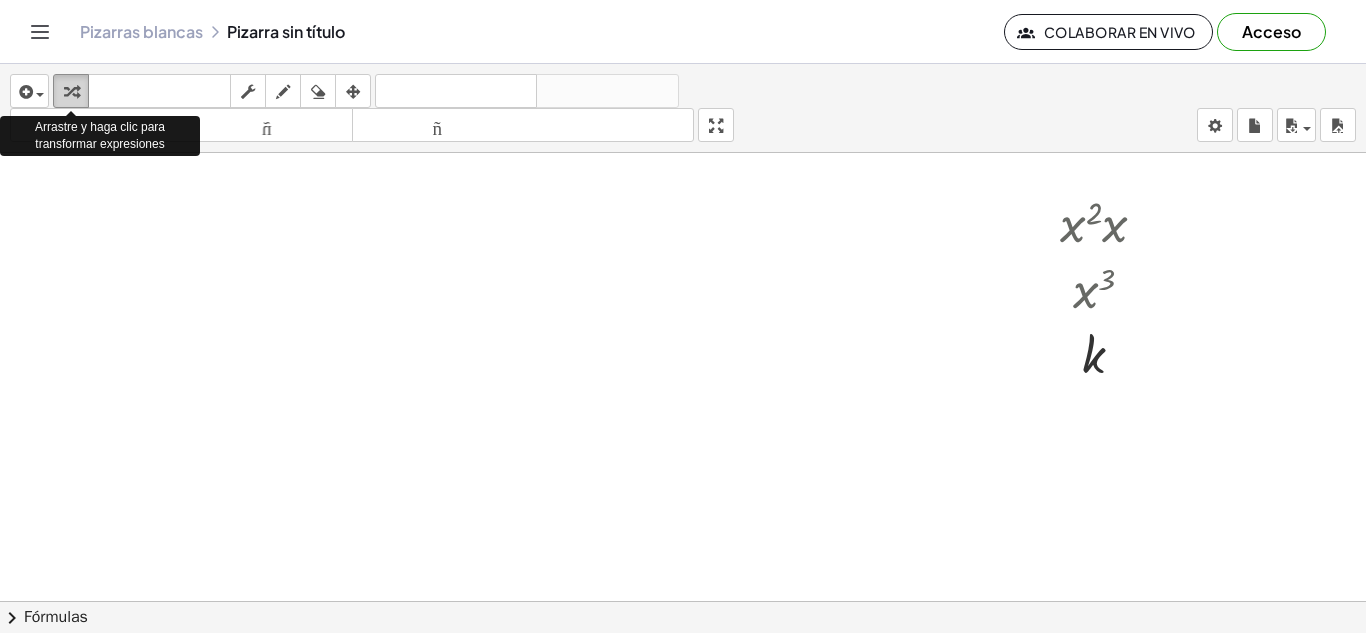 click at bounding box center [71, 91] 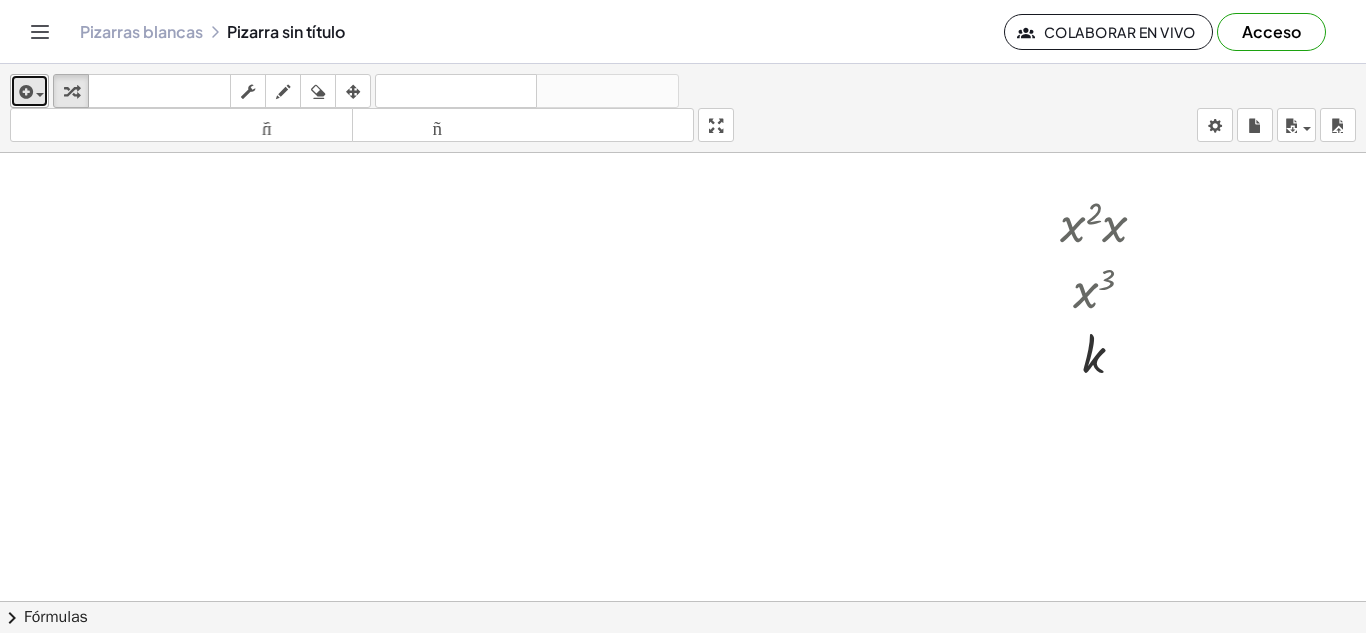 click at bounding box center (40, 95) 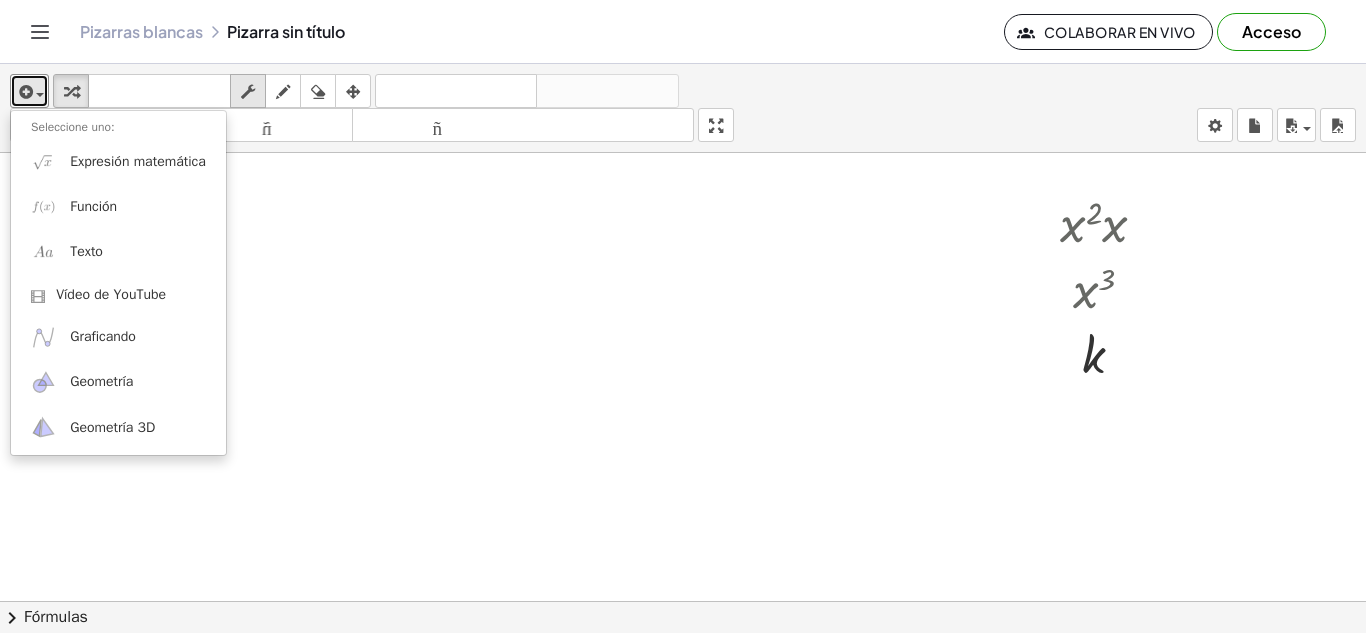 click at bounding box center [248, 92] 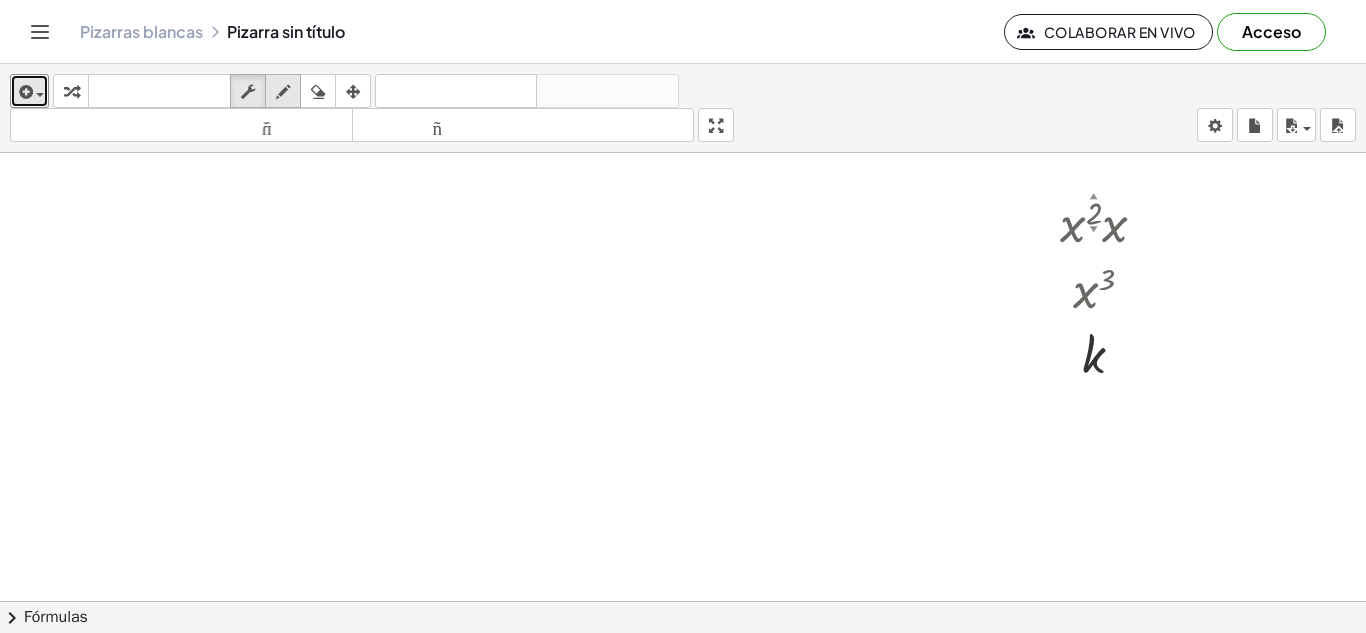 click on "dibujar" at bounding box center (283, 91) 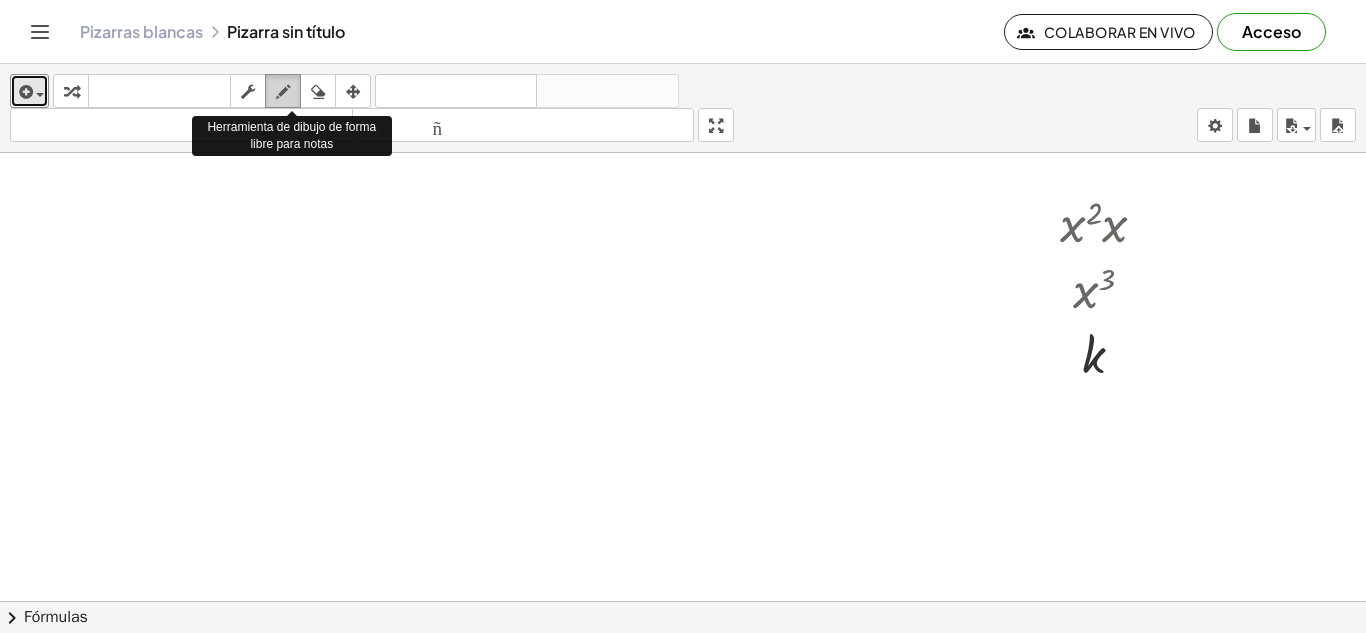 click on "dibujar" at bounding box center (283, 91) 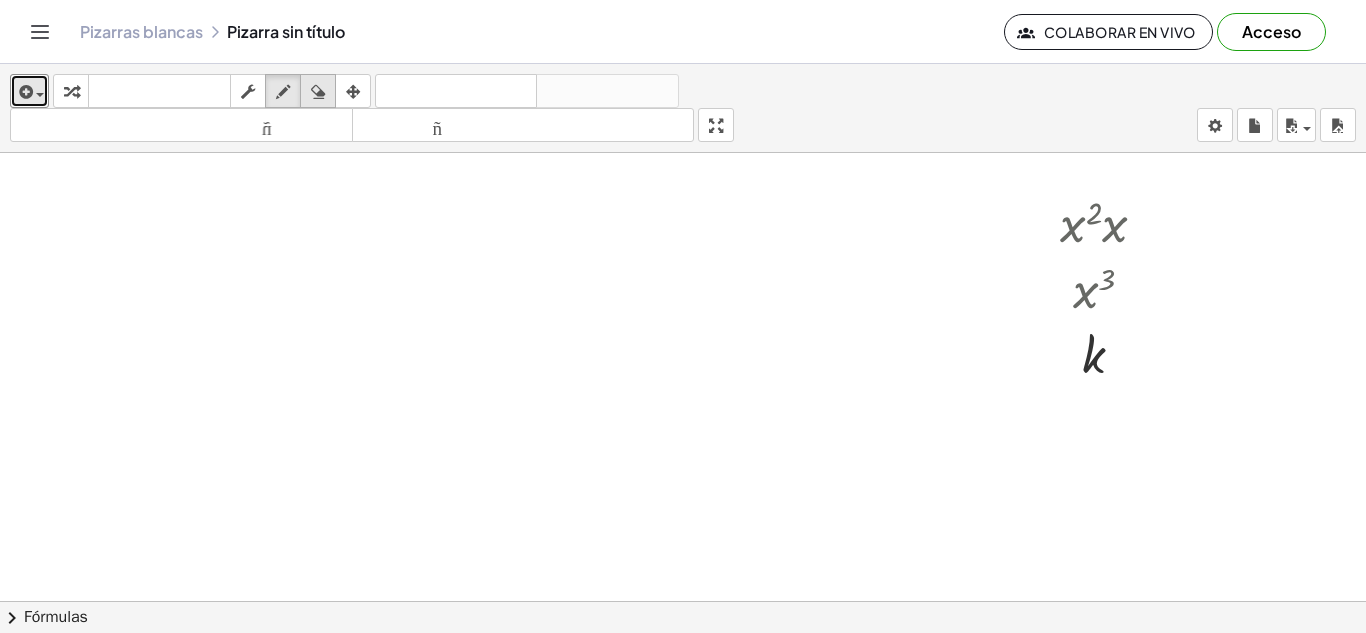 click on "borrar" at bounding box center [318, 91] 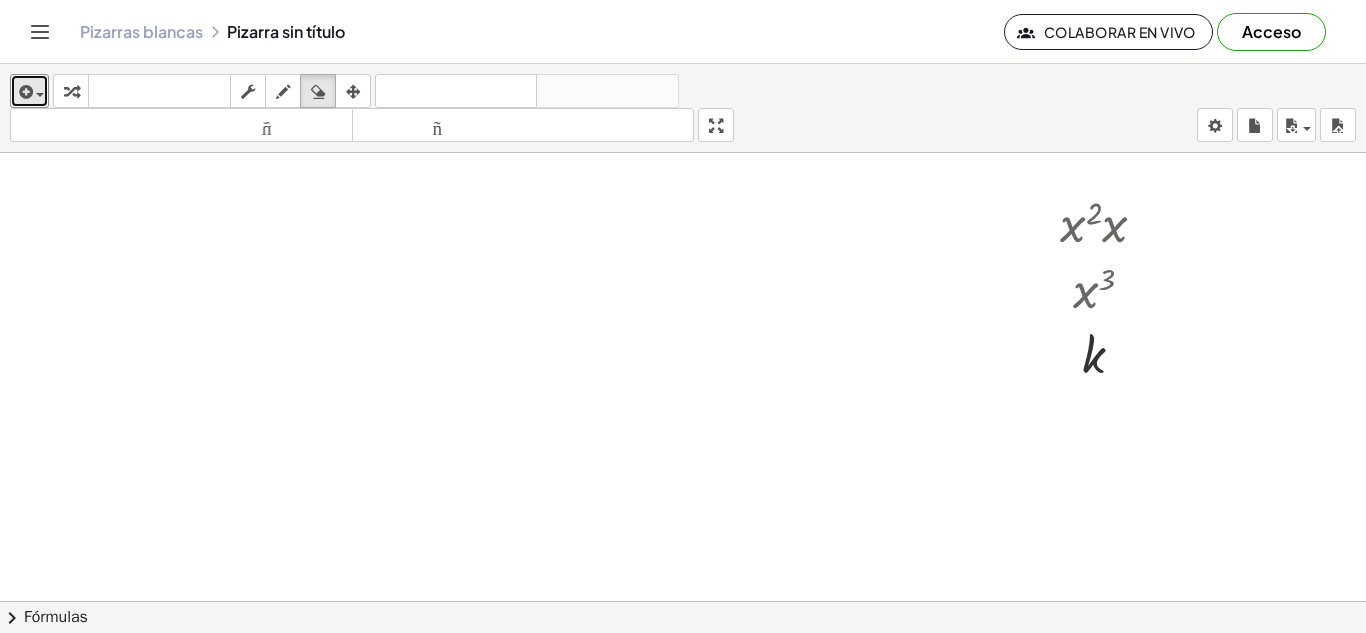 click at bounding box center [683, 615] 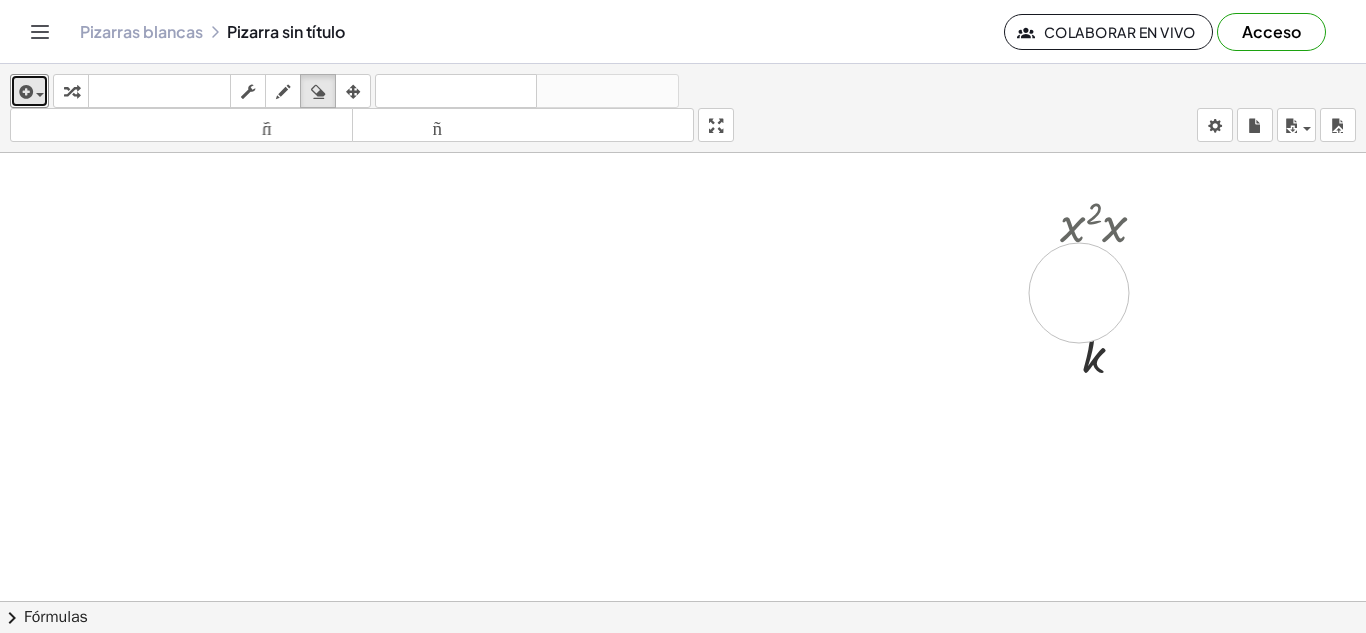 drag, startPoint x: 1079, startPoint y: 293, endPoint x: 1089, endPoint y: 307, distance: 17.20465 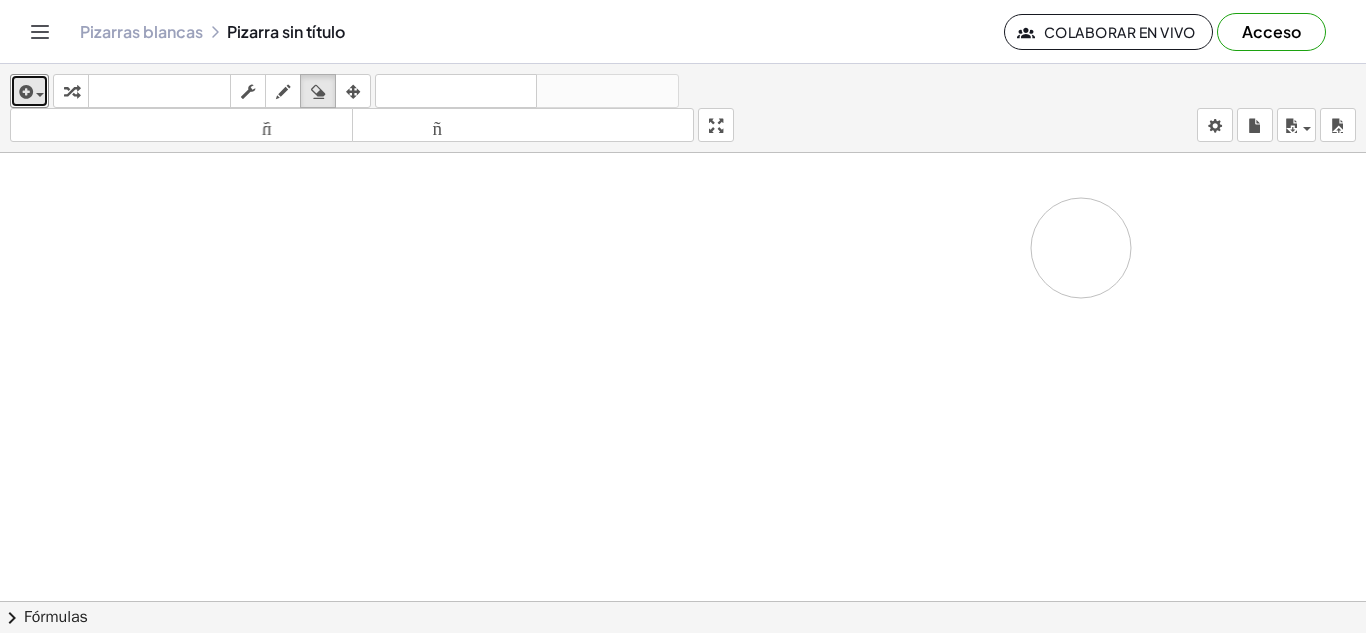 drag, startPoint x: 1091, startPoint y: 315, endPoint x: 1051, endPoint y: 166, distance: 154.27573 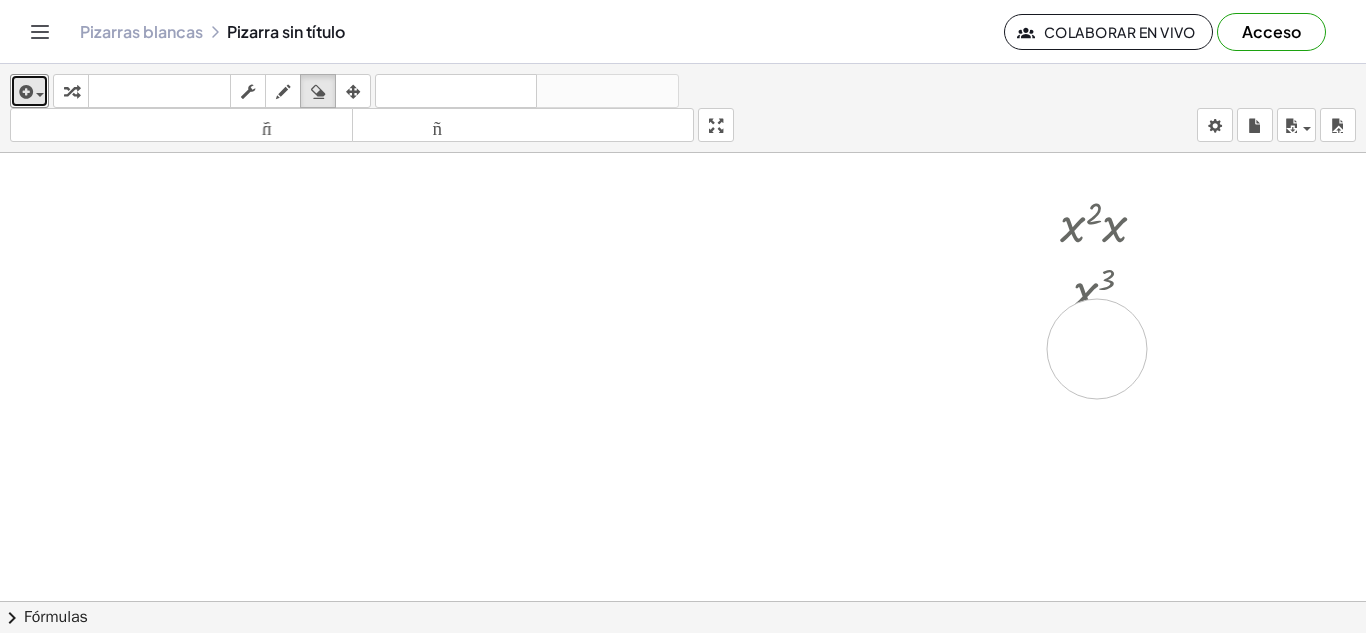 drag, startPoint x: 1152, startPoint y: 364, endPoint x: 1092, endPoint y: 256, distance: 123.54756 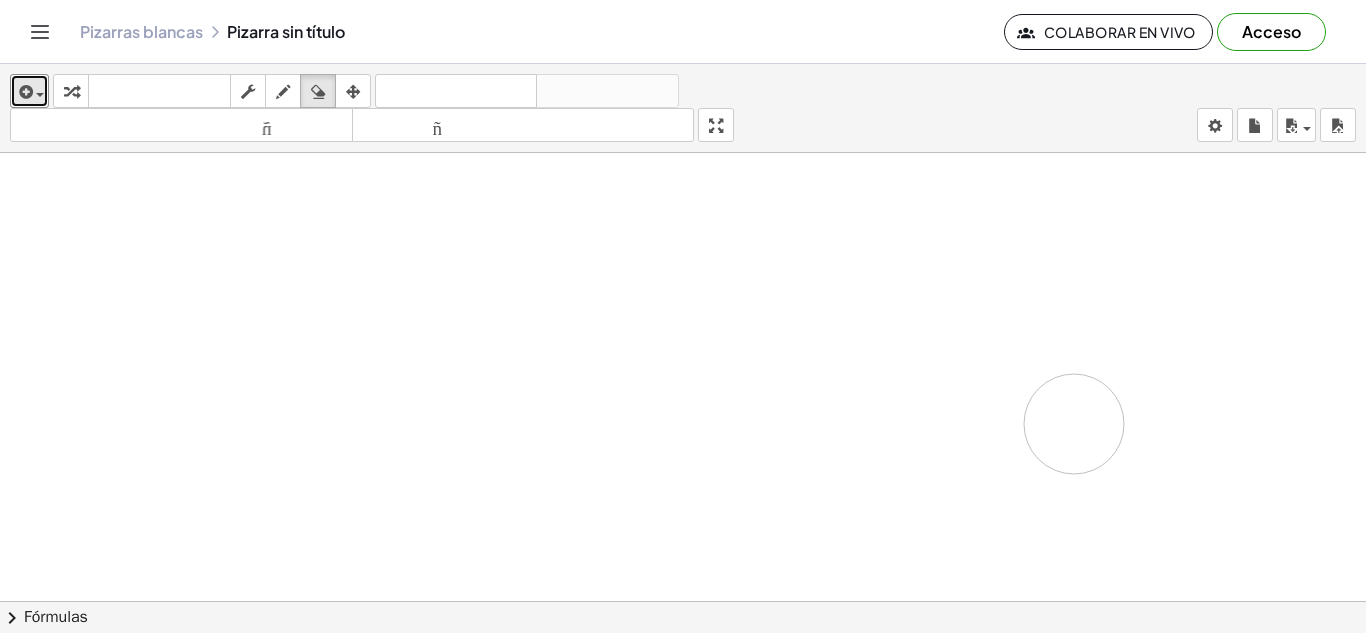 drag, startPoint x: 1087, startPoint y: 265, endPoint x: 1075, endPoint y: 401, distance: 136.52838 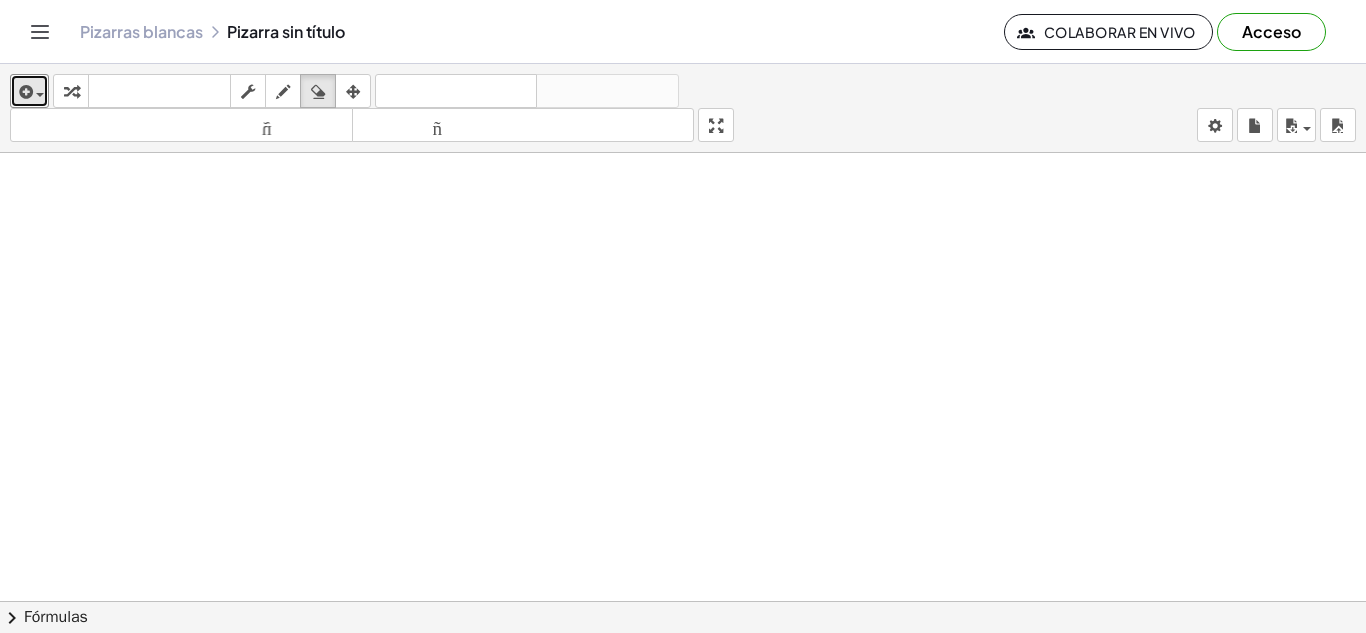 type 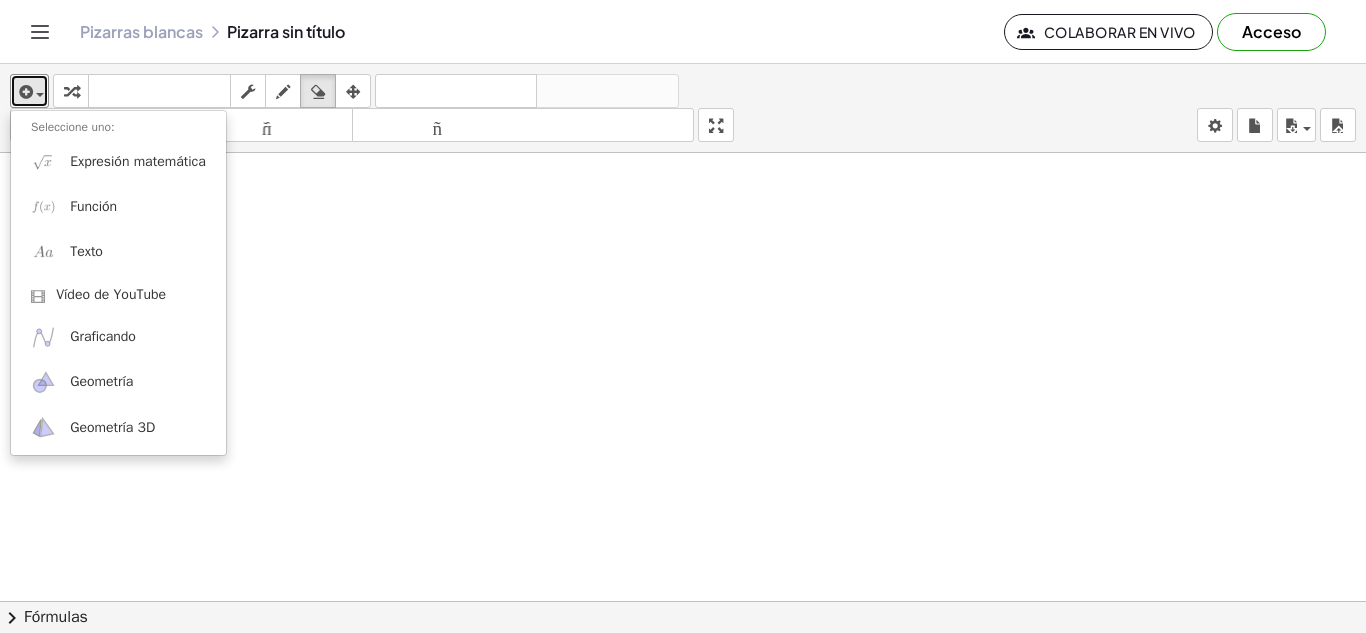 drag, startPoint x: 1070, startPoint y: 385, endPoint x: 1151, endPoint y: -87, distance: 478.89978 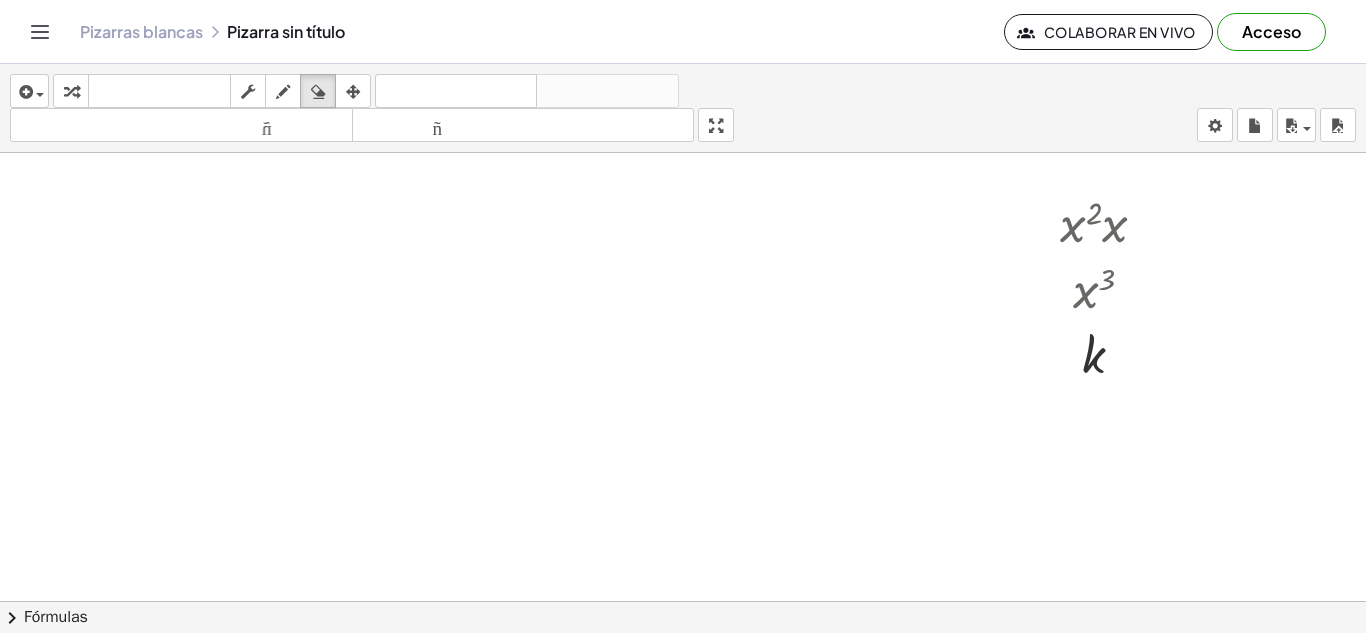 click at bounding box center [40, 32] 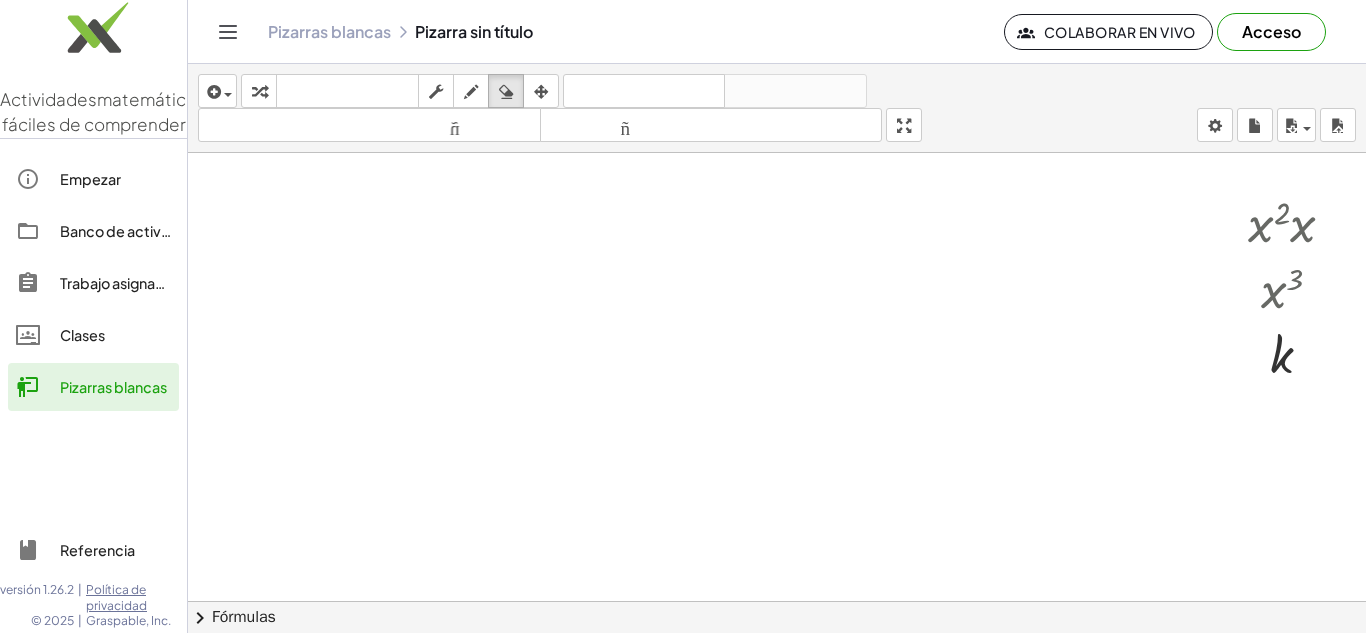 click 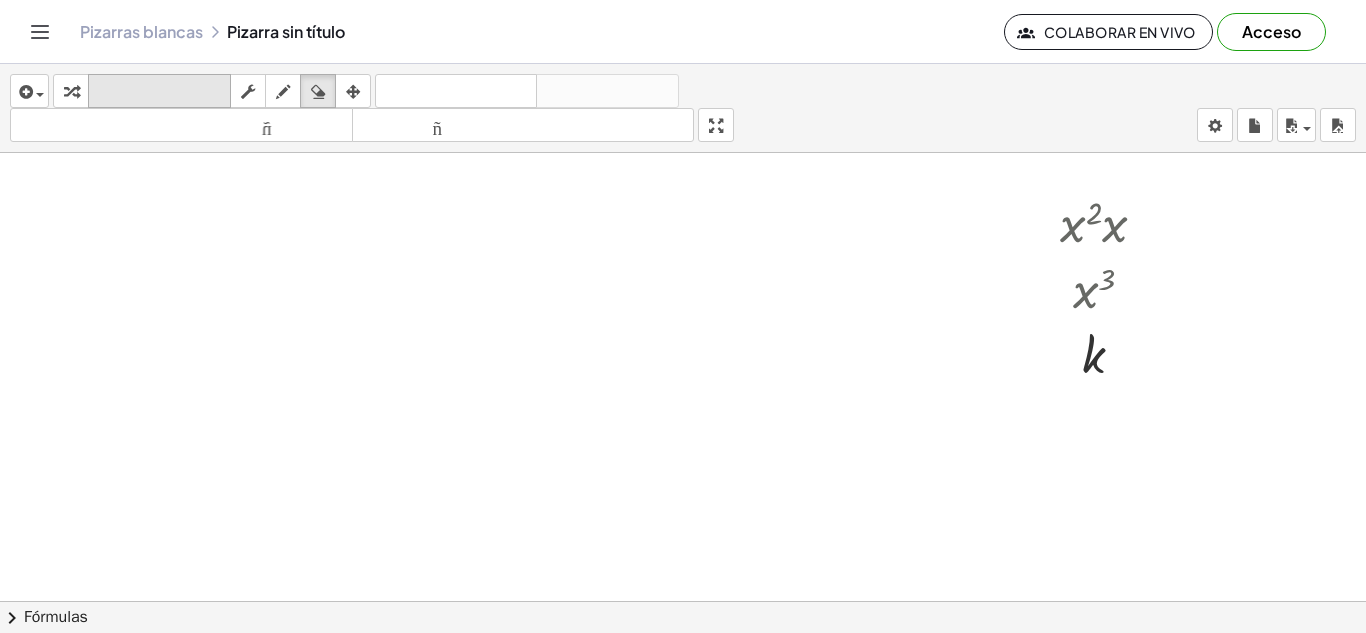 click on "teclado" at bounding box center (159, 92) 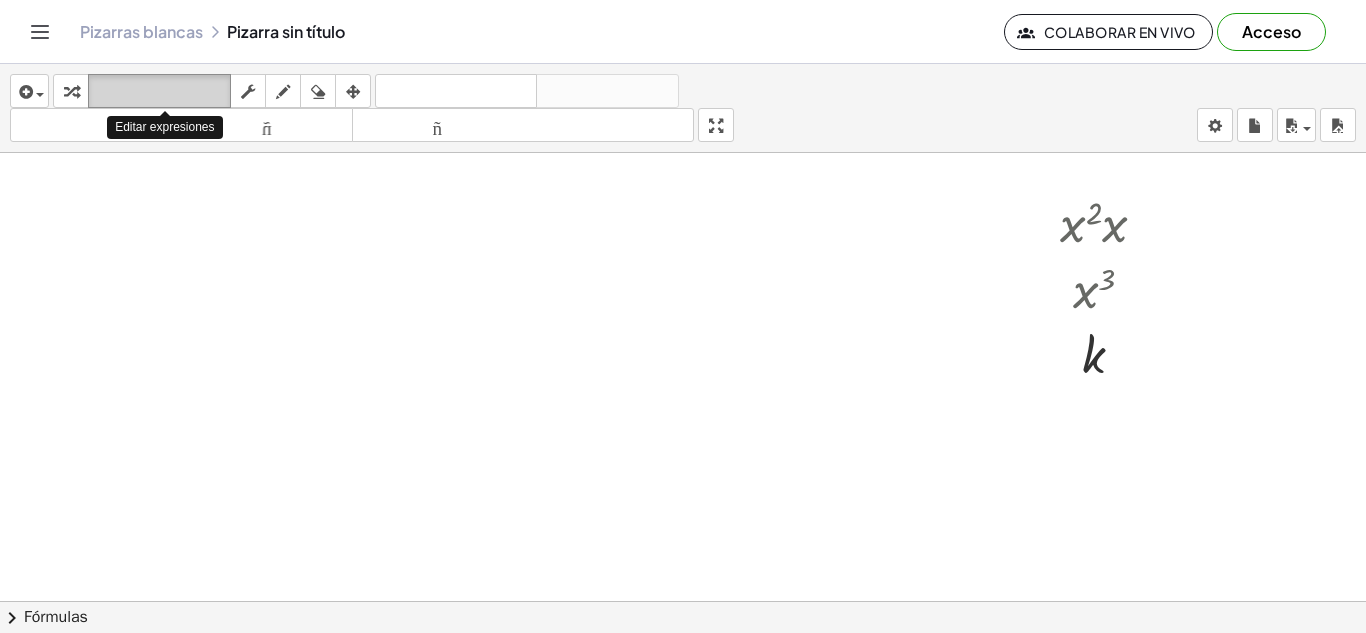 click on "teclado" at bounding box center [159, 91] 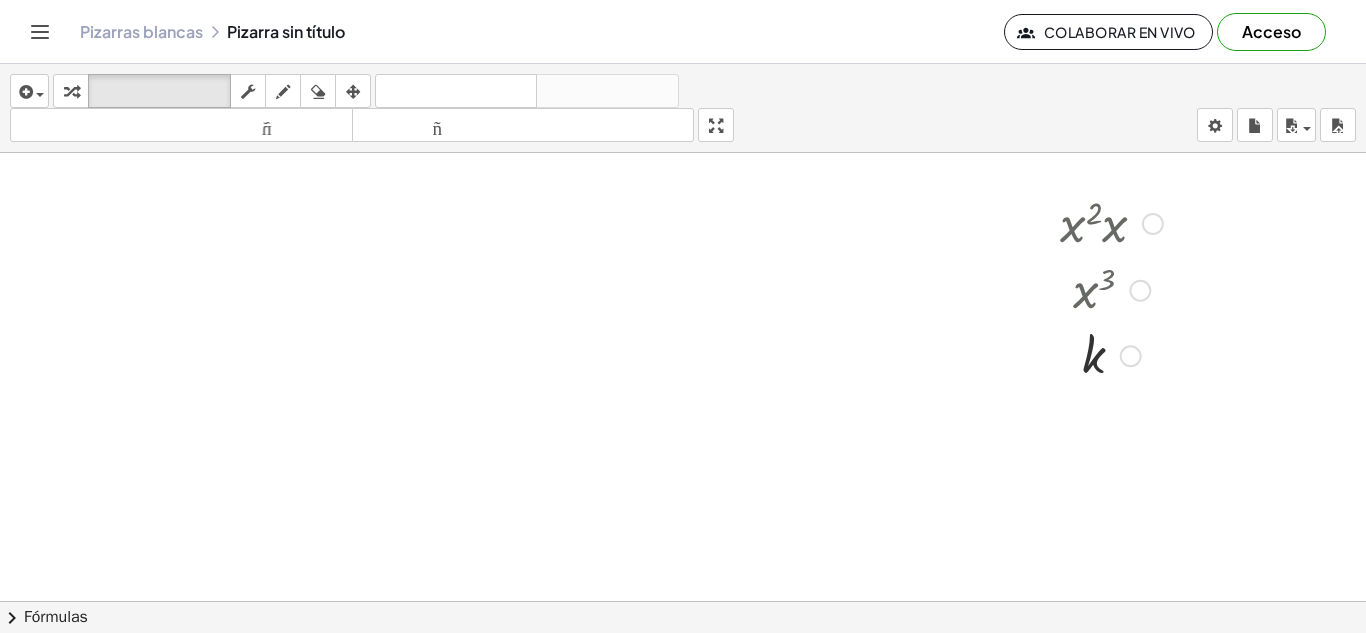 click at bounding box center [1140, 291] 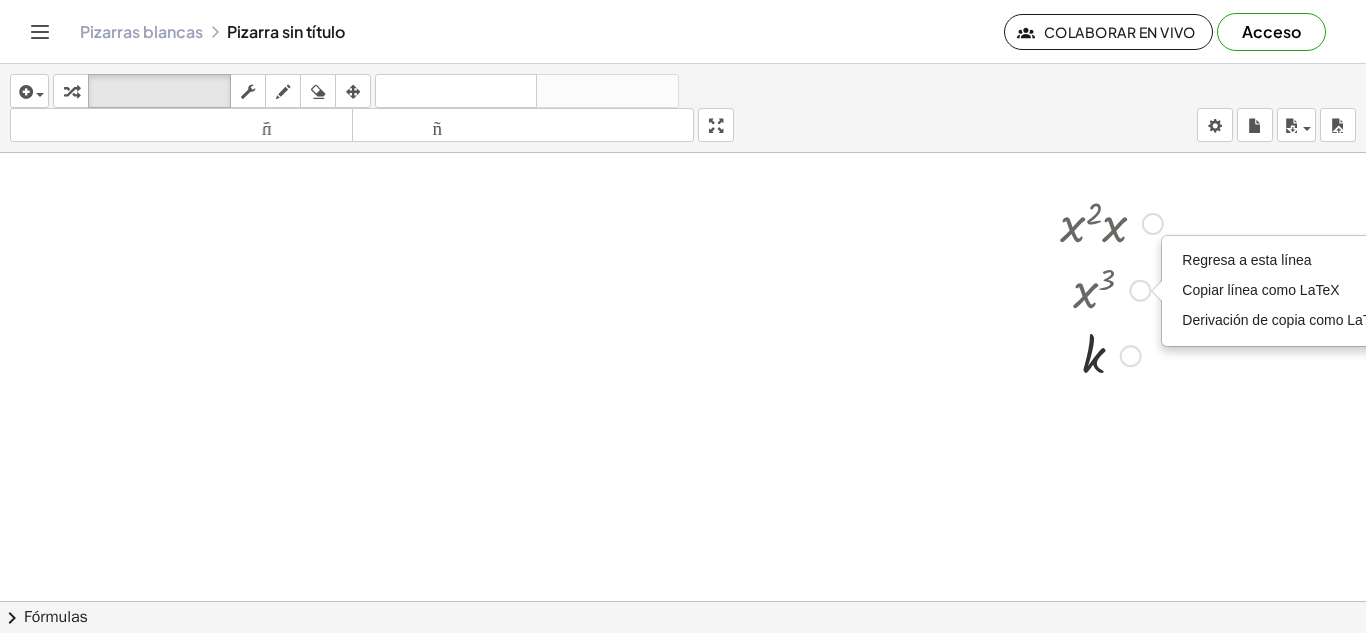 click at bounding box center [1111, 289] 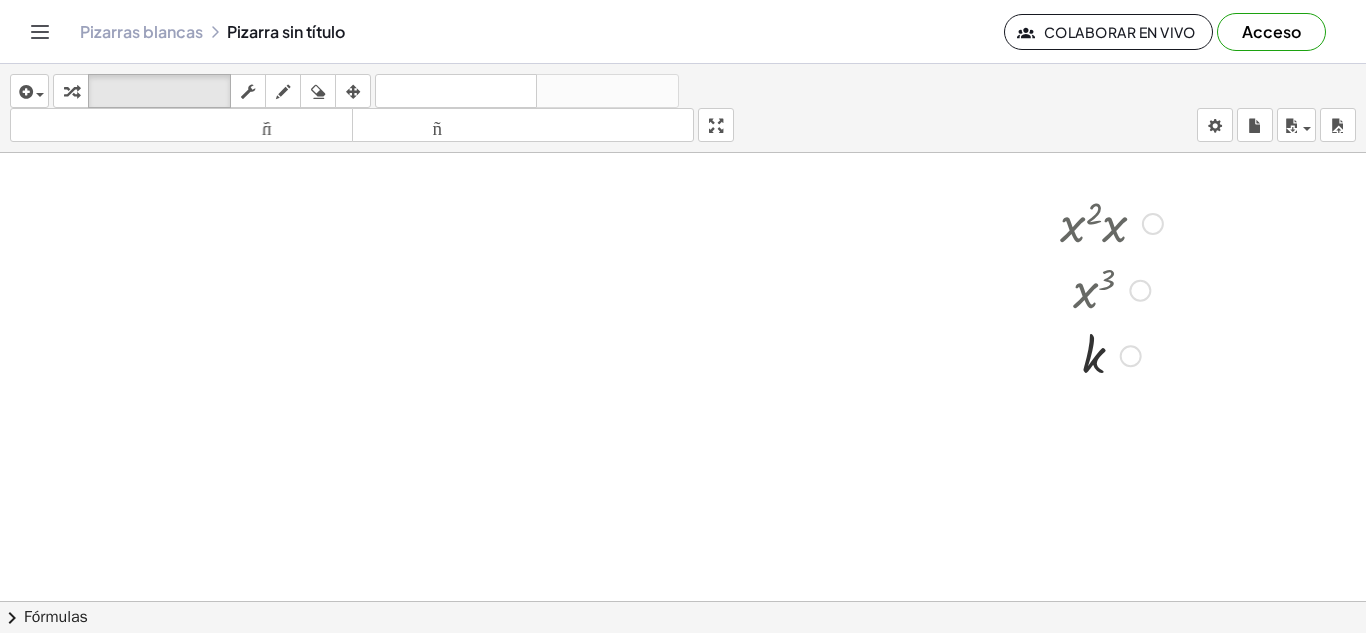 click on "Regresa a esta línea Copiar línea como LaTeX Derivación de copia como LaTeX" at bounding box center [1153, 224] 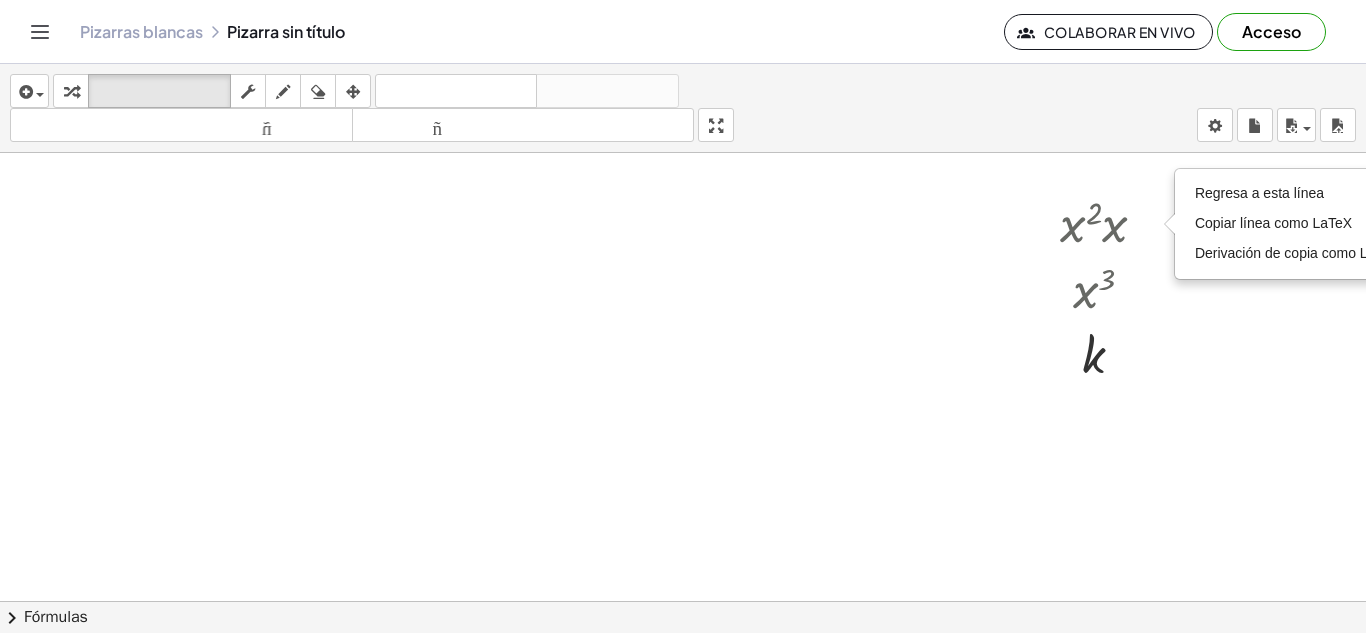 click at bounding box center [683, 615] 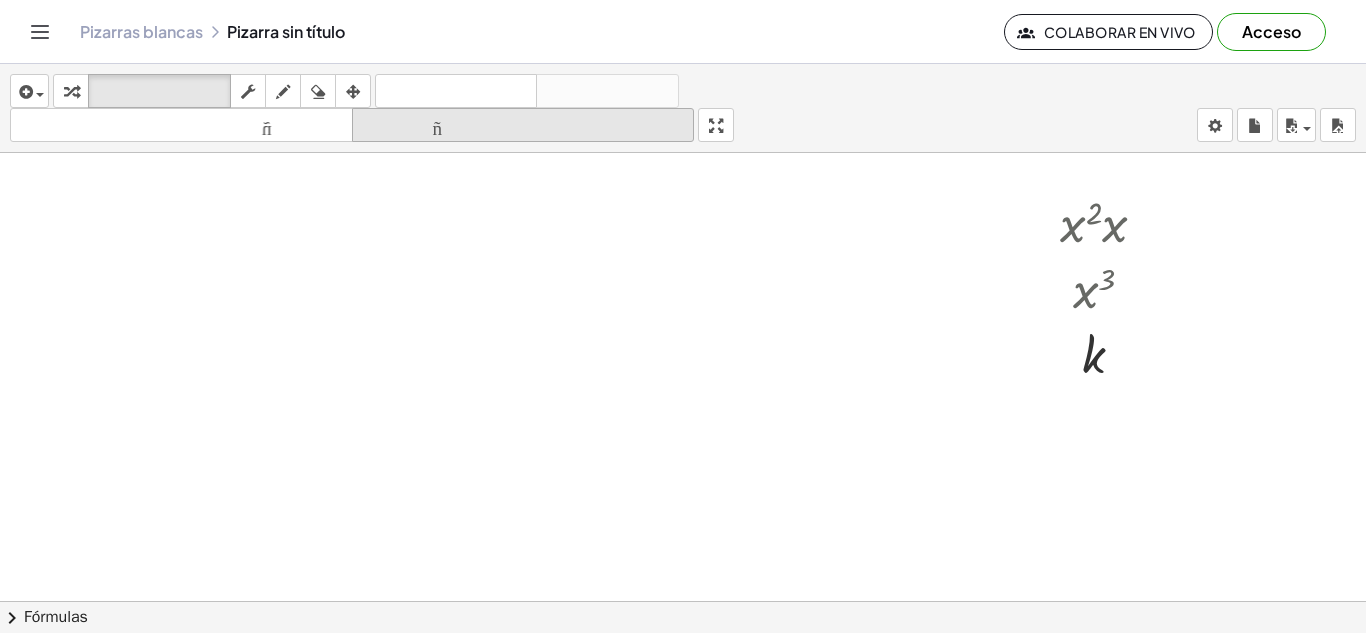 click on "tamaño_del_formato" at bounding box center (523, 125) 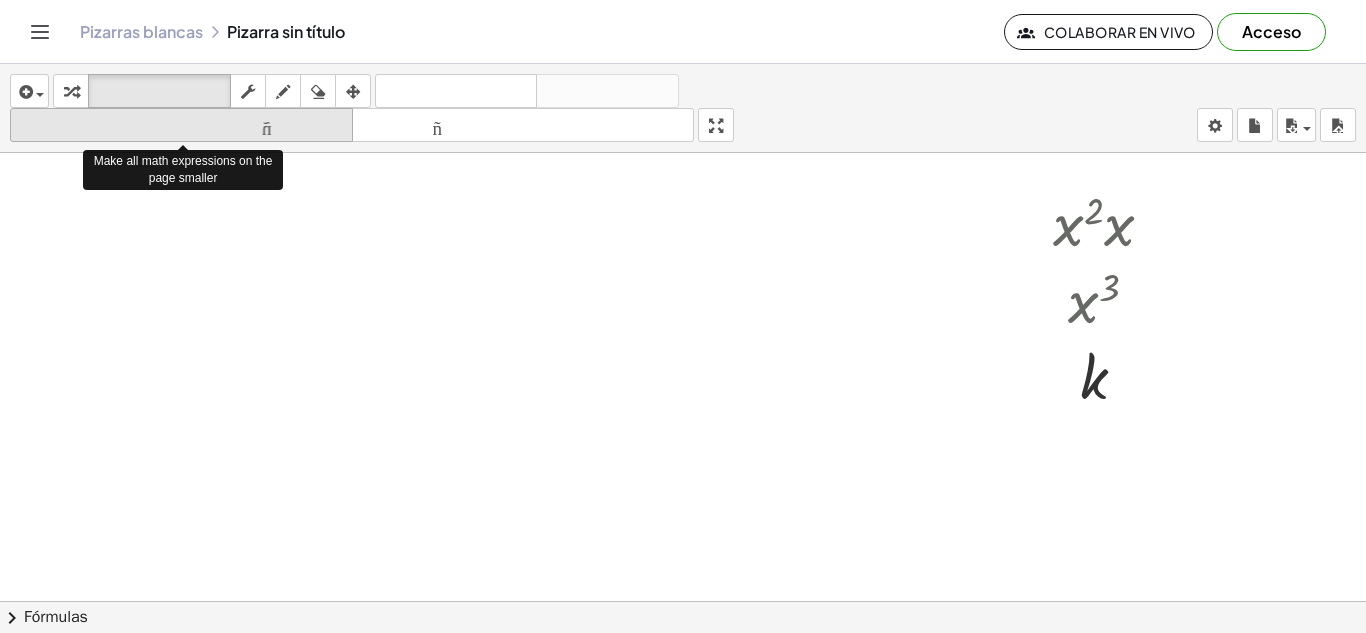 click on "tamaño_del_formato menor" at bounding box center [181, 125] 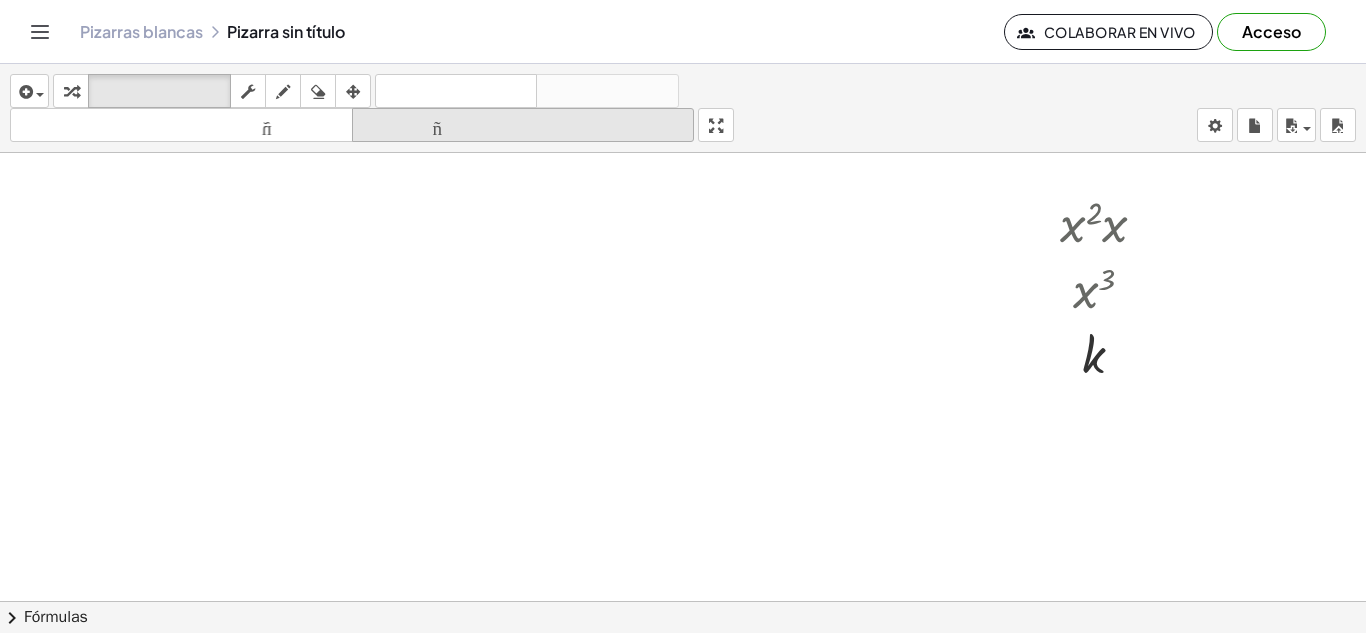 click on "tamaño_del_formato" at bounding box center (523, 125) 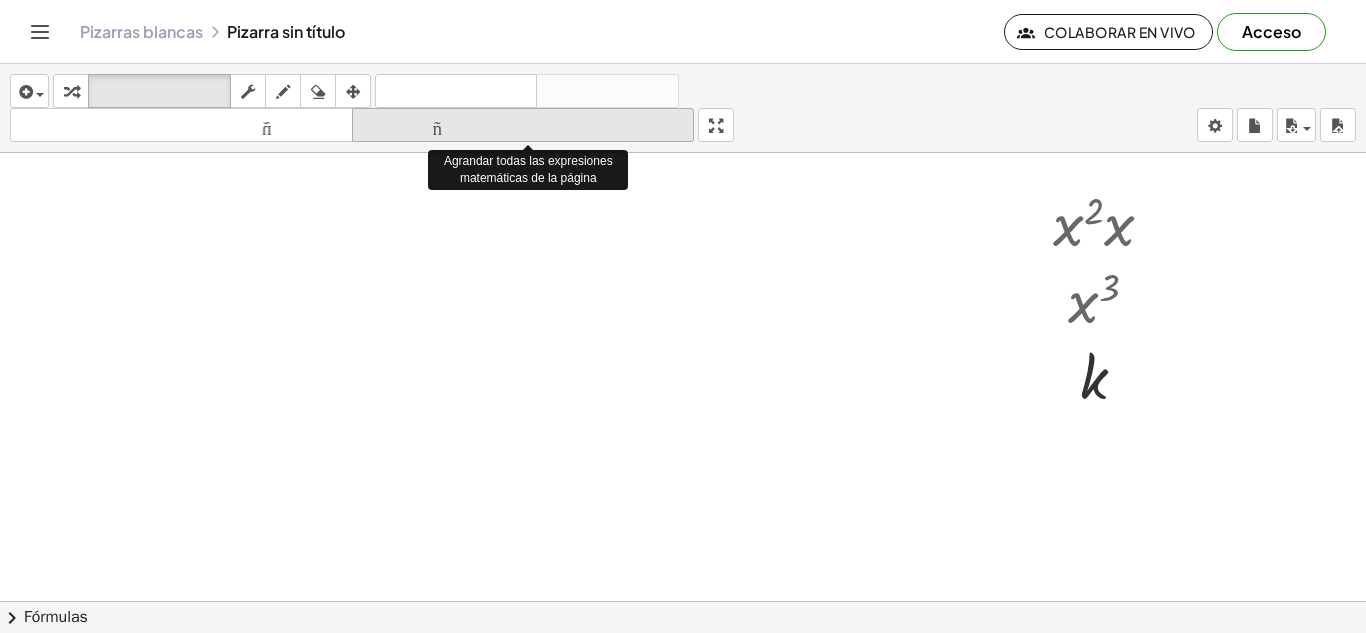 click on "tamaño_del_formato" at bounding box center [523, 125] 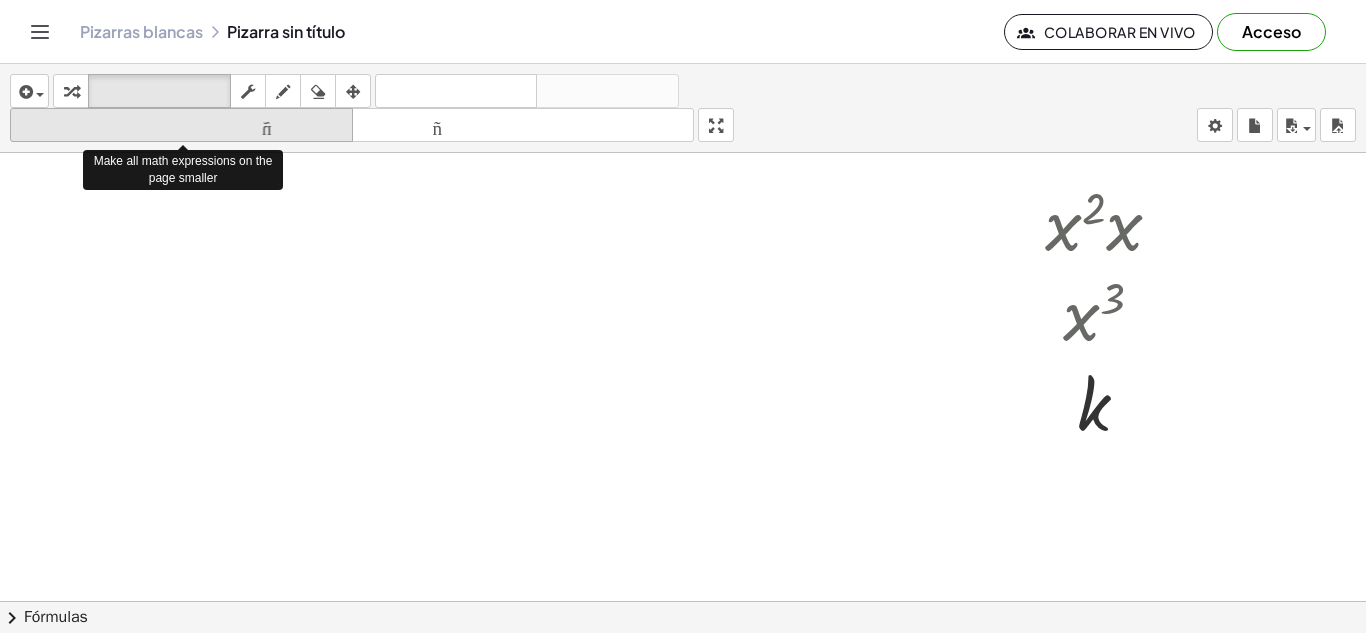 click on "tamaño_del_formato" at bounding box center (181, 126) 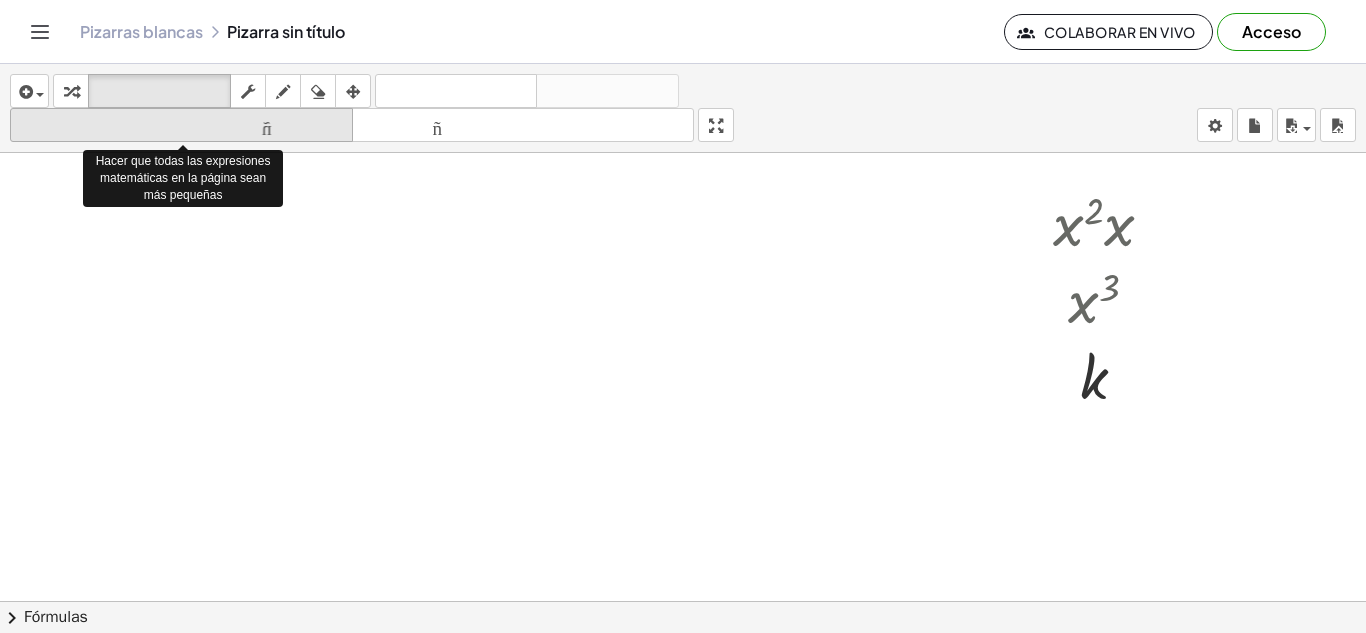 click on "tamaño_del_formato" at bounding box center [181, 126] 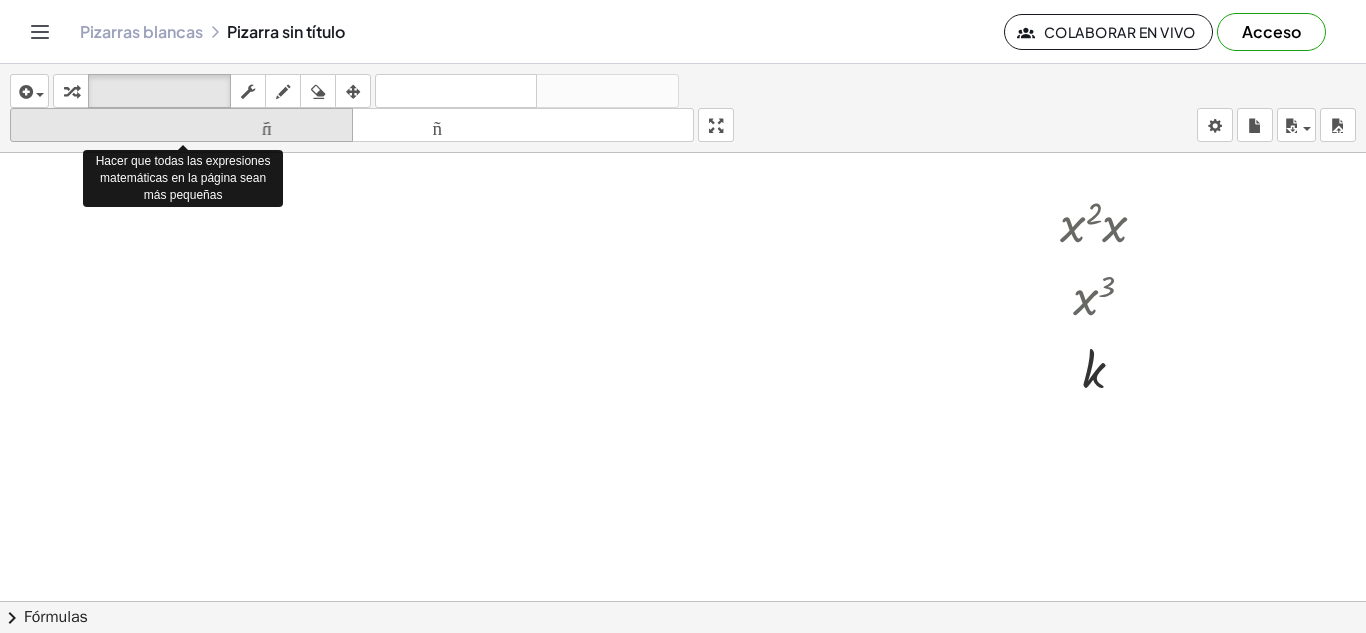 click on "tamaño_del_formato" at bounding box center [181, 126] 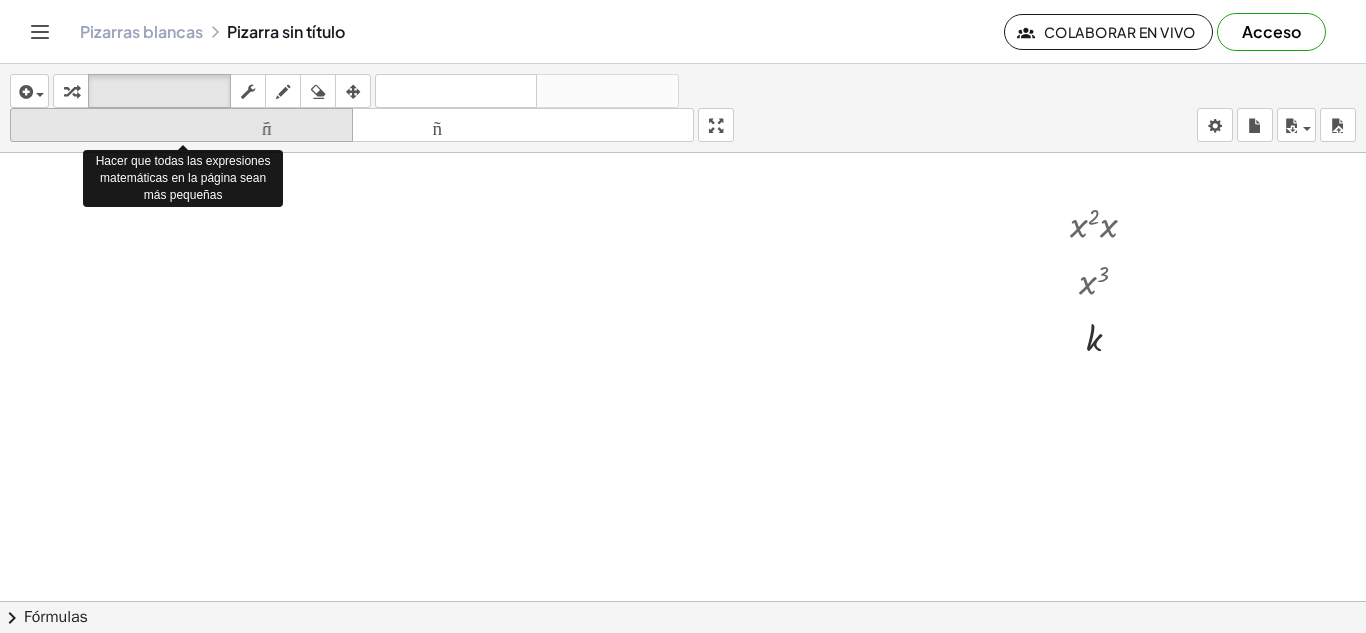 click on "tamaño_del_formato" at bounding box center (181, 126) 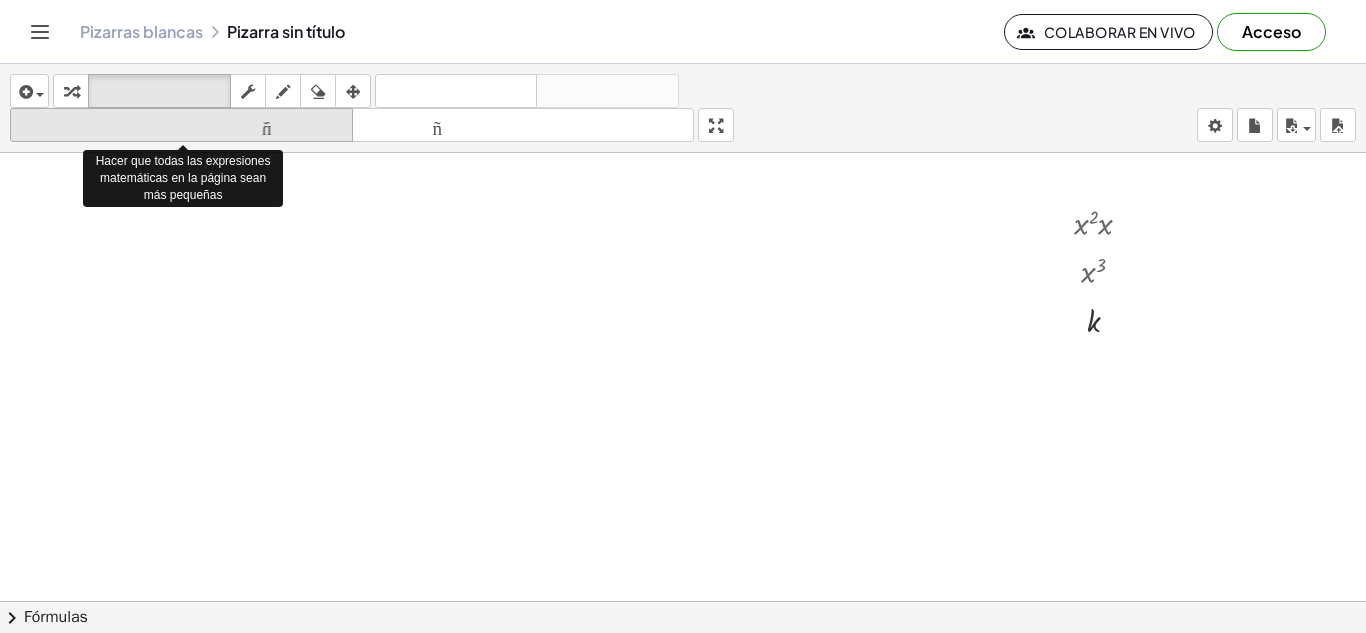 click on "tamaño_del_formato" at bounding box center [181, 126] 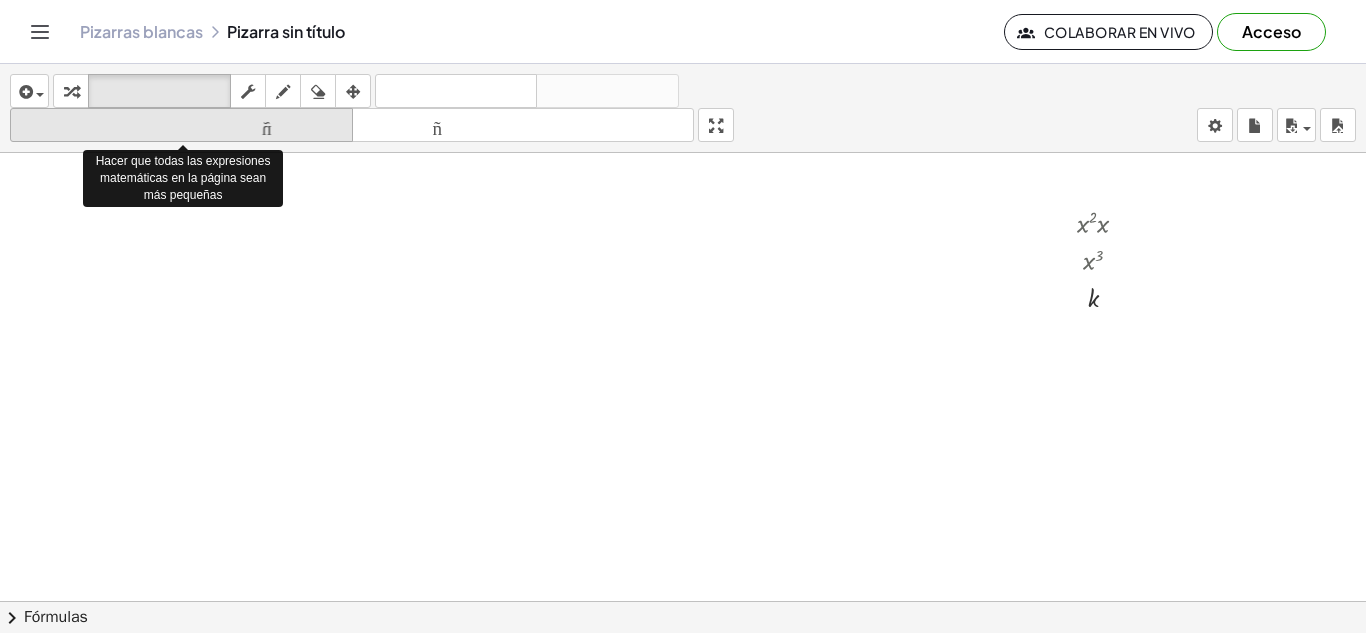 click on "tamaño_del_formato" at bounding box center (181, 126) 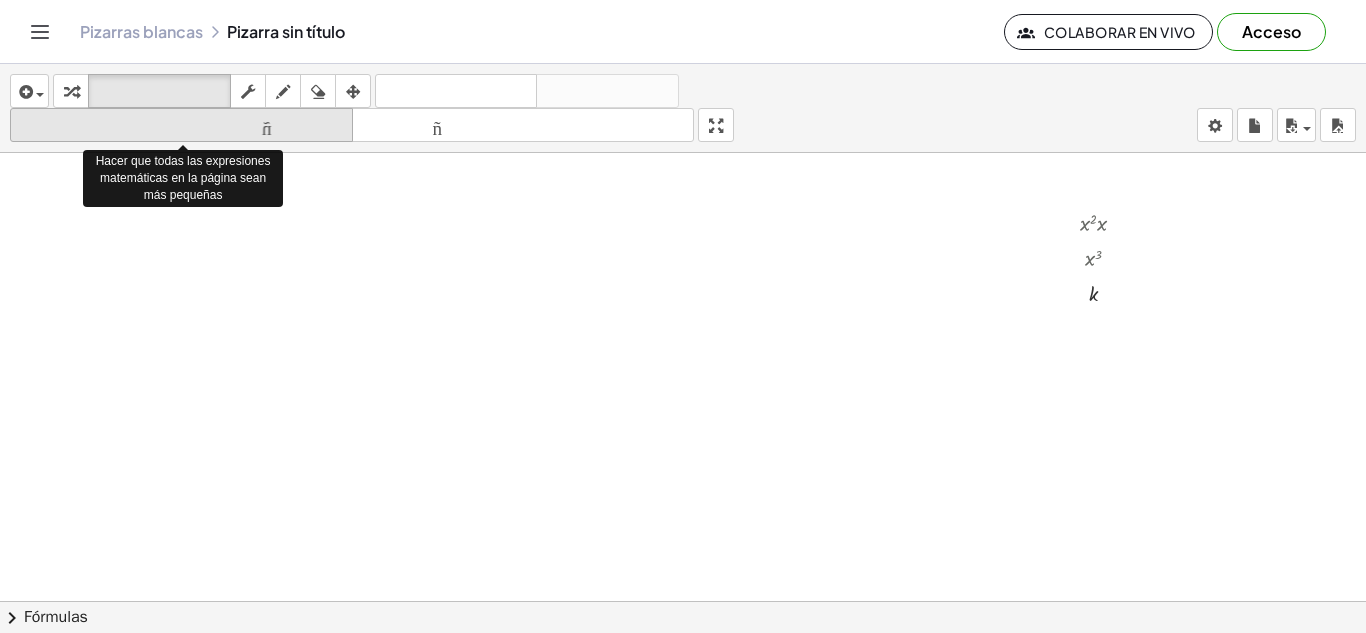 click on "tamaño_del_formato" at bounding box center [181, 126] 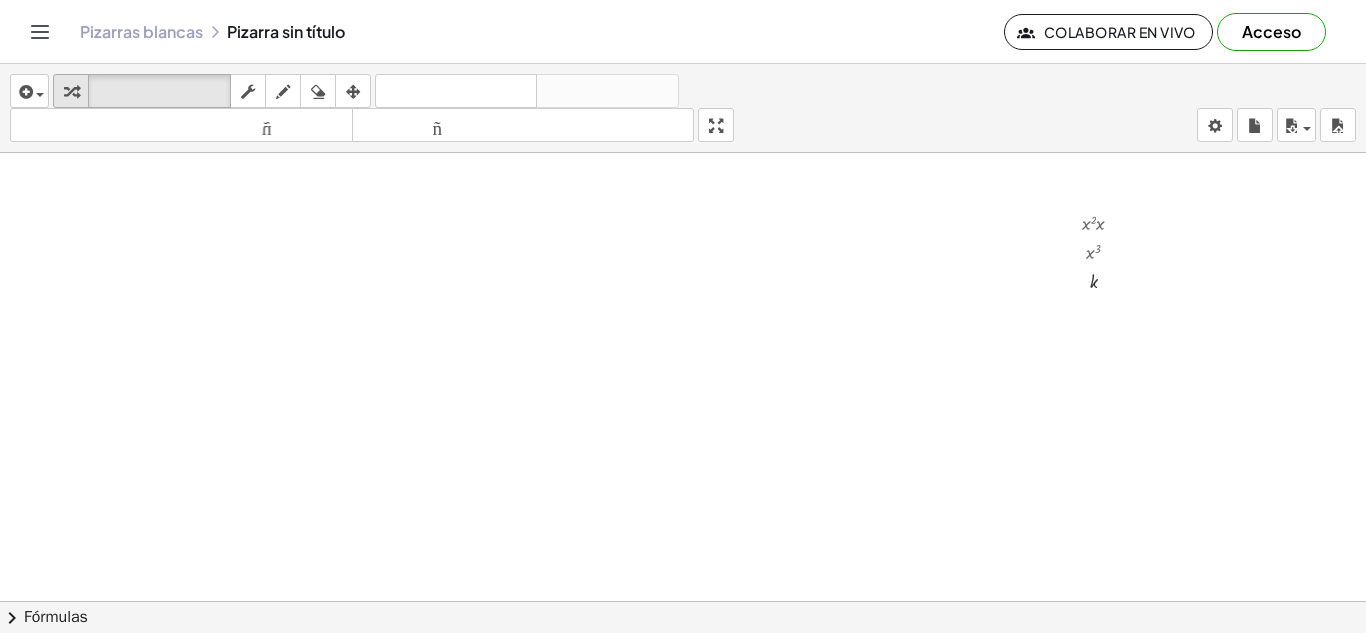 click at bounding box center [71, 92] 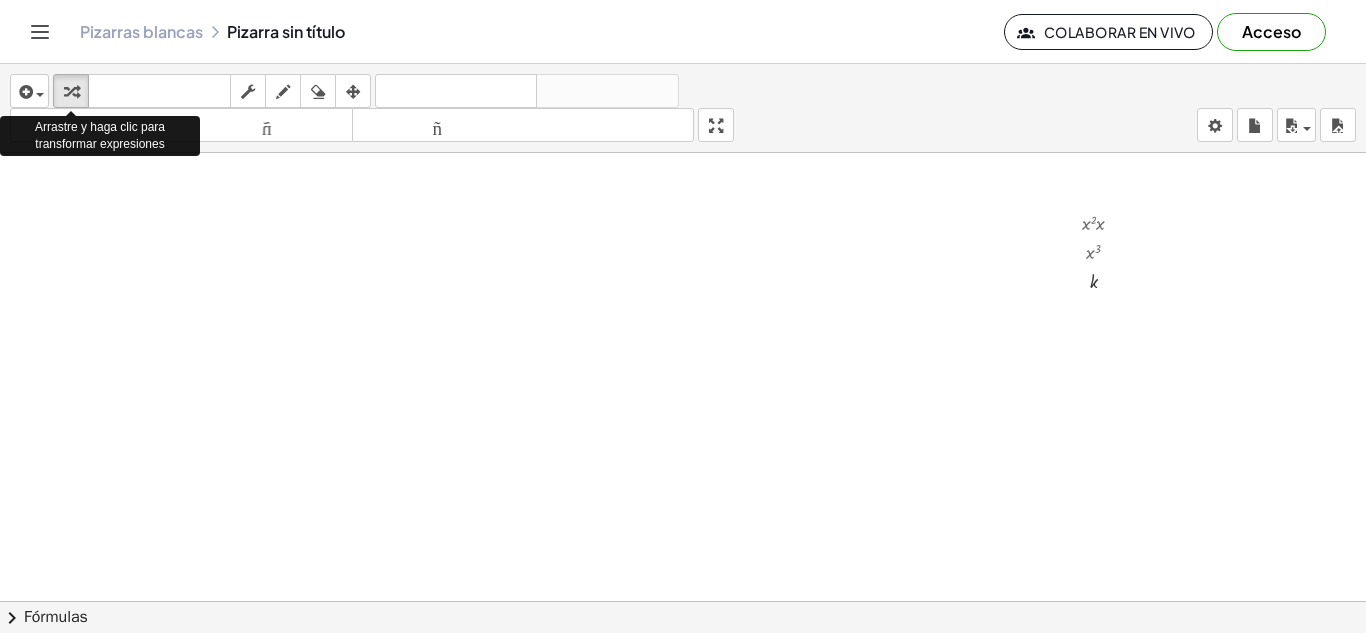 drag, startPoint x: 71, startPoint y: 96, endPoint x: 84, endPoint y: 110, distance: 19.104973 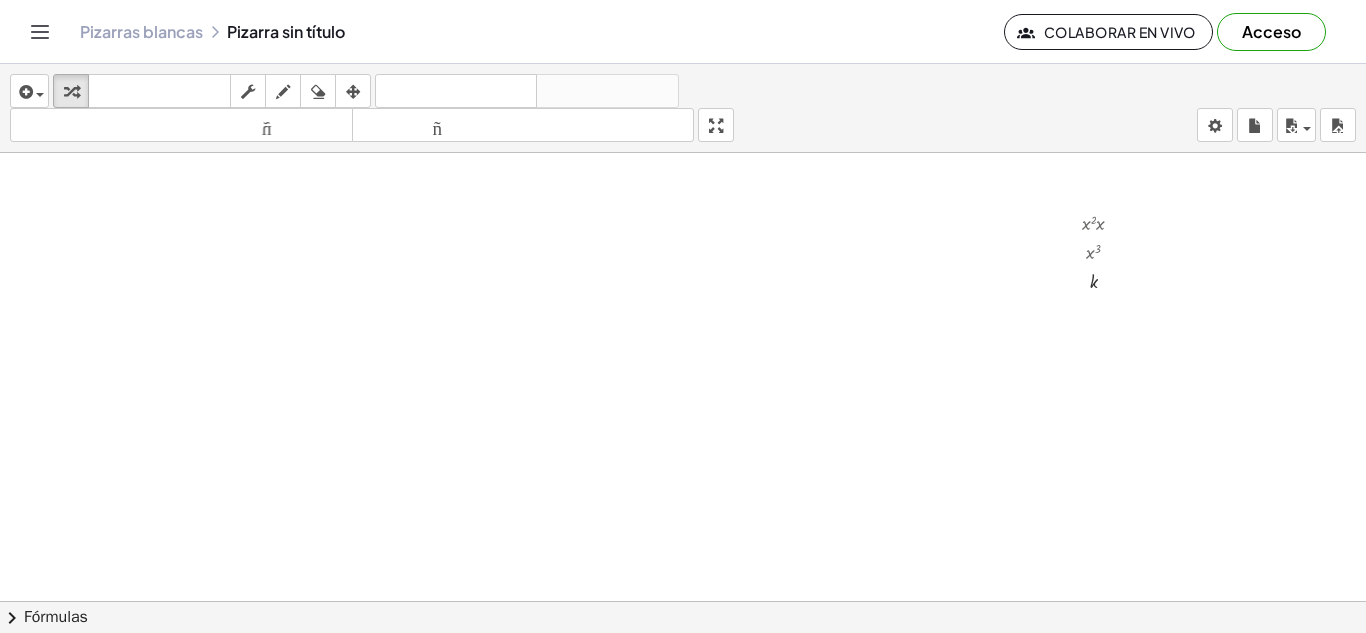 drag, startPoint x: 66, startPoint y: 96, endPoint x: 147, endPoint y: 220, distance: 148.11145 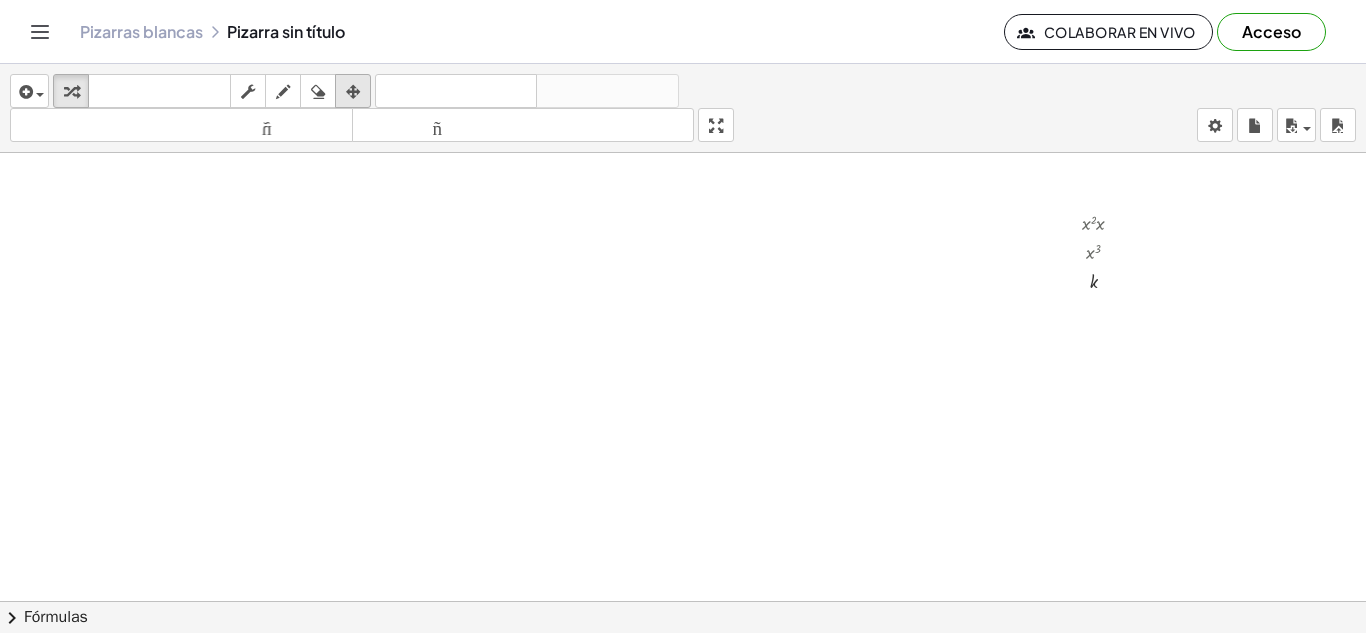 click at bounding box center (353, 92) 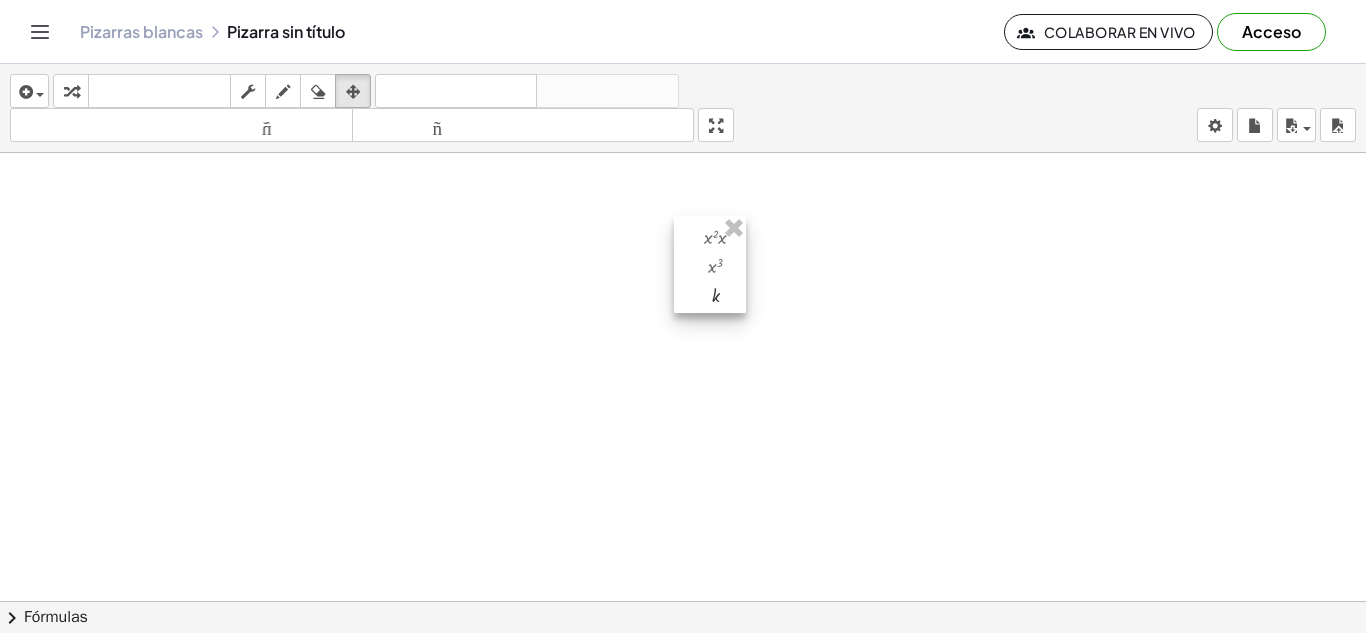 drag, startPoint x: 1086, startPoint y: 225, endPoint x: 690, endPoint y: 240, distance: 396.284 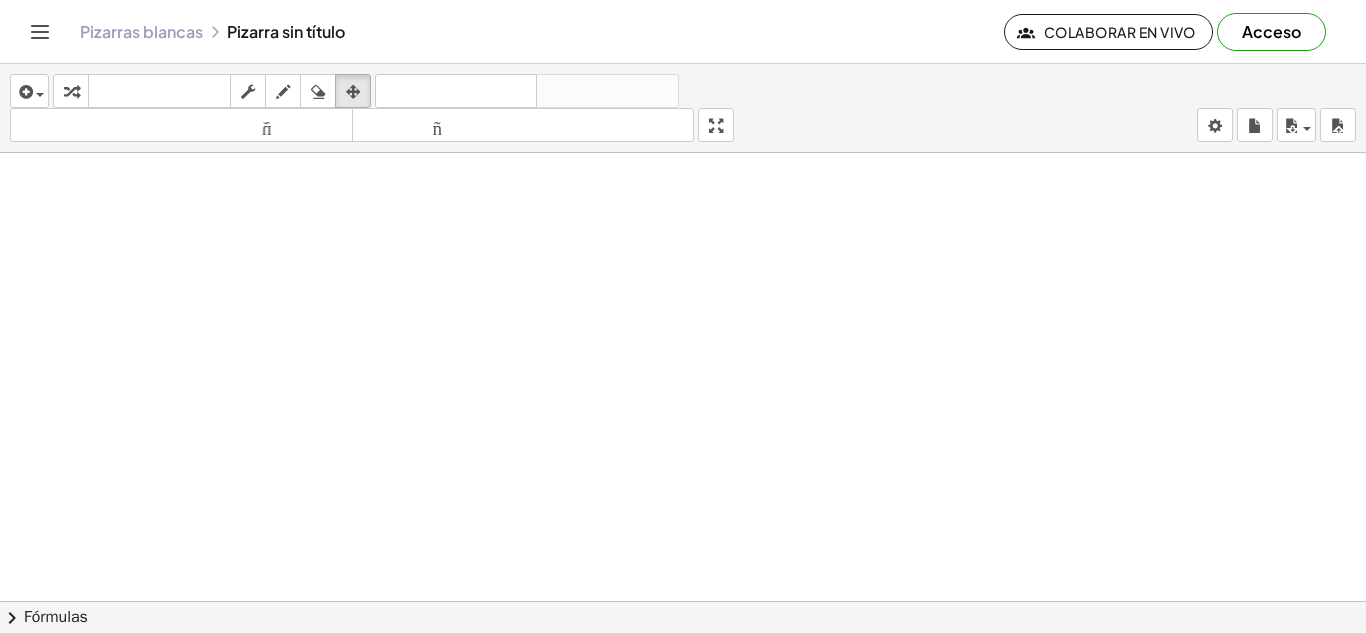 click at bounding box center (683, 615) 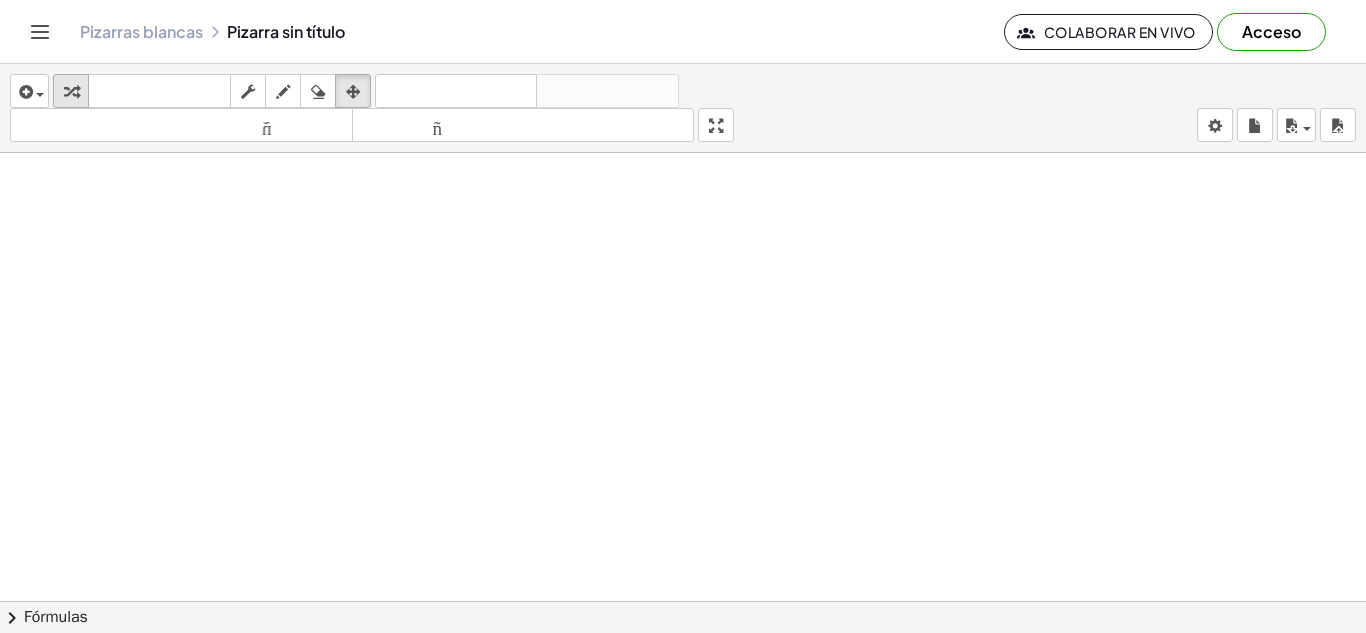 click on "transformar" at bounding box center (71, 91) 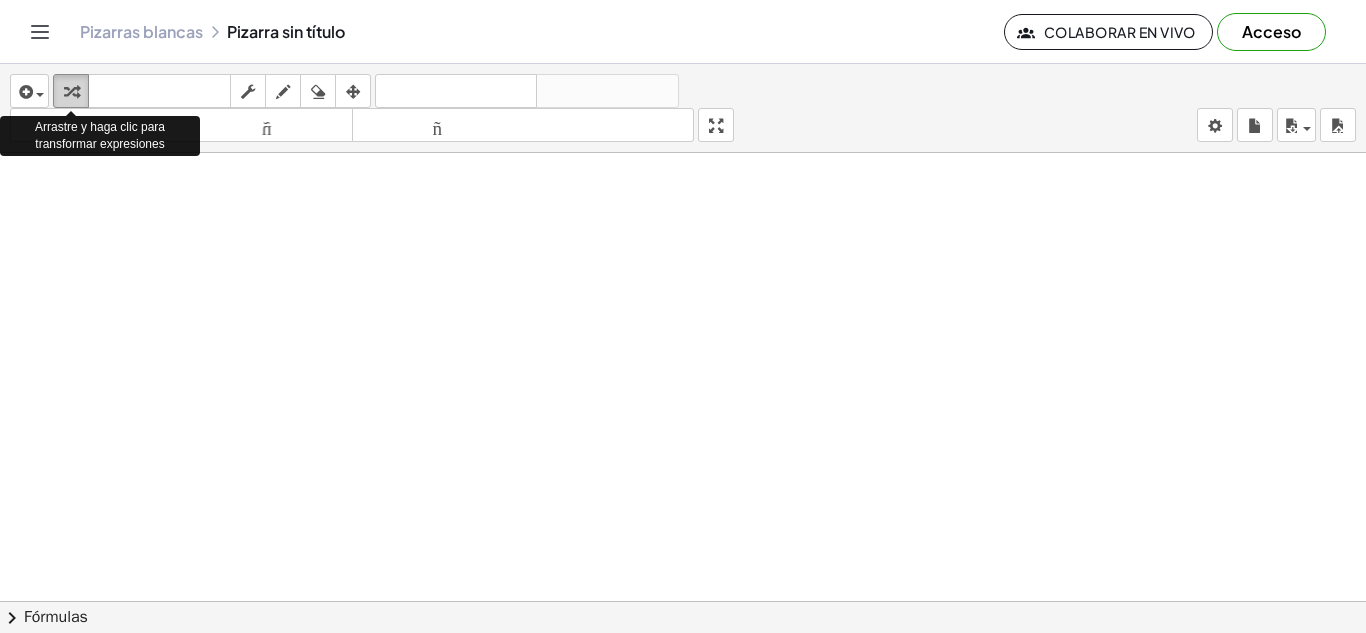 drag, startPoint x: 70, startPoint y: 82, endPoint x: 86, endPoint y: 107, distance: 29.681644 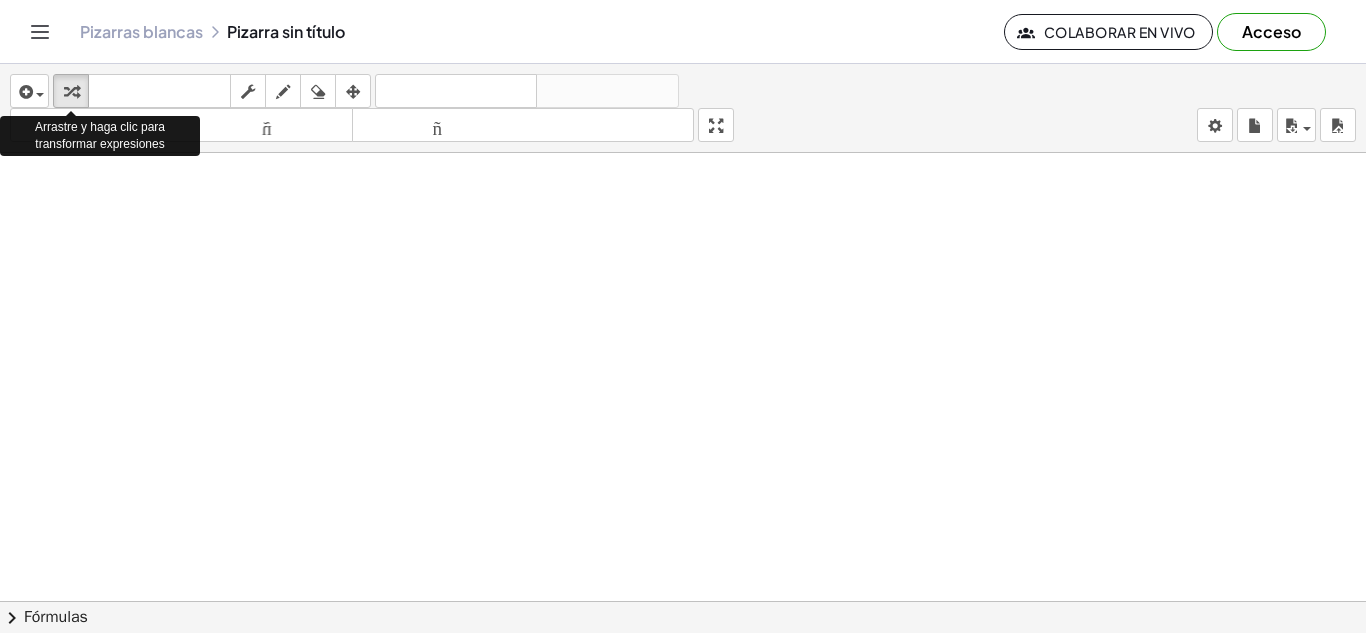 click on "Arrastre y haga clic para transformar expresiones" at bounding box center [100, 136] 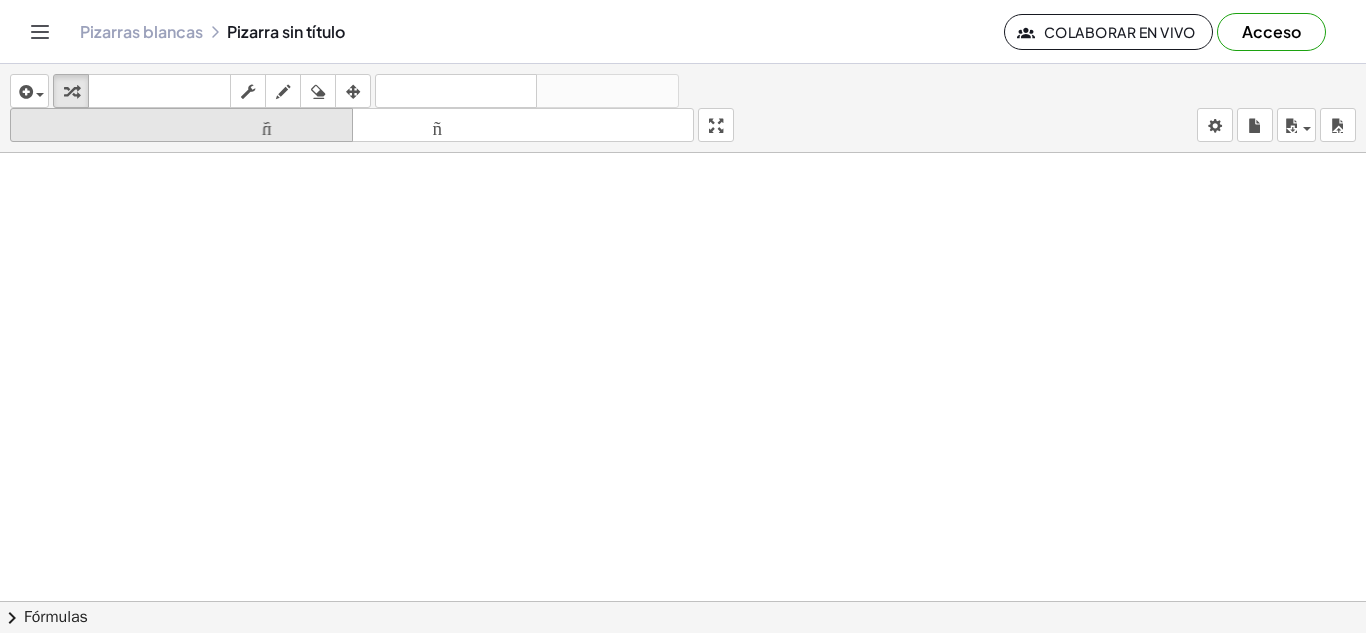 drag, startPoint x: 122, startPoint y: 535, endPoint x: 43, endPoint y: 134, distance: 408.70773 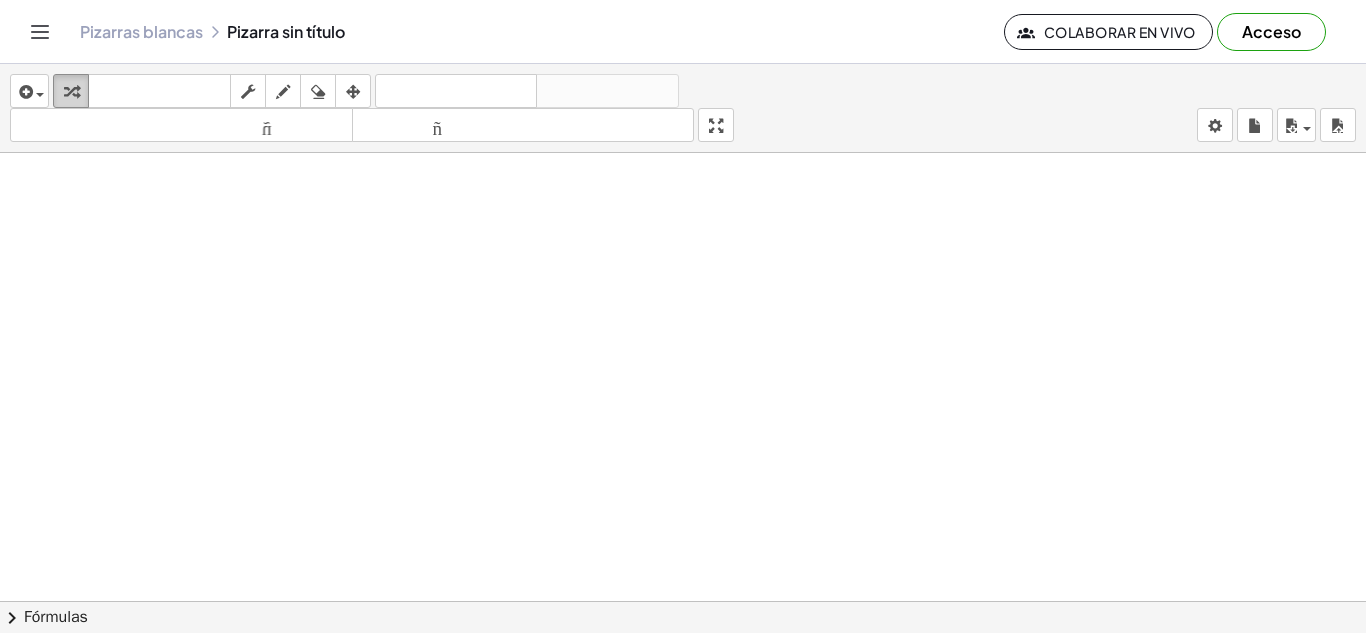 click at bounding box center [71, 91] 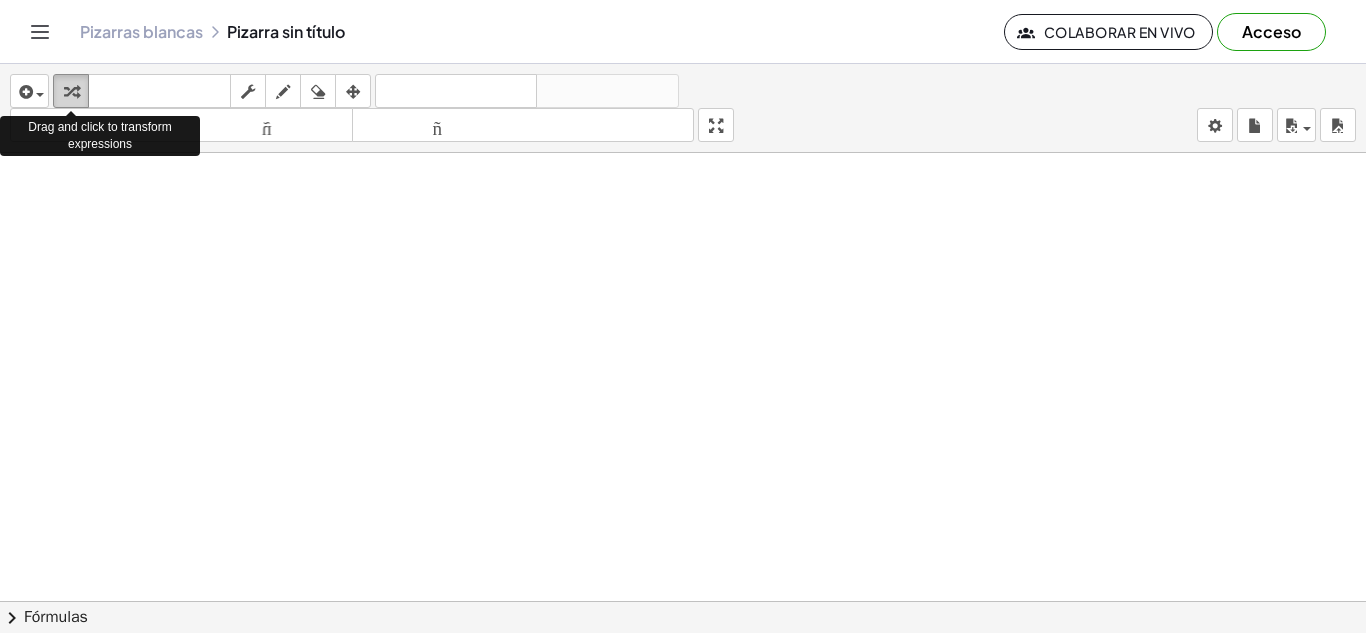 click at bounding box center [71, 92] 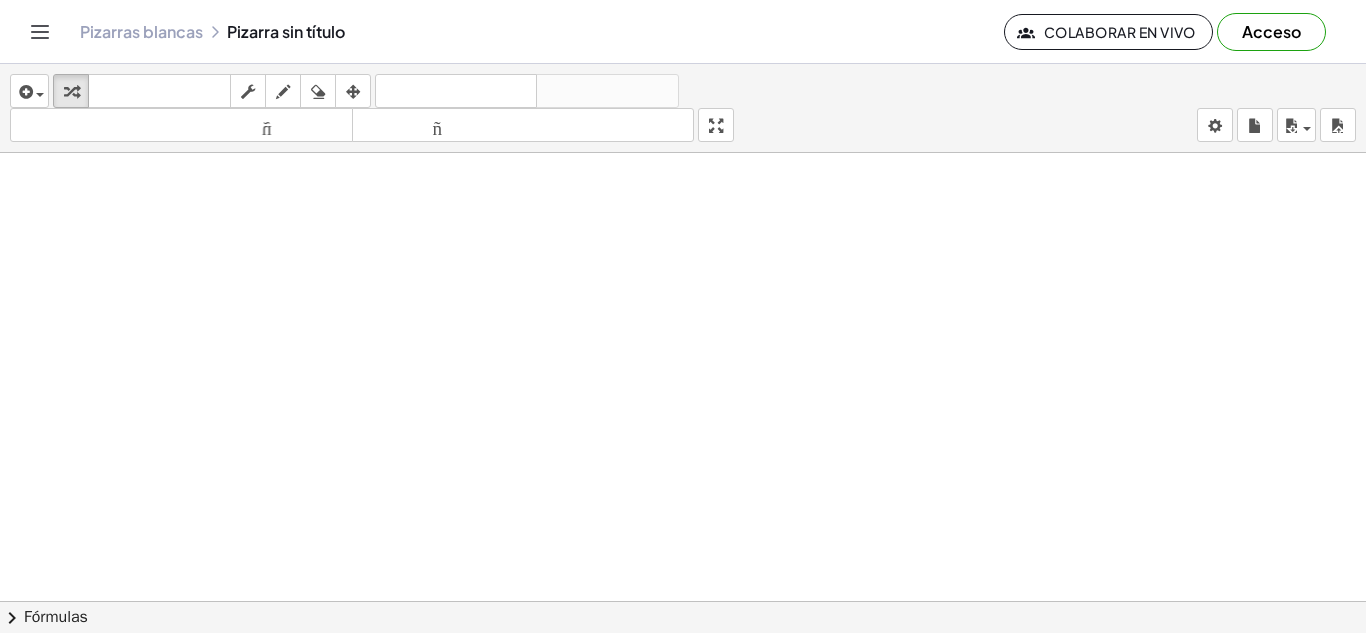click at bounding box center [683, 615] 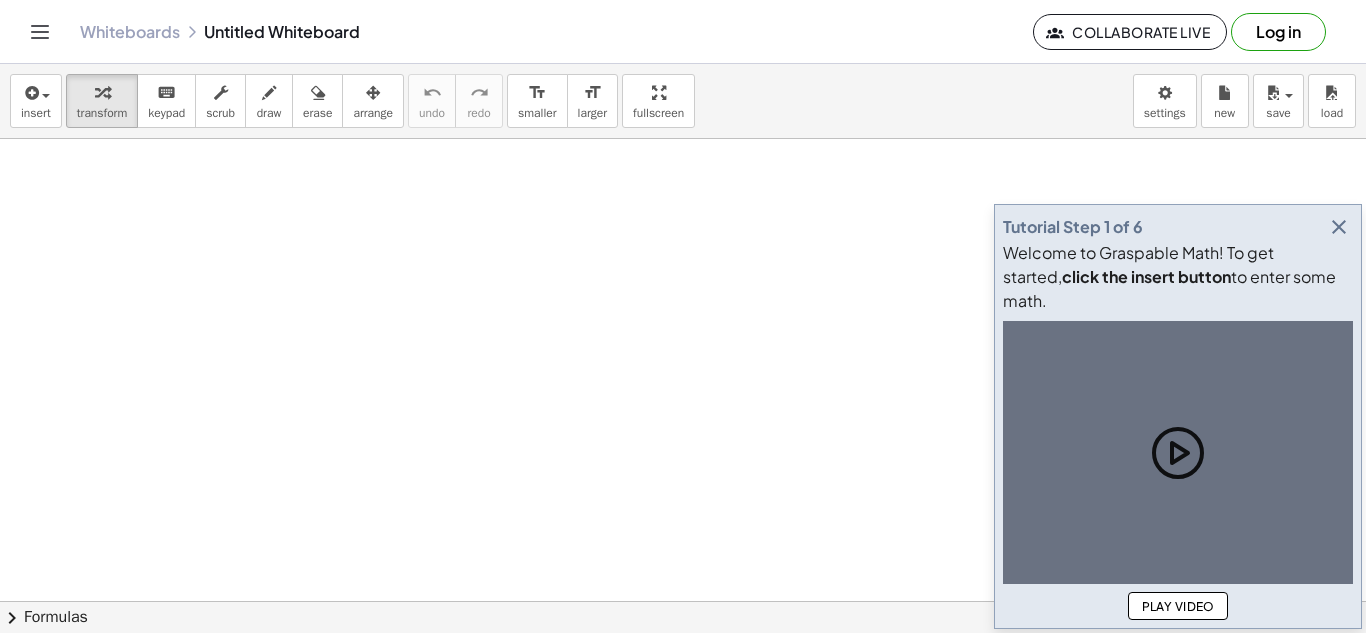 scroll, scrollTop: 0, scrollLeft: 0, axis: both 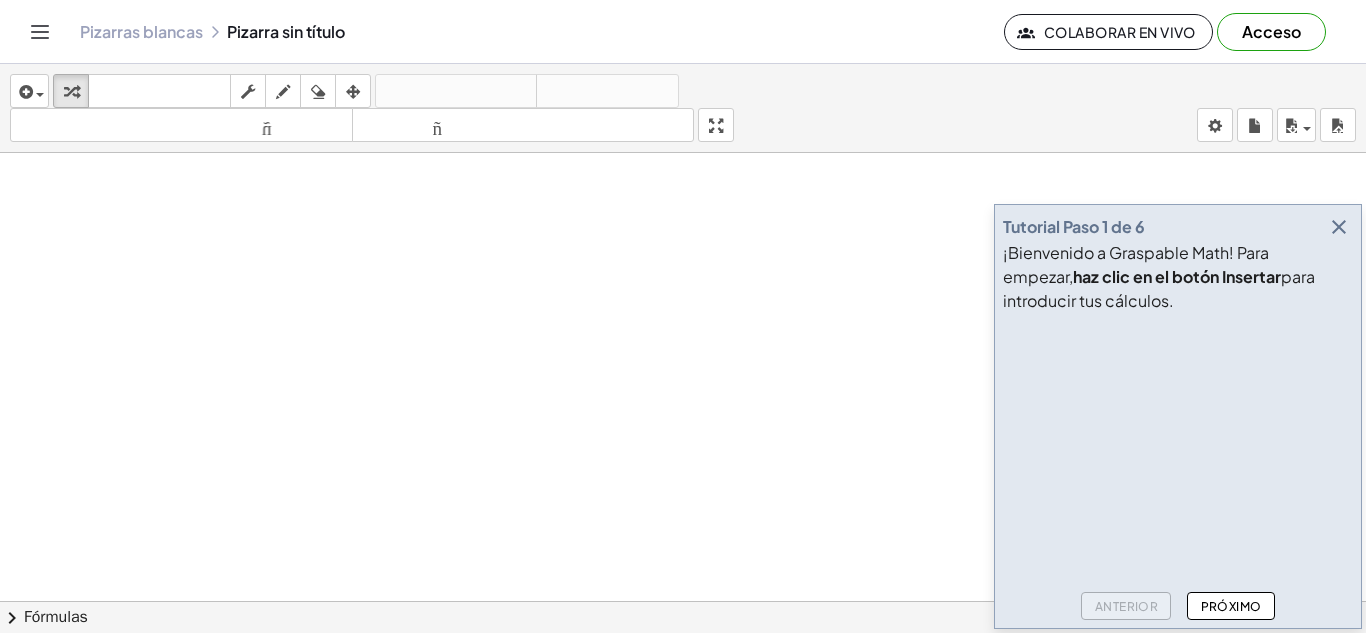 click on "Próximo" at bounding box center (1231, 606) 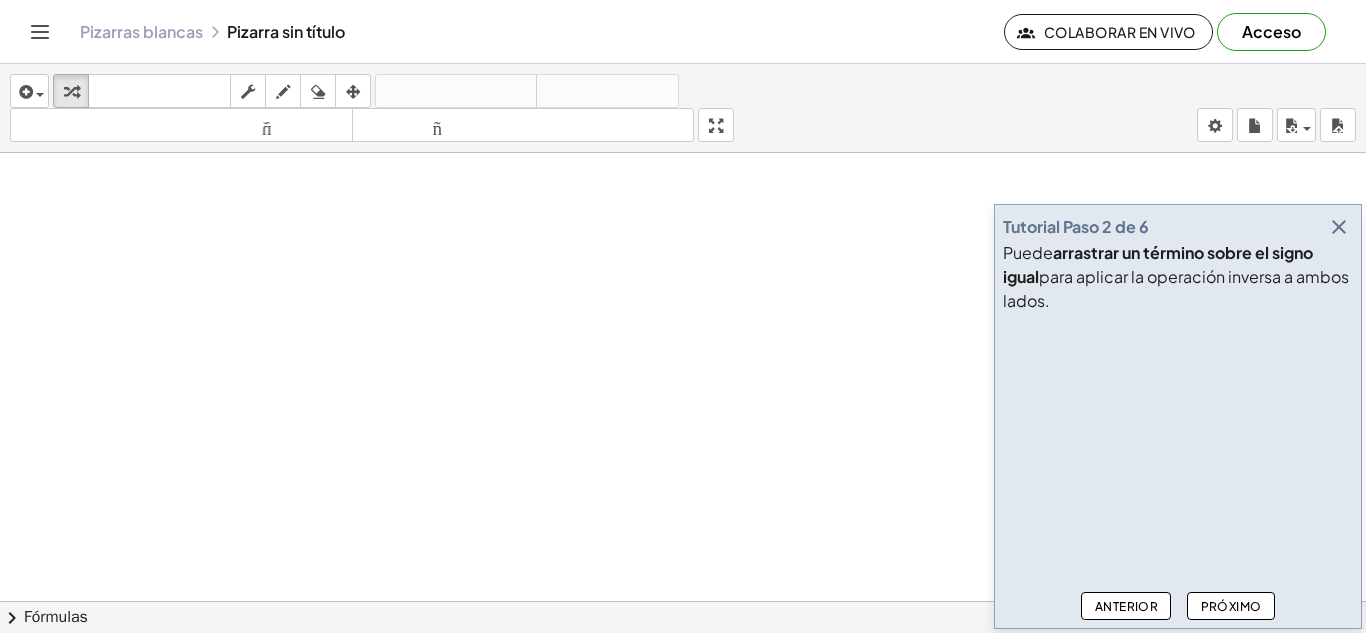 click at bounding box center (1339, 227) 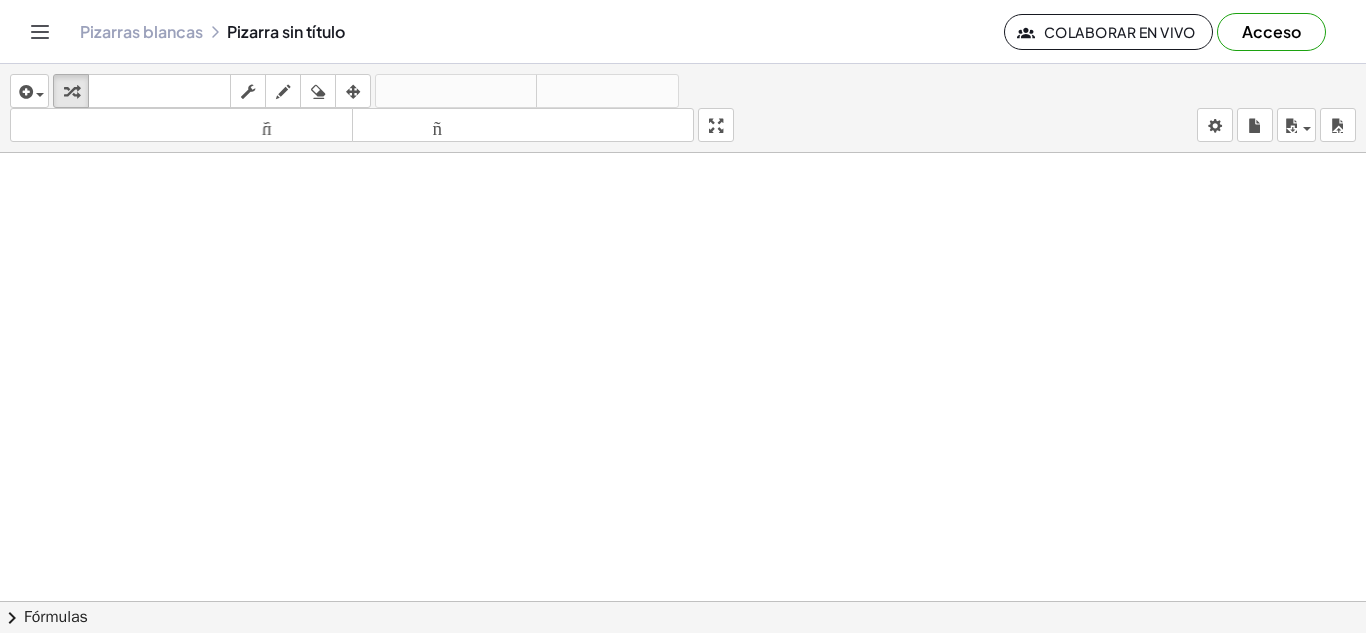 click at bounding box center [683, 615] 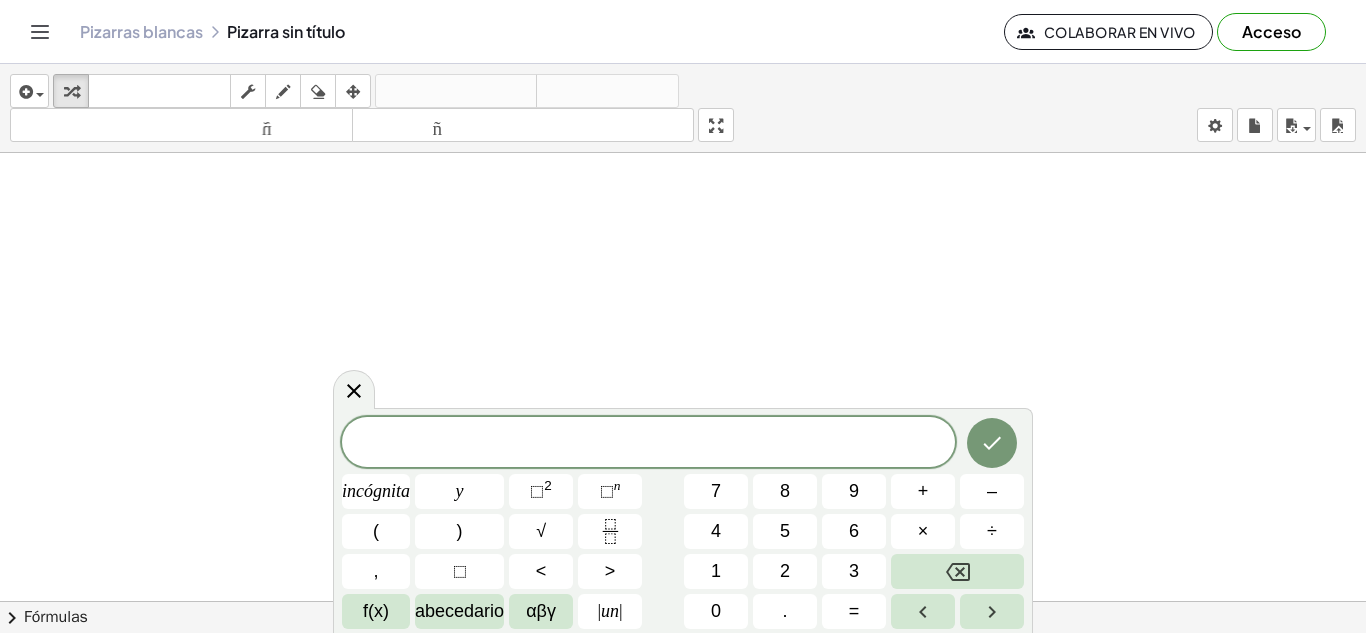 click at bounding box center [683, 615] 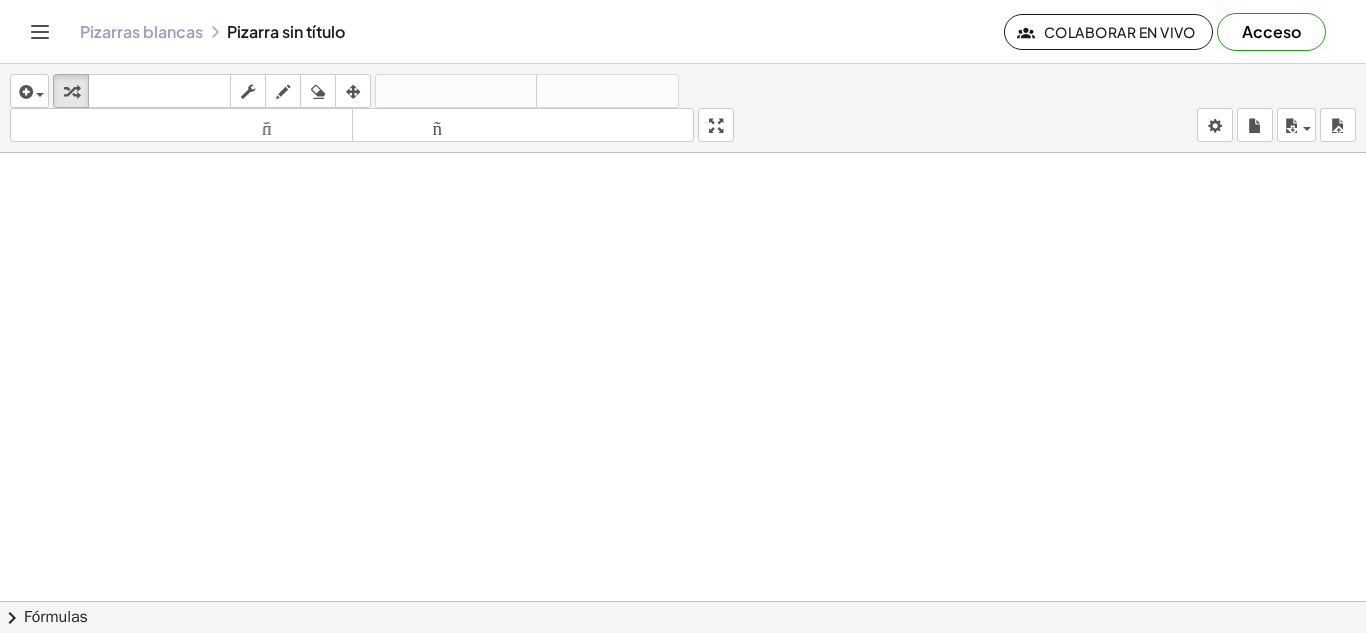 click at bounding box center [683, 615] 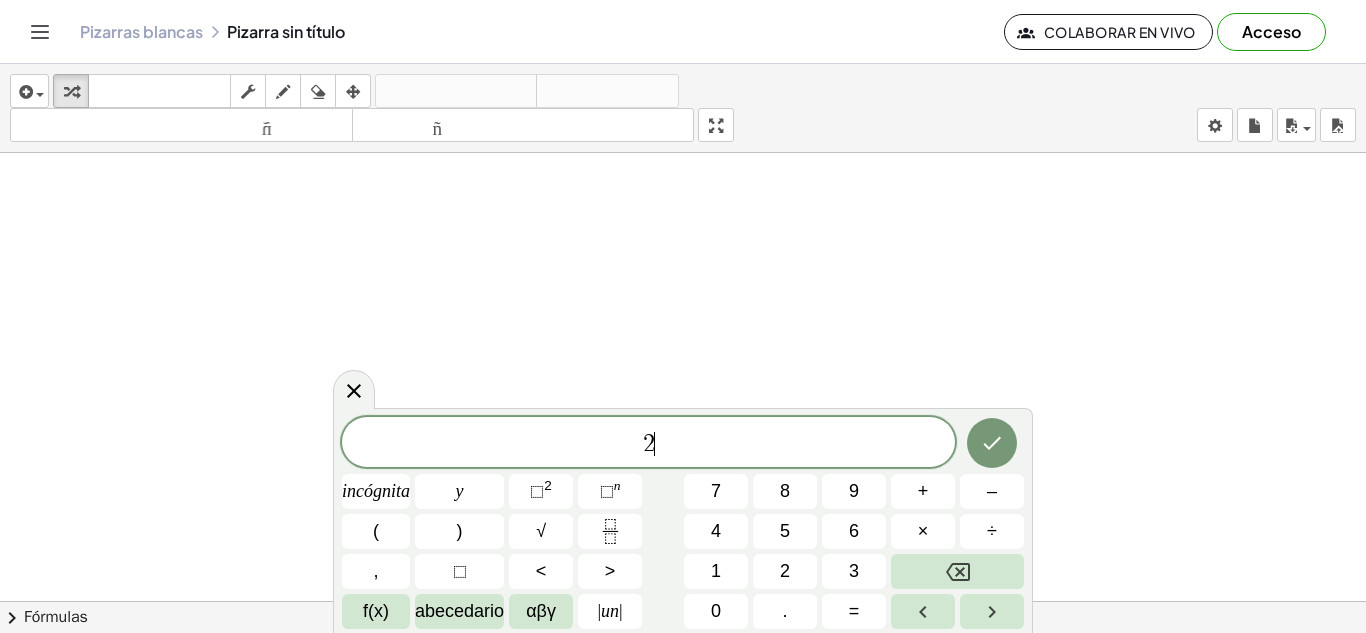 scroll, scrollTop: 2, scrollLeft: 0, axis: vertical 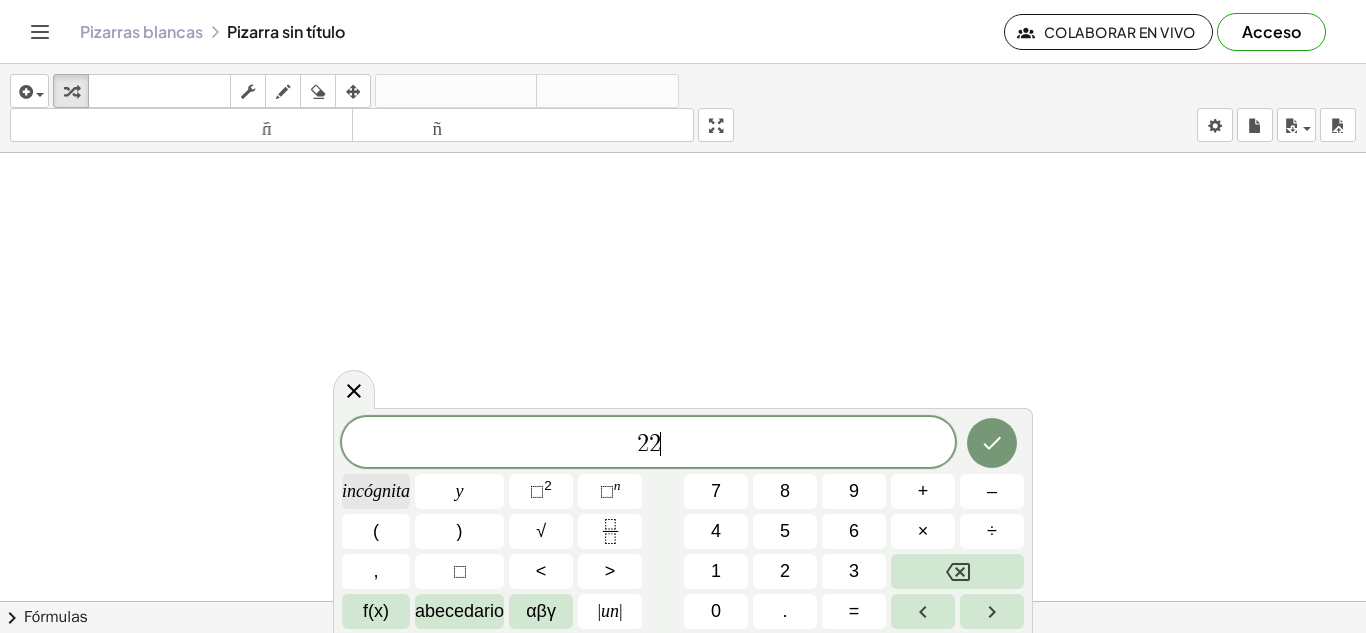 click on "incógnita" at bounding box center (376, 491) 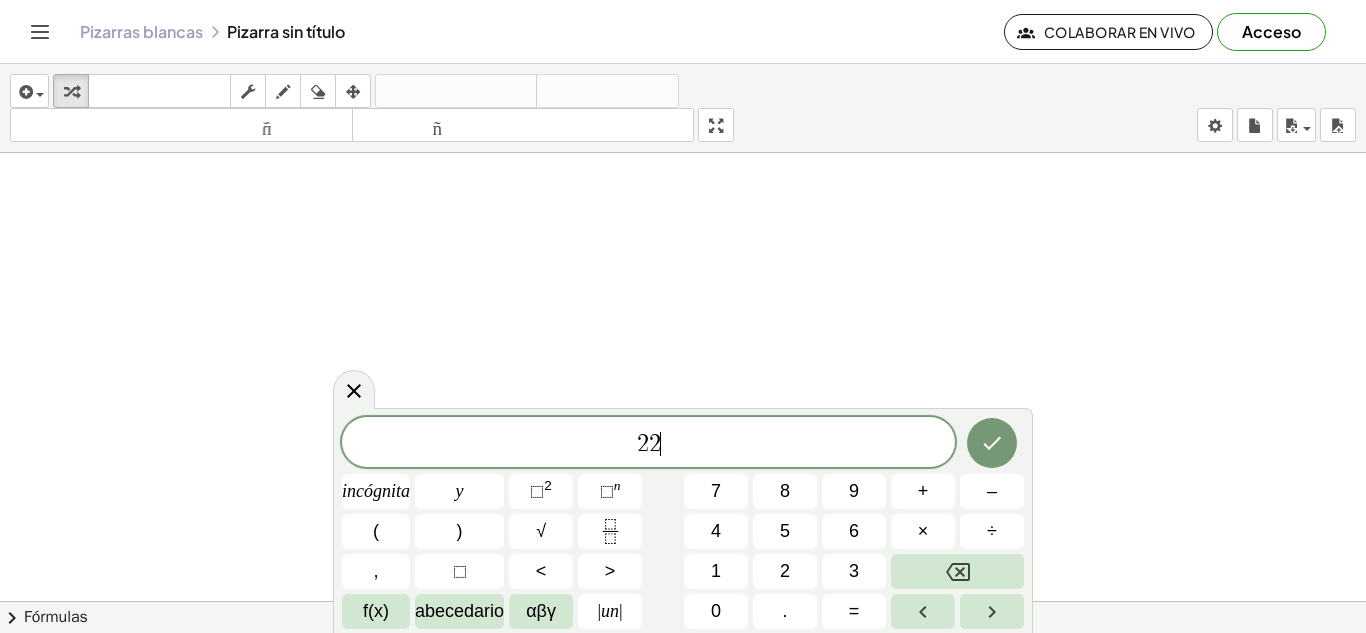 scroll, scrollTop: 3, scrollLeft: 0, axis: vertical 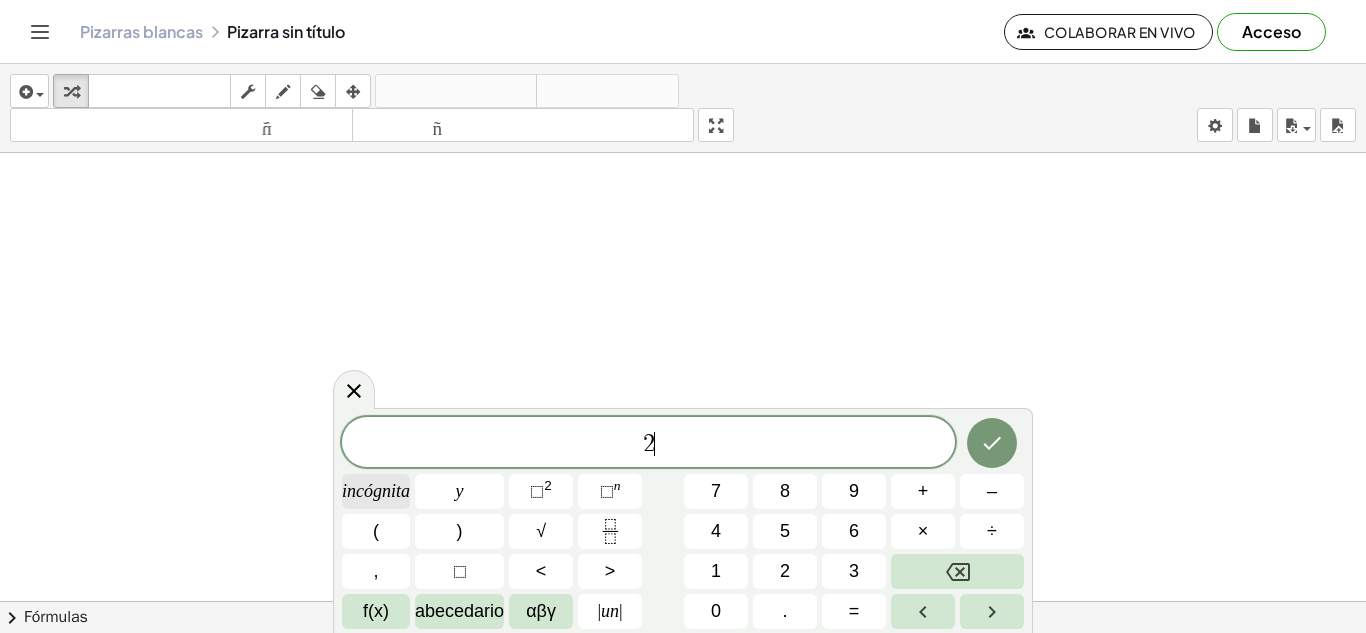 click on "incógnita" at bounding box center (376, 491) 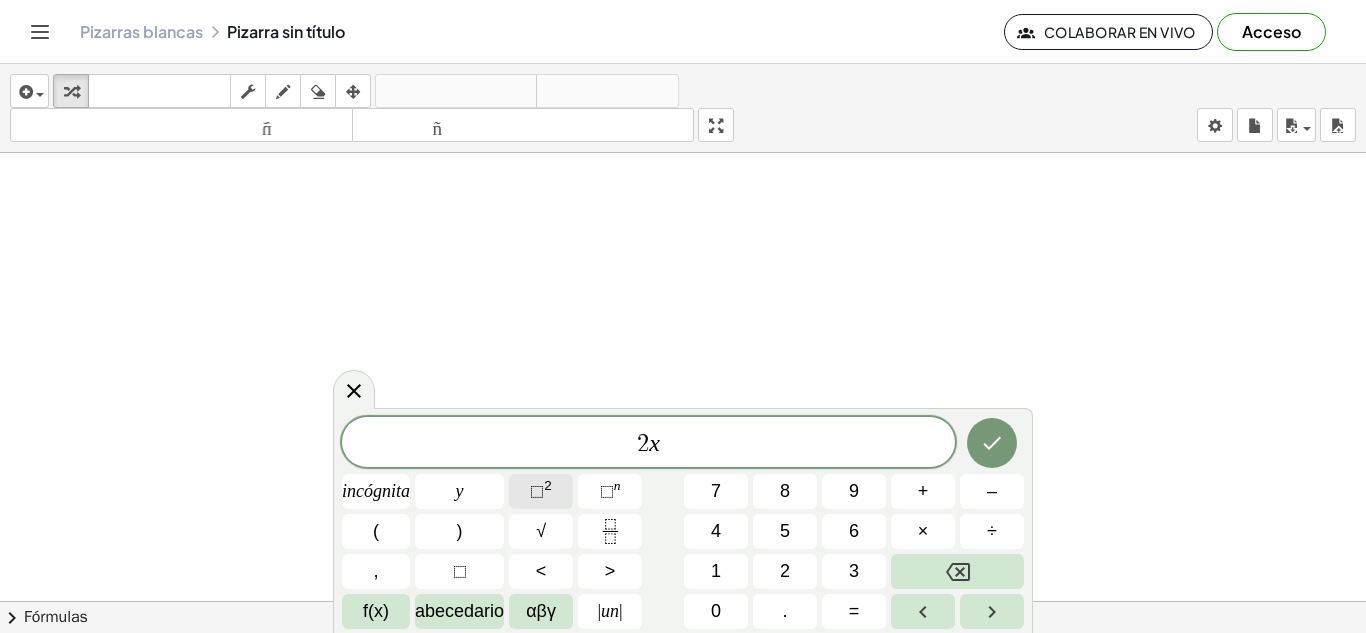 click on "⬚" at bounding box center [537, 491] 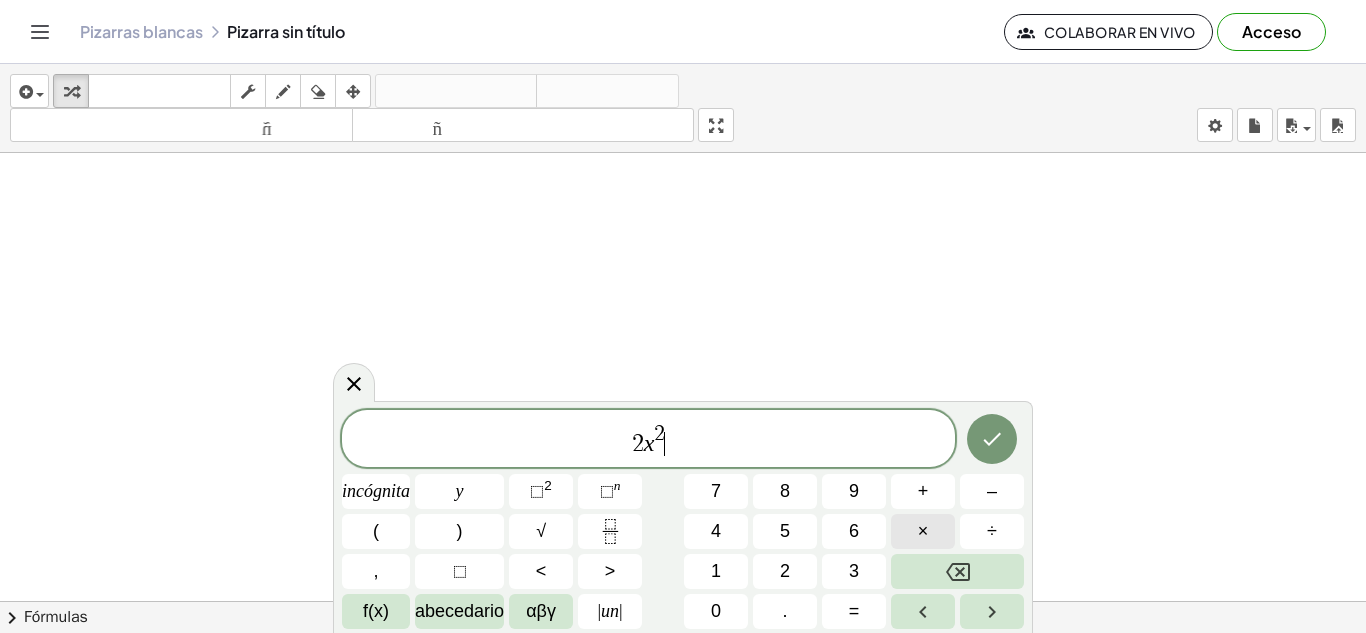click on "×" at bounding box center (923, 531) 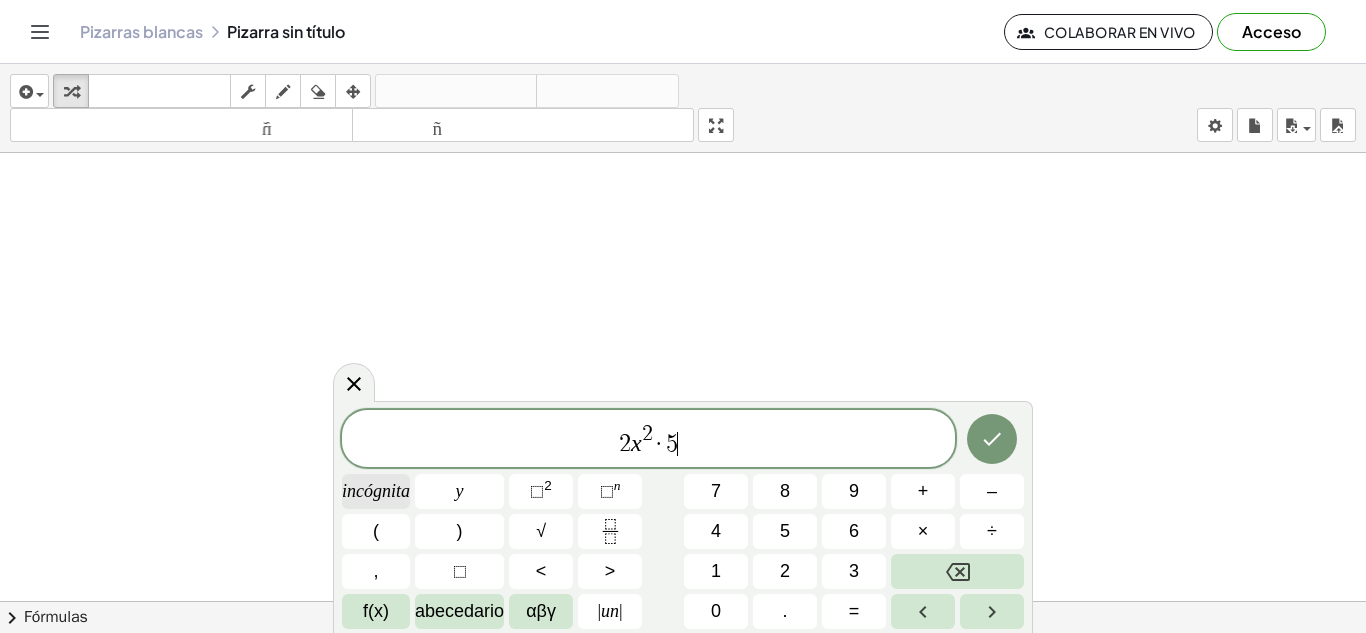 click on "incógnita" at bounding box center [376, 491] 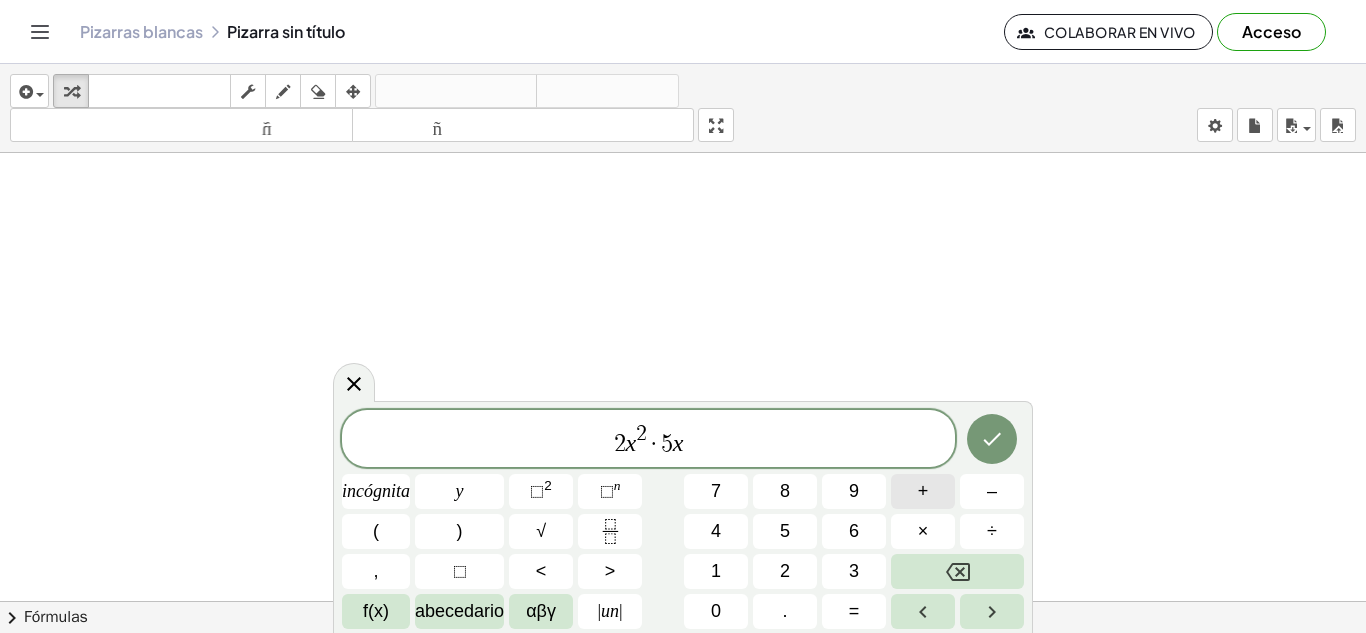 click on "+" at bounding box center (923, 491) 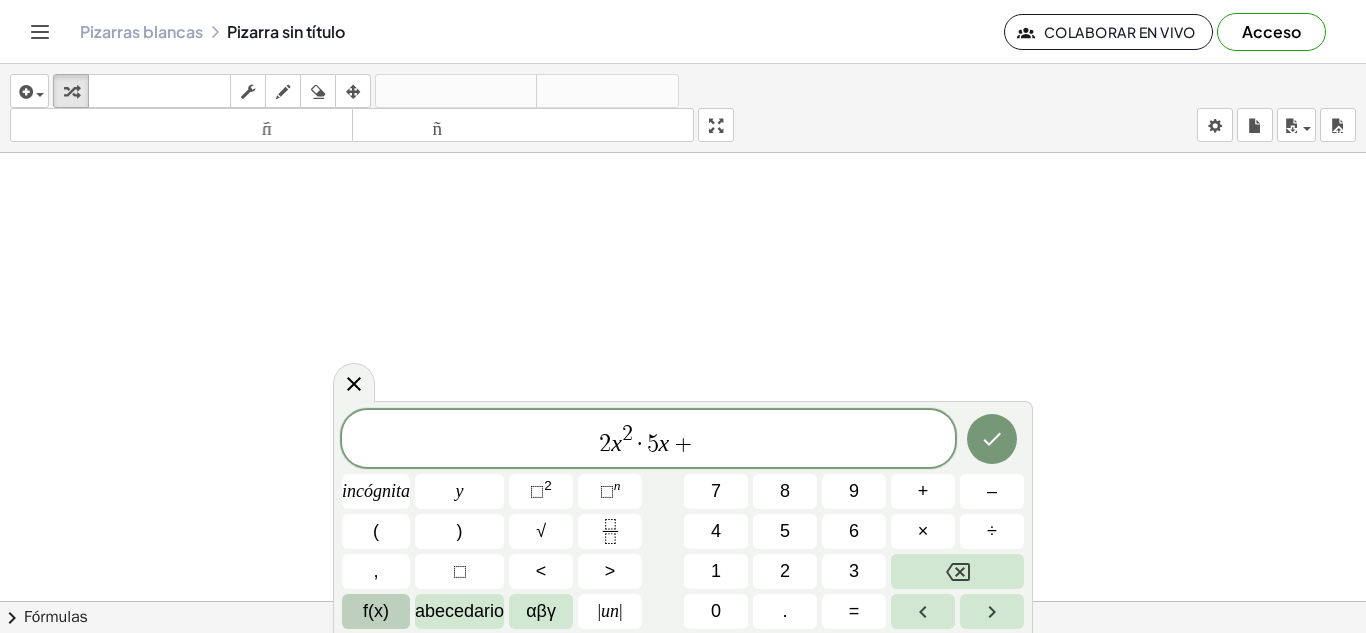 click on "f(x)" at bounding box center (376, 611) 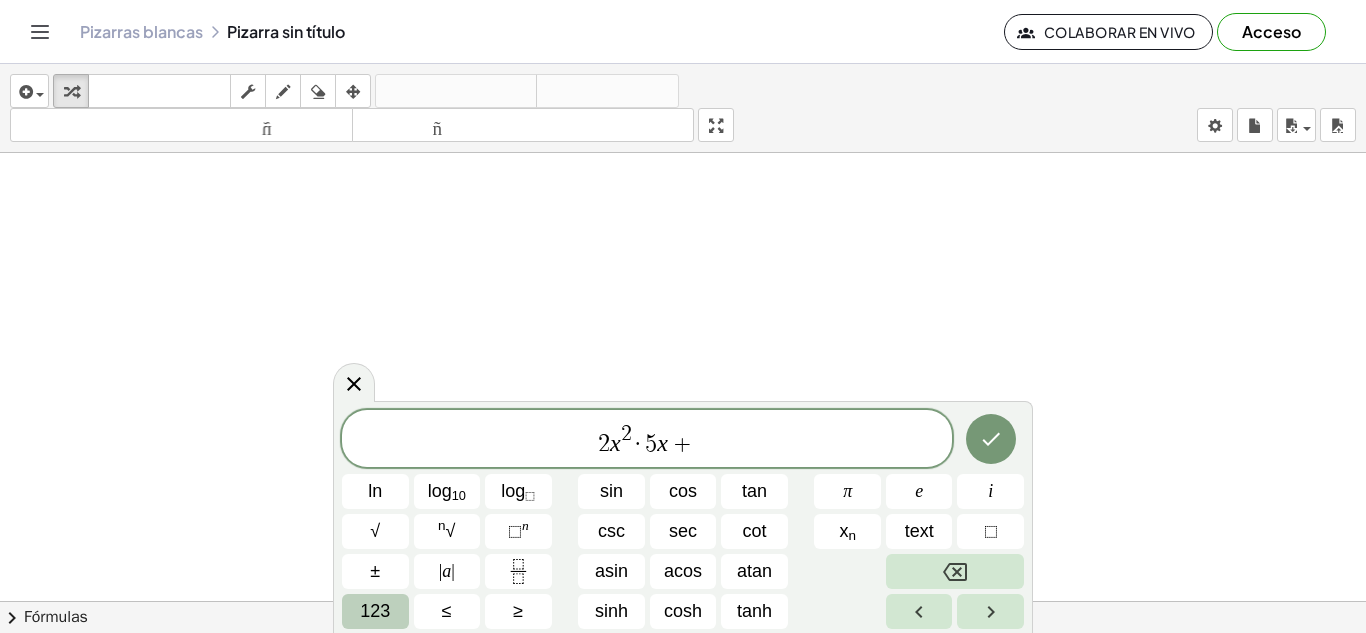 click on "123" at bounding box center [375, 611] 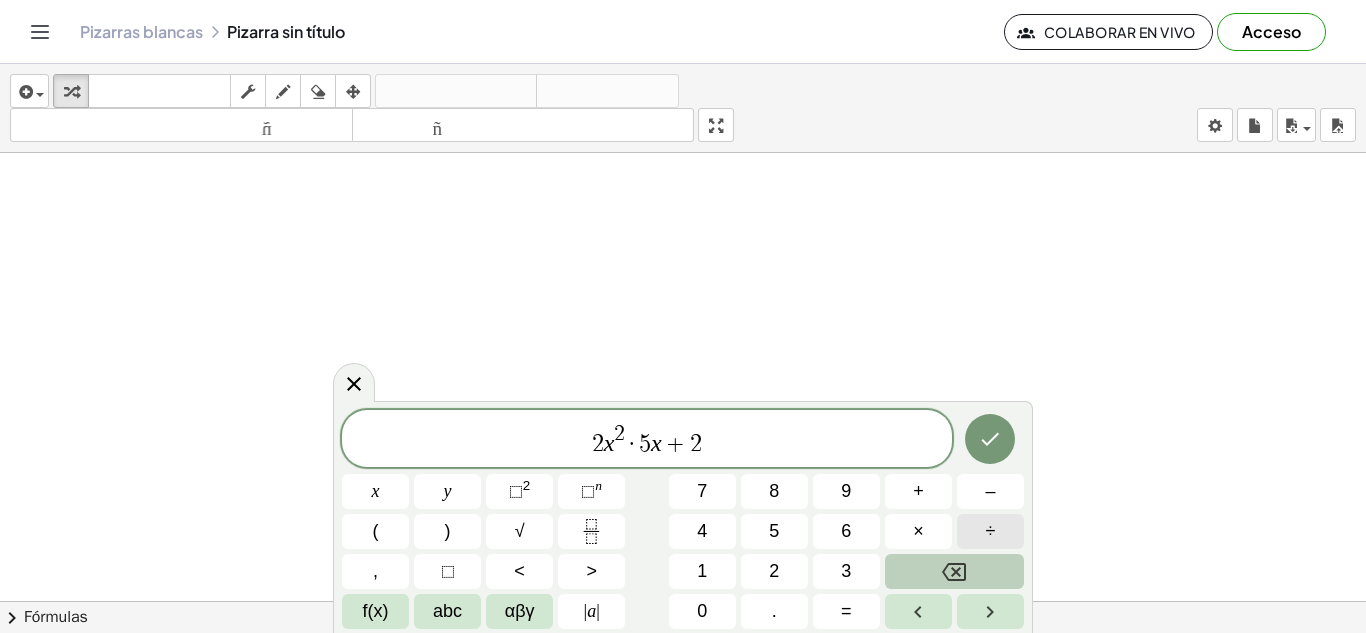 click on "÷" at bounding box center (991, 531) 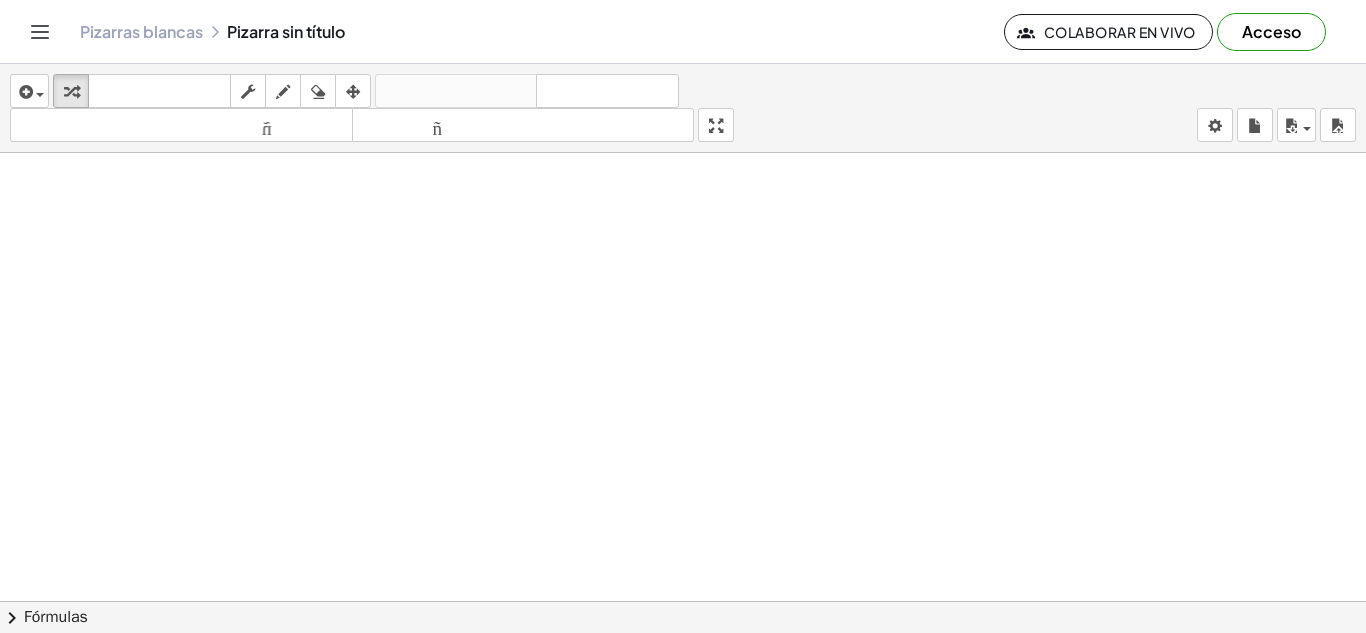 click at bounding box center (683, 615) 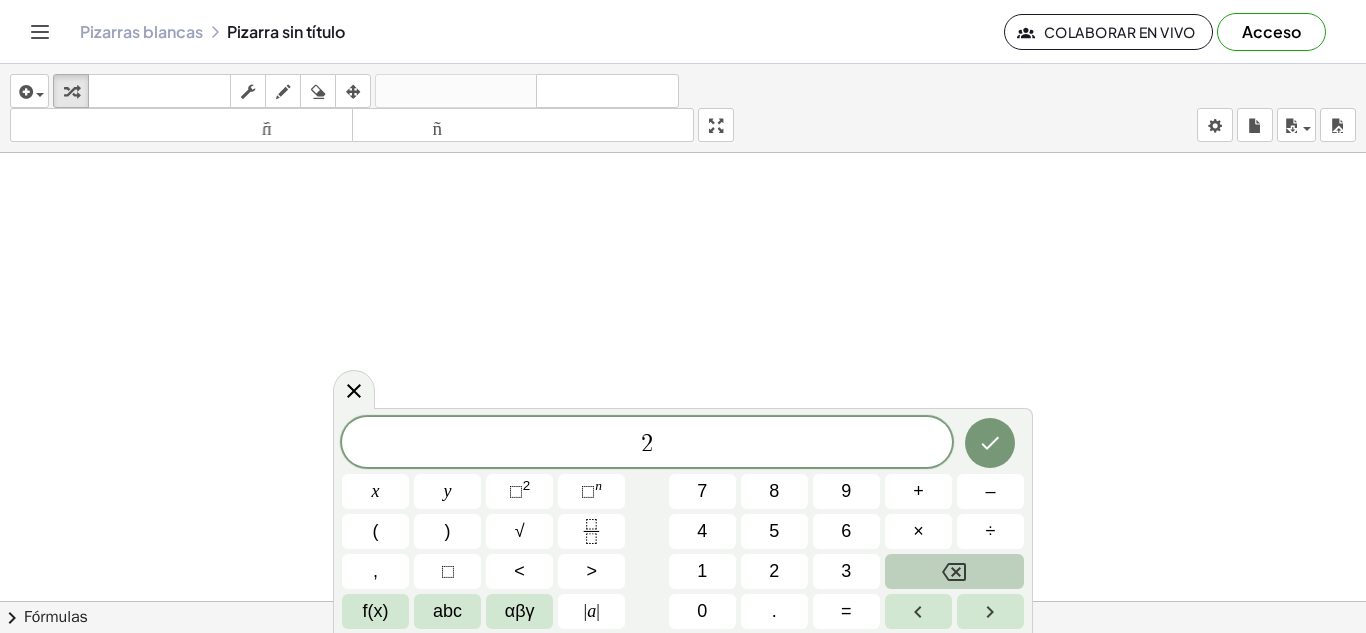 scroll, scrollTop: 5, scrollLeft: 0, axis: vertical 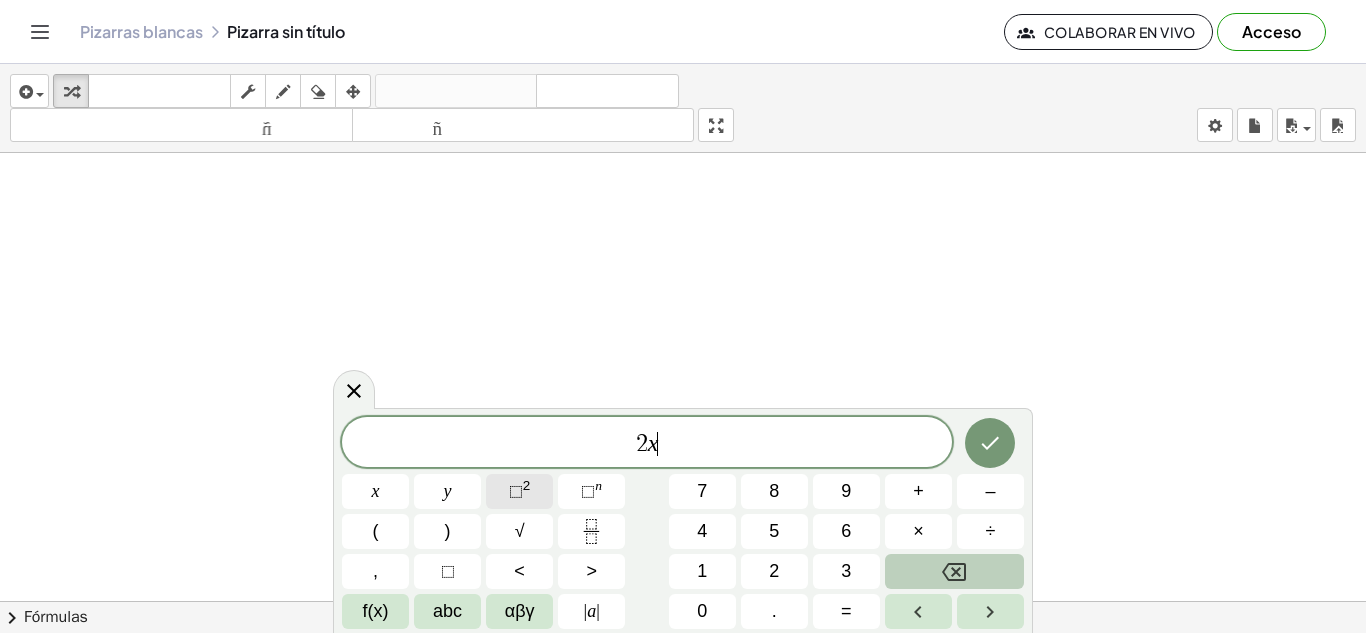 click on "⬚ 2" at bounding box center (519, 491) 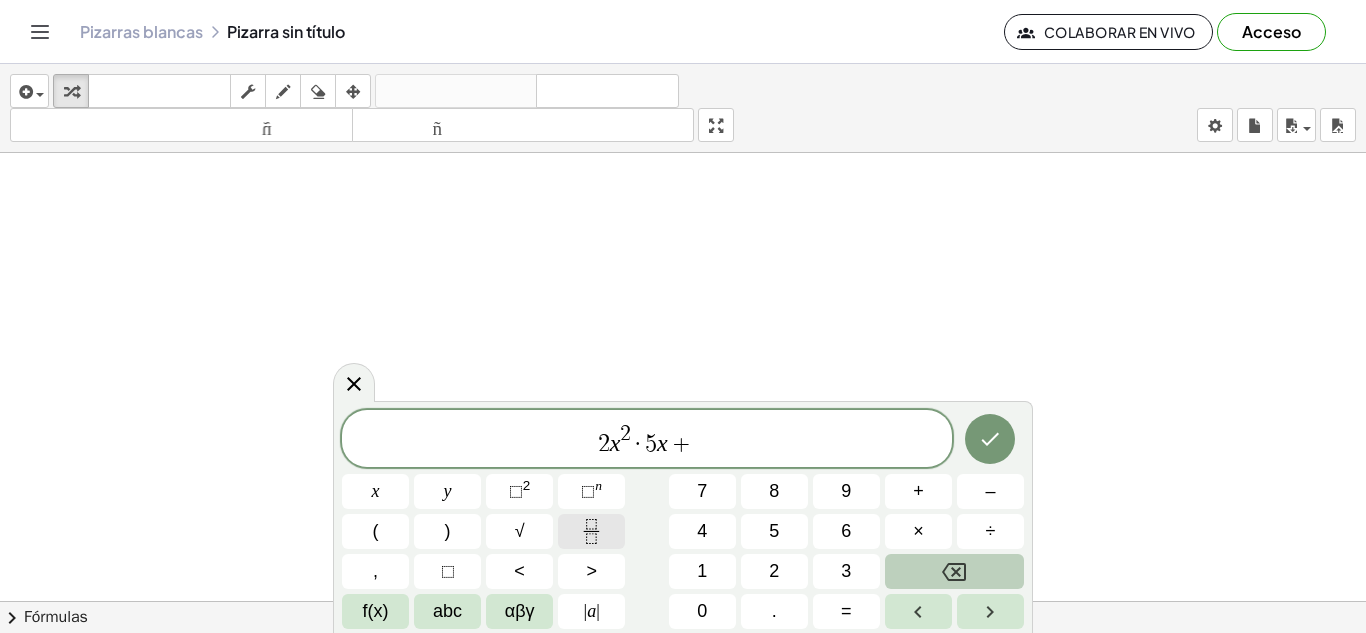 click 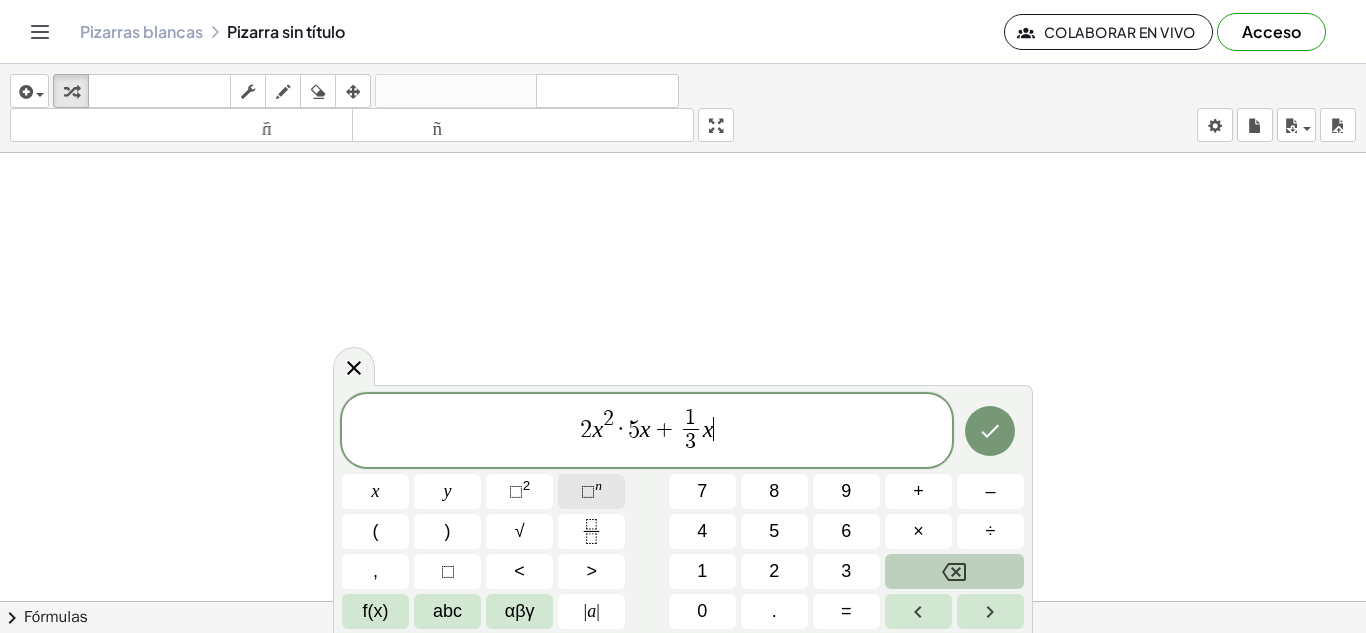 click on "⬚ n" at bounding box center (591, 491) 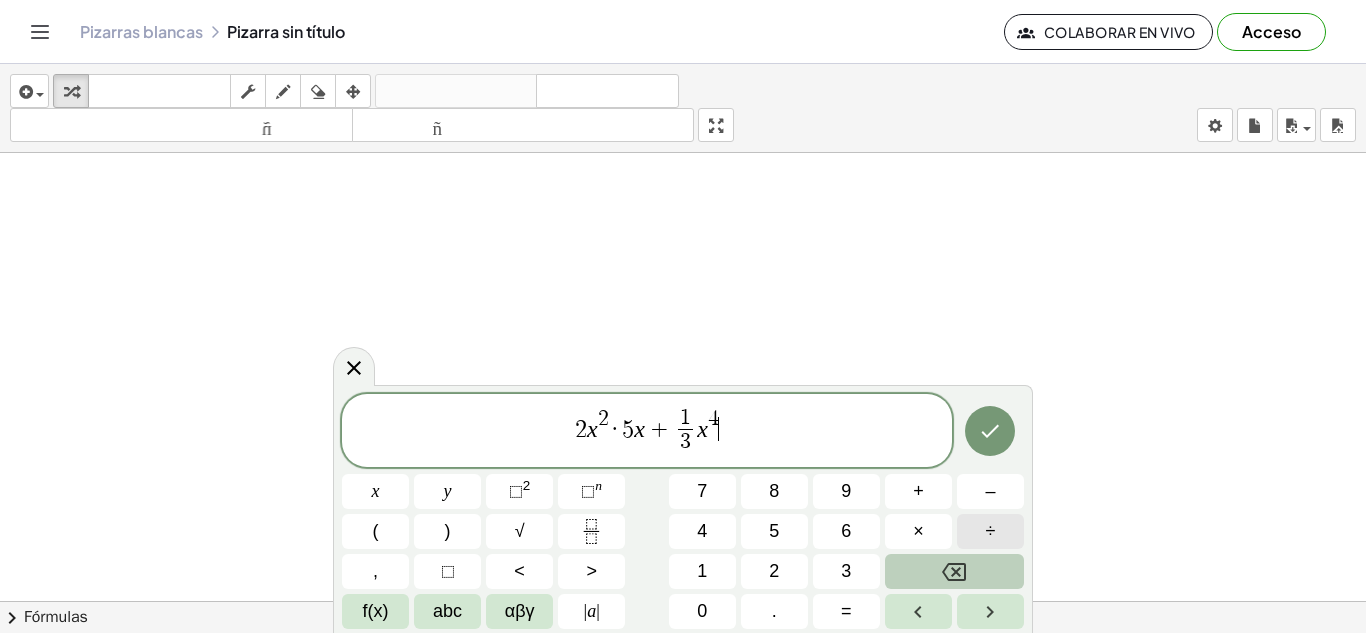 click on "÷" at bounding box center (990, 531) 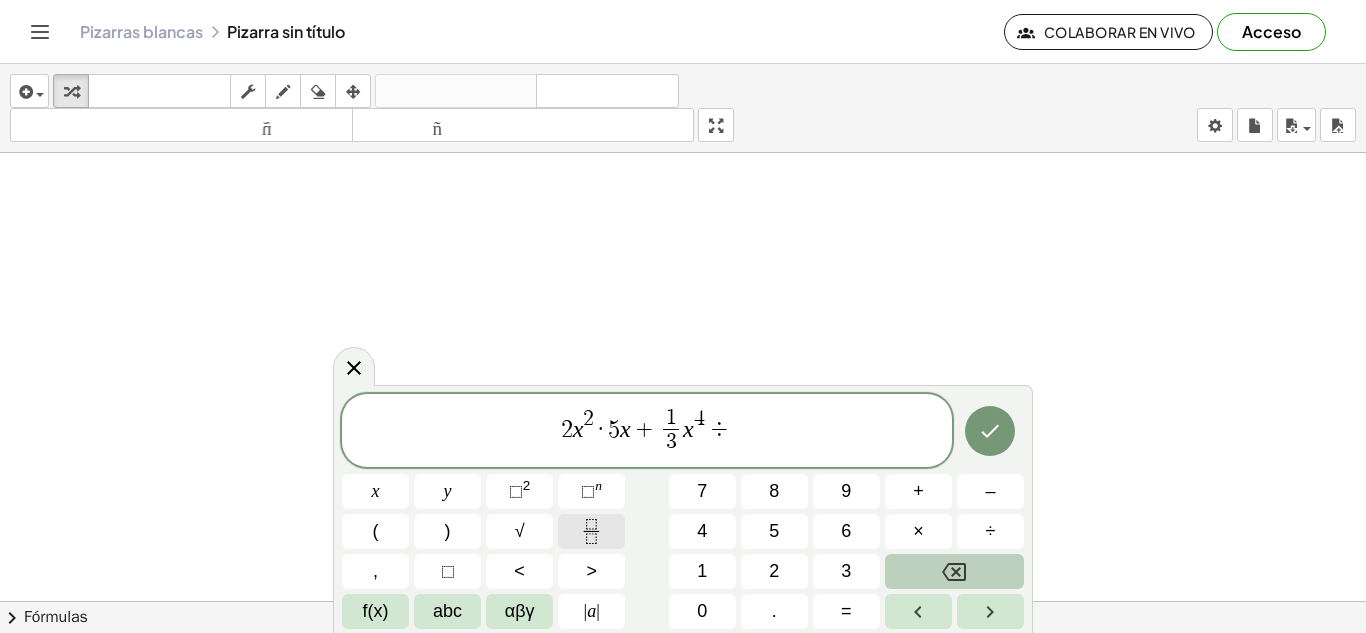 click 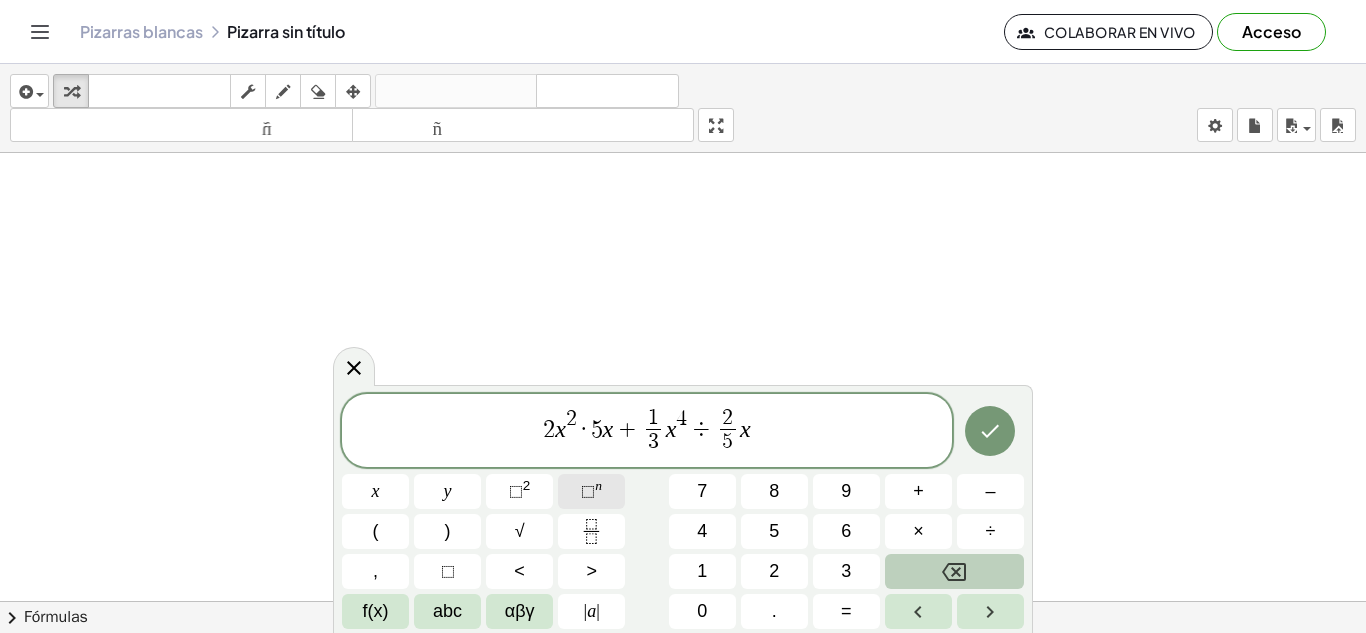 click on "⬚" at bounding box center [588, 491] 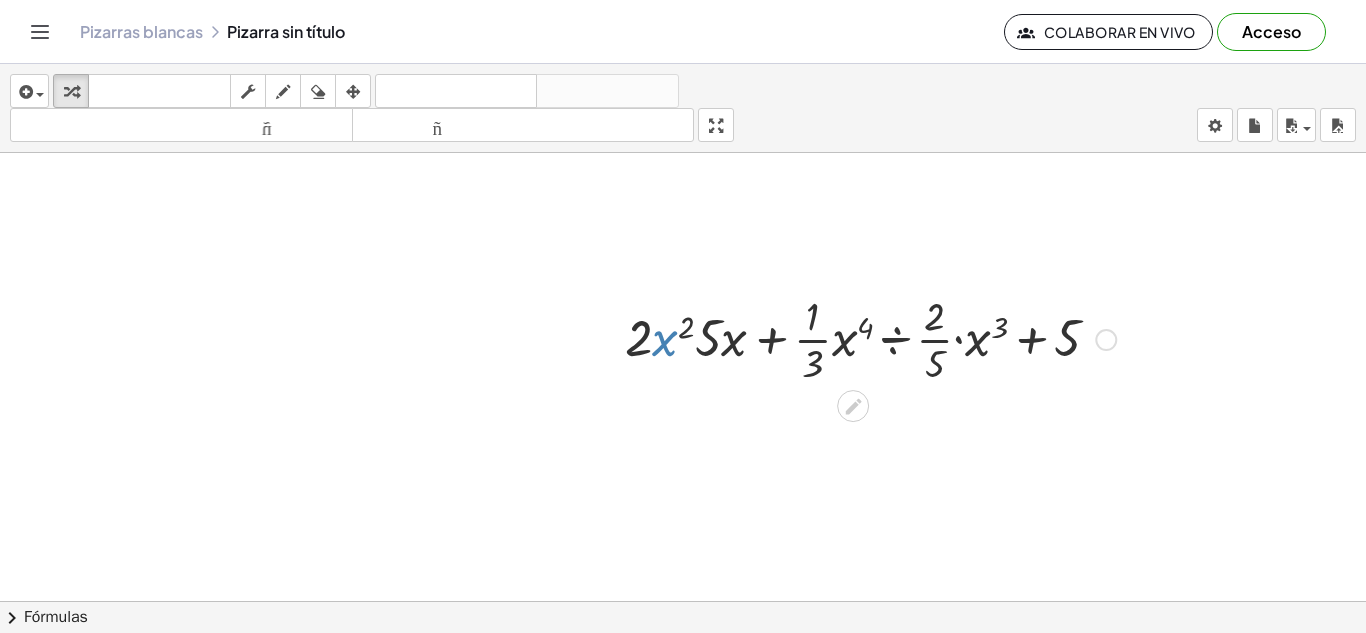 click at bounding box center (870, 338) 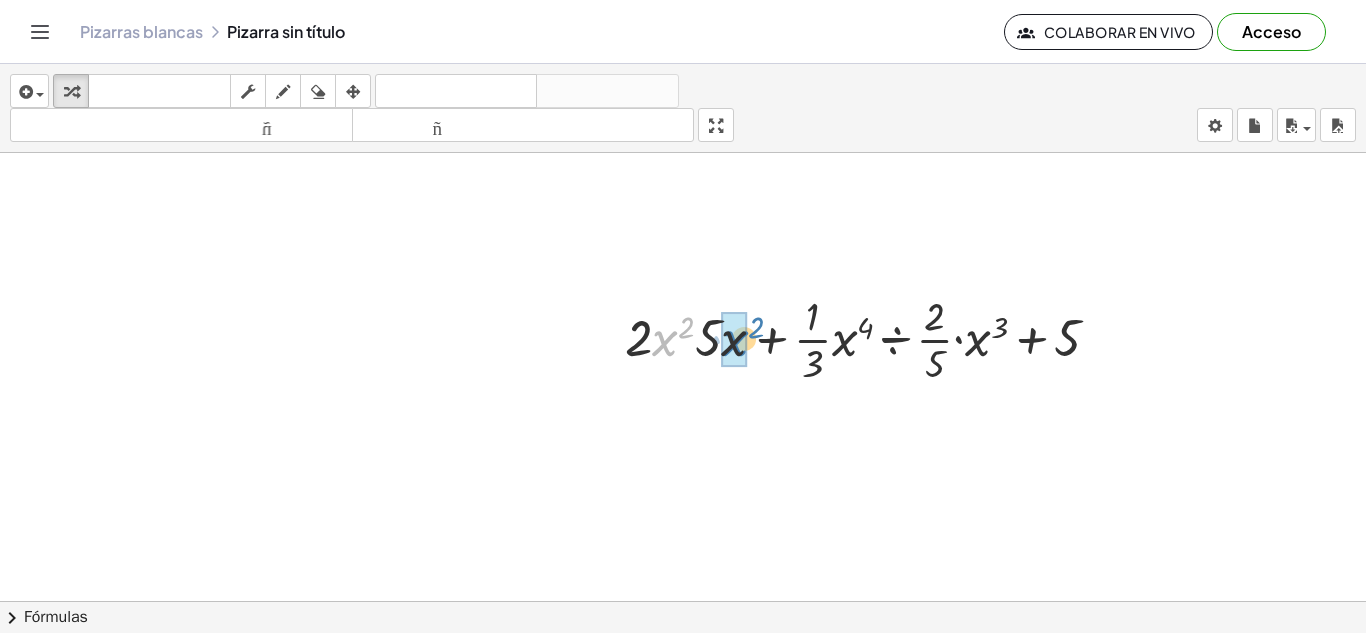 drag, startPoint x: 661, startPoint y: 339, endPoint x: 729, endPoint y: 339, distance: 68 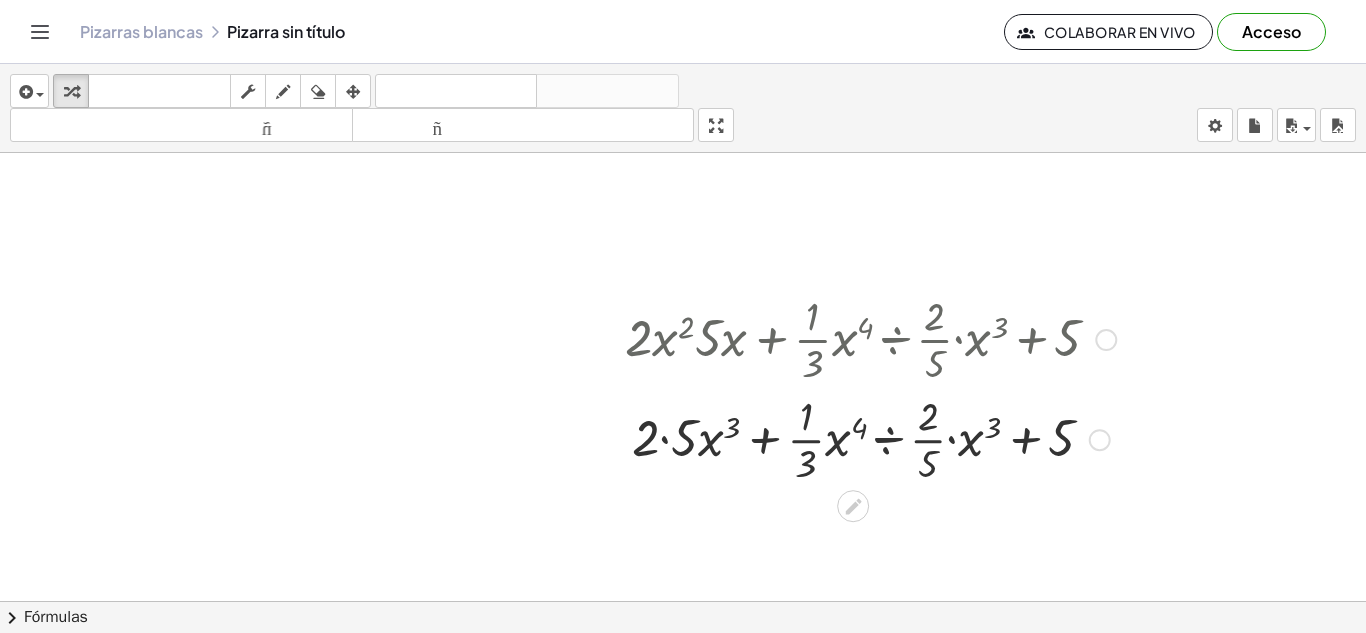 click at bounding box center [870, 438] 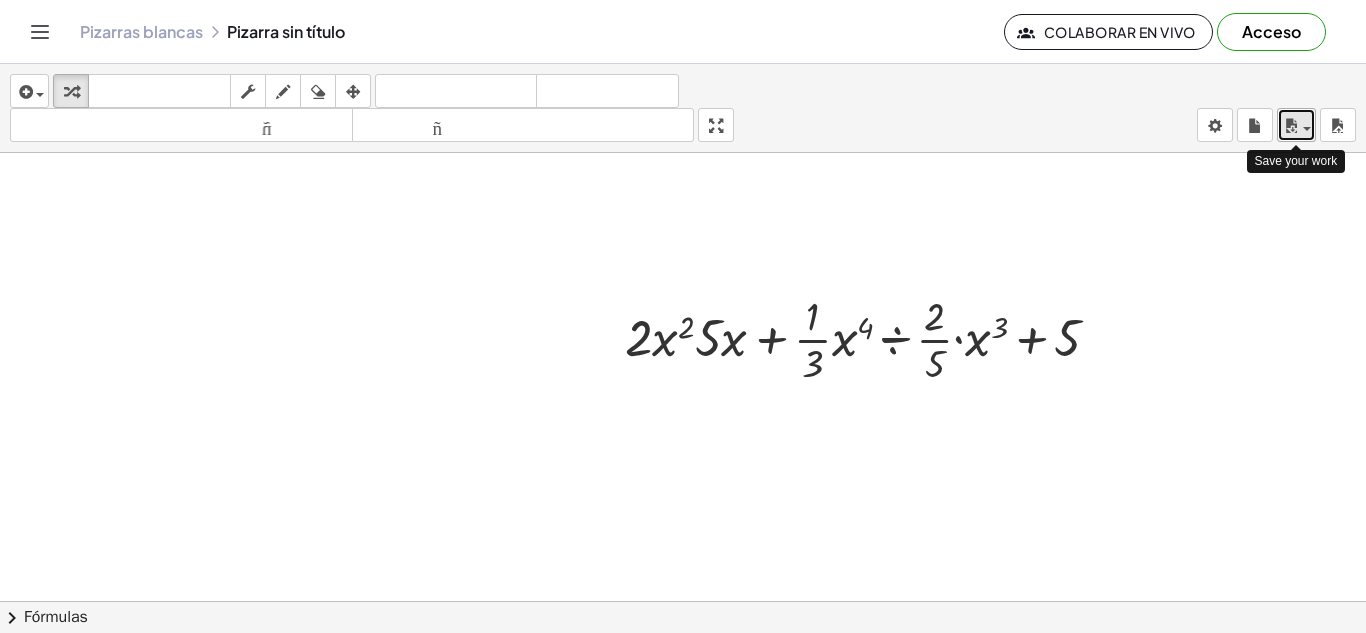 click at bounding box center (1296, 125) 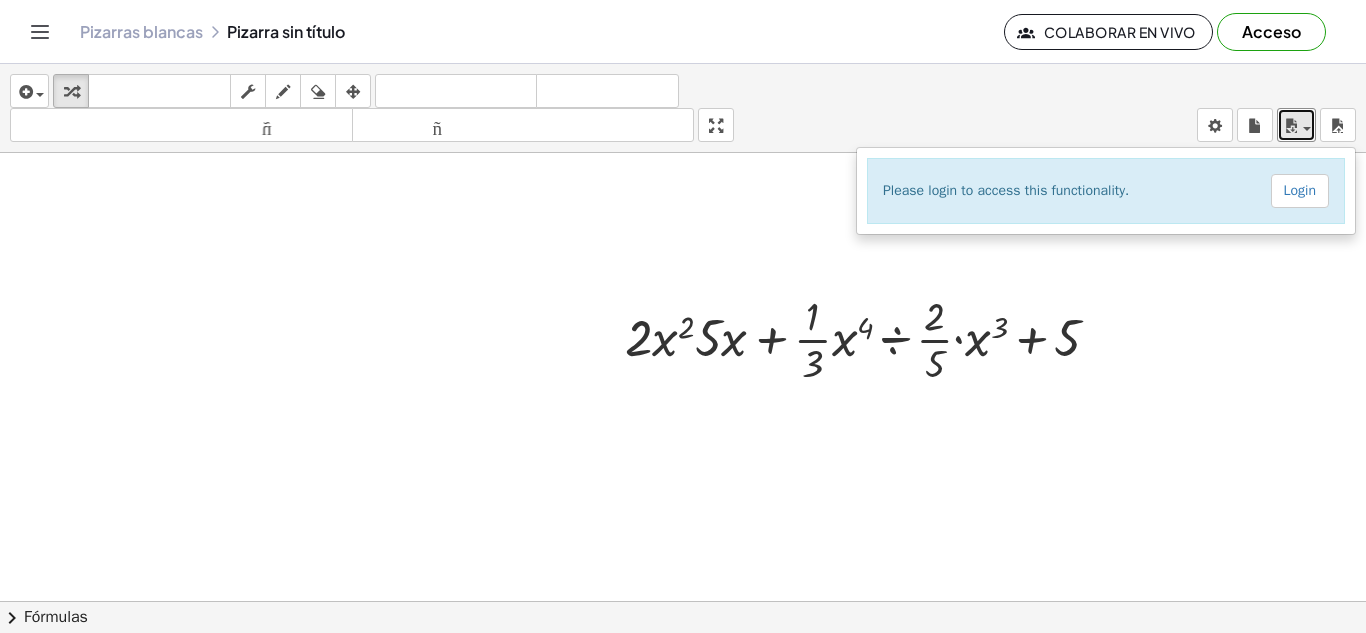 click at bounding box center (683, 615) 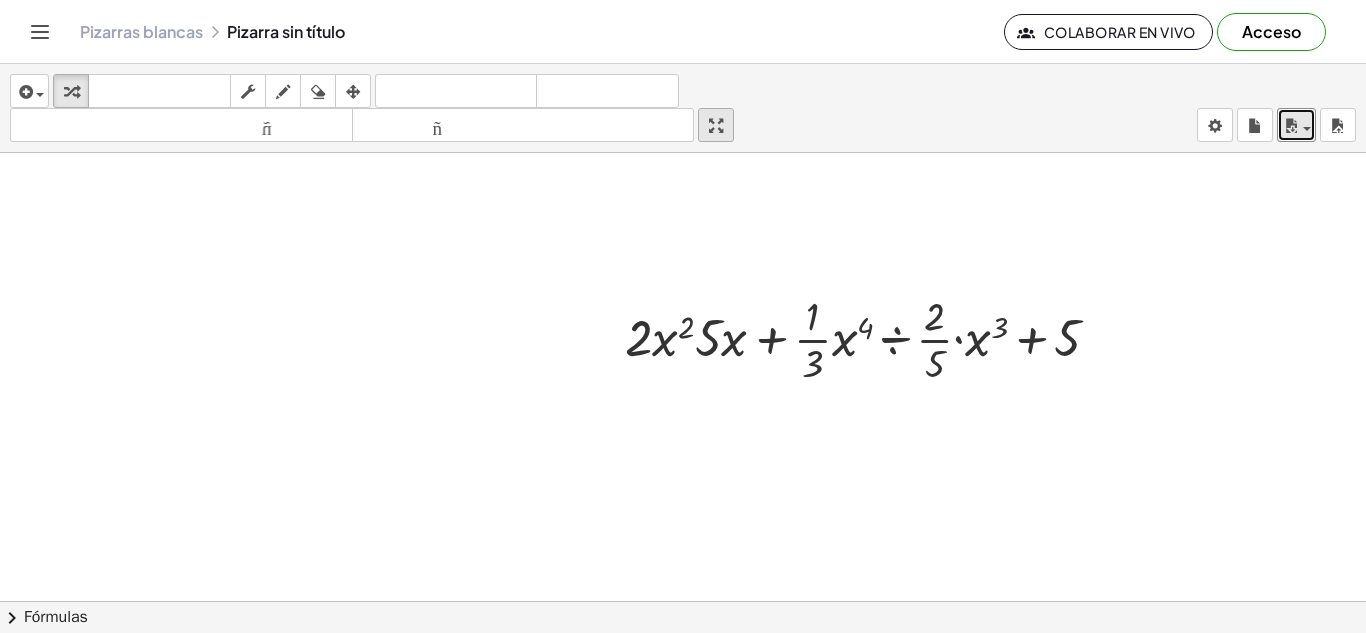click at bounding box center [716, 126] 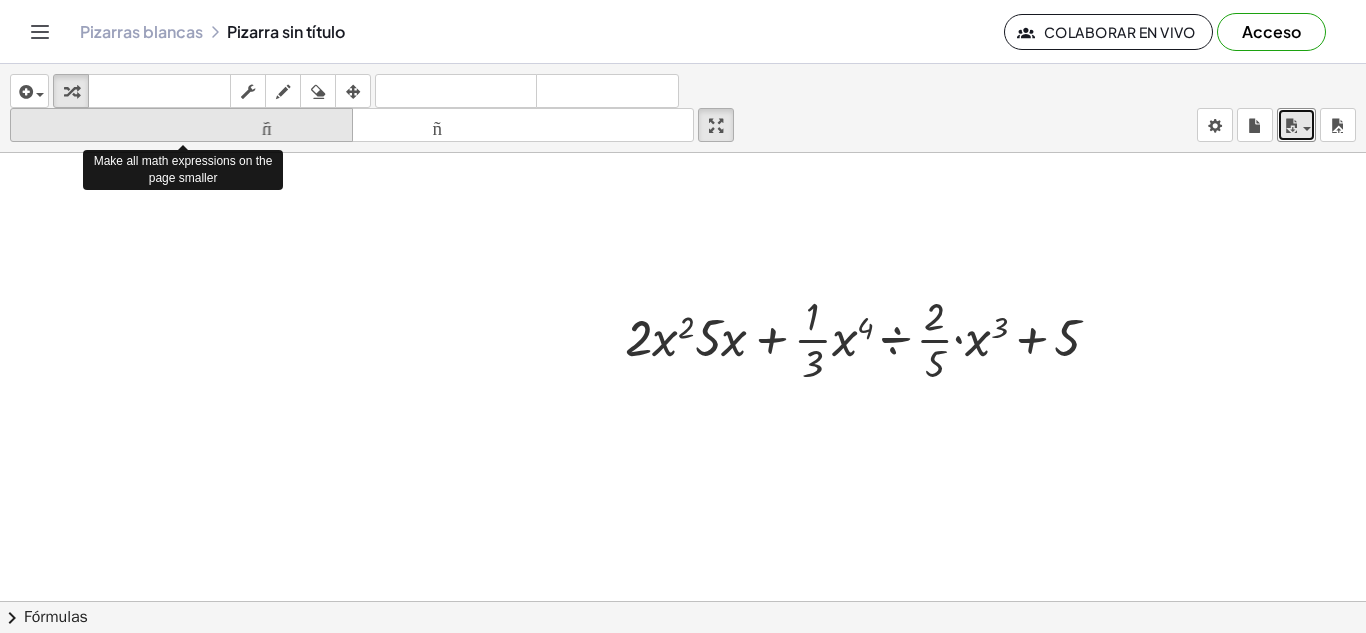 click on "tamaño_del_formato" at bounding box center [181, 125] 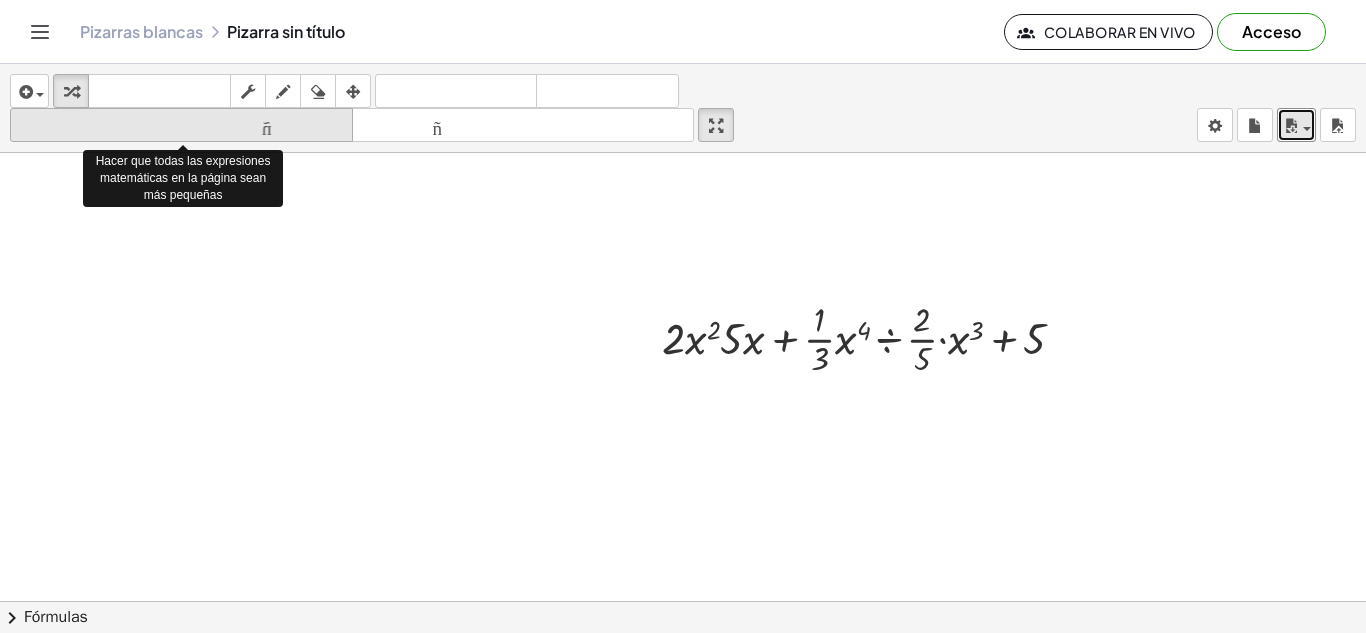 click on "tamaño_del_formato" at bounding box center [181, 125] 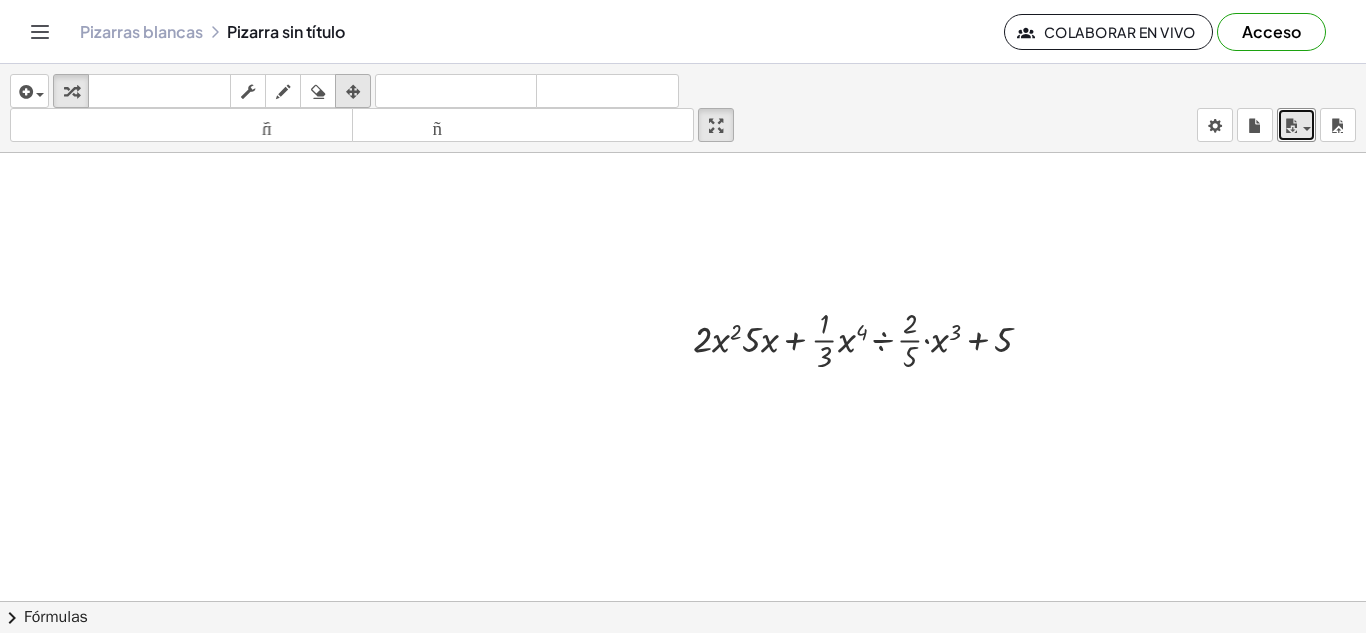 click at bounding box center [353, 91] 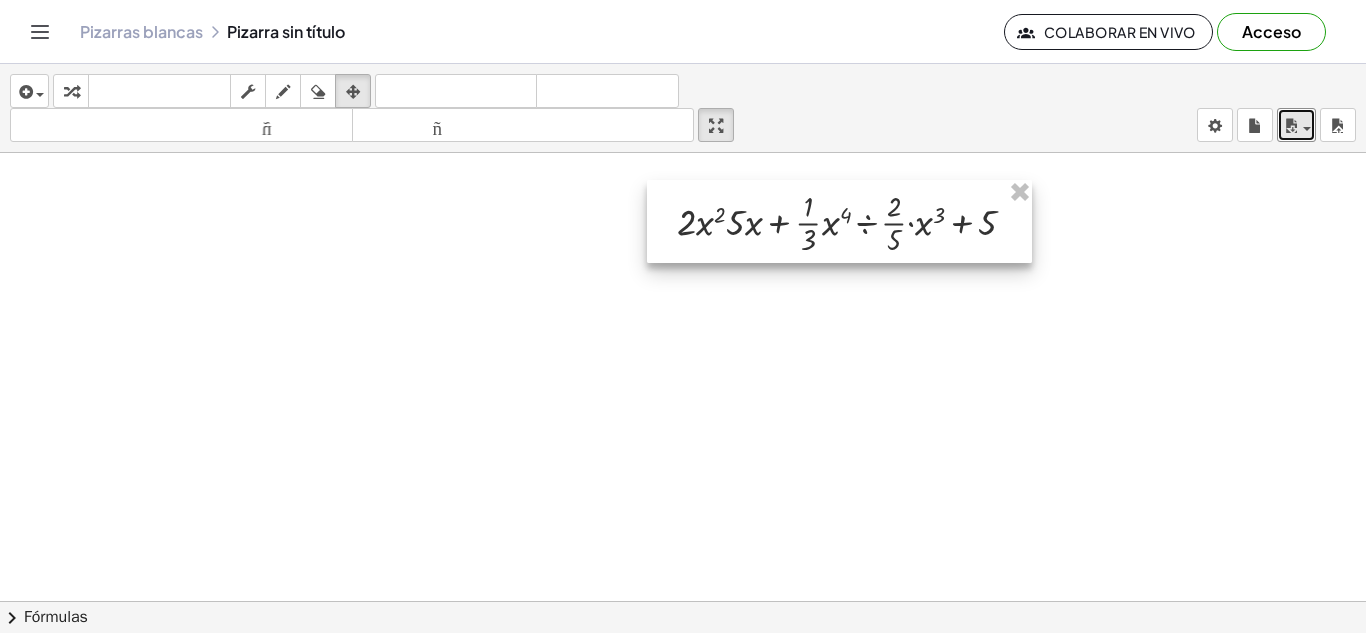 drag, startPoint x: 851, startPoint y: 353, endPoint x: 835, endPoint y: 236, distance: 118.08895 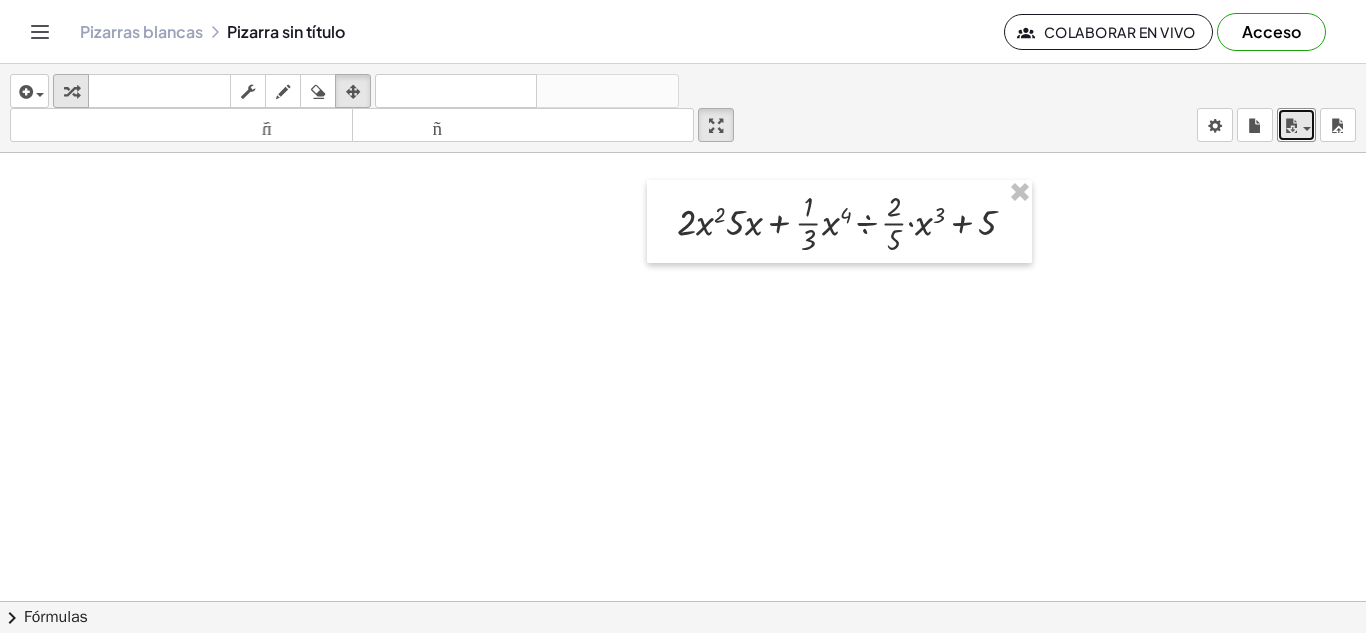click at bounding box center [71, 92] 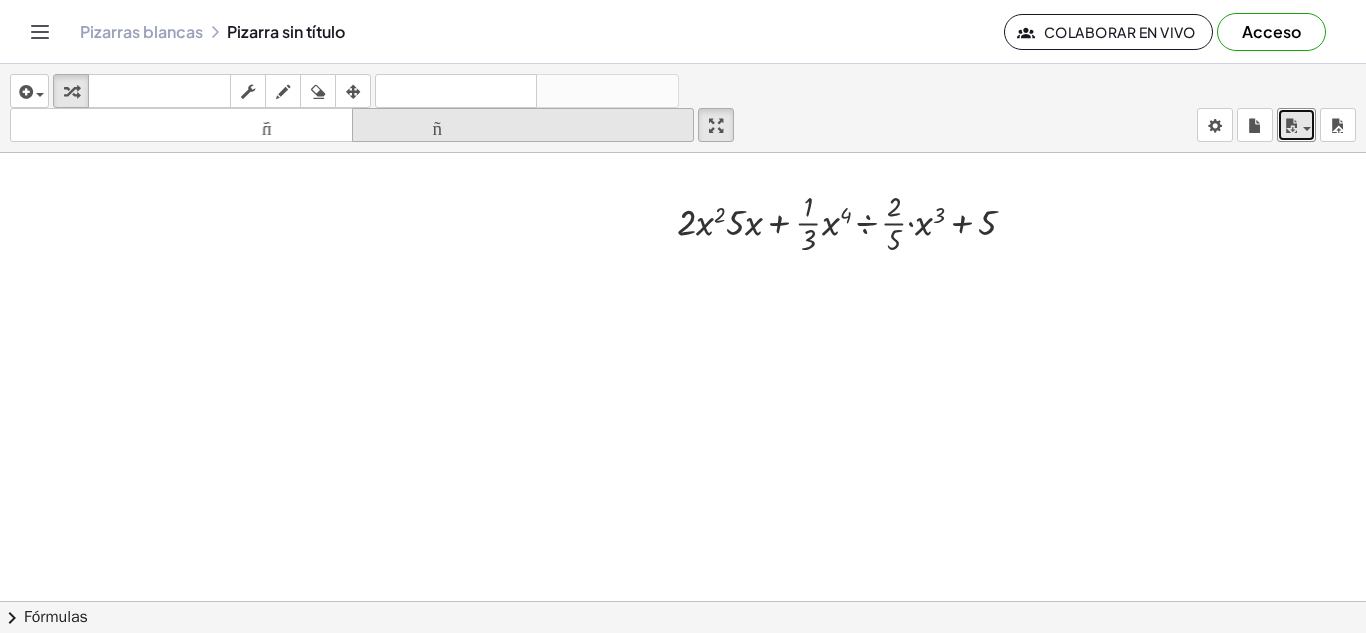 click on "tamaño_del_formato" at bounding box center (523, 125) 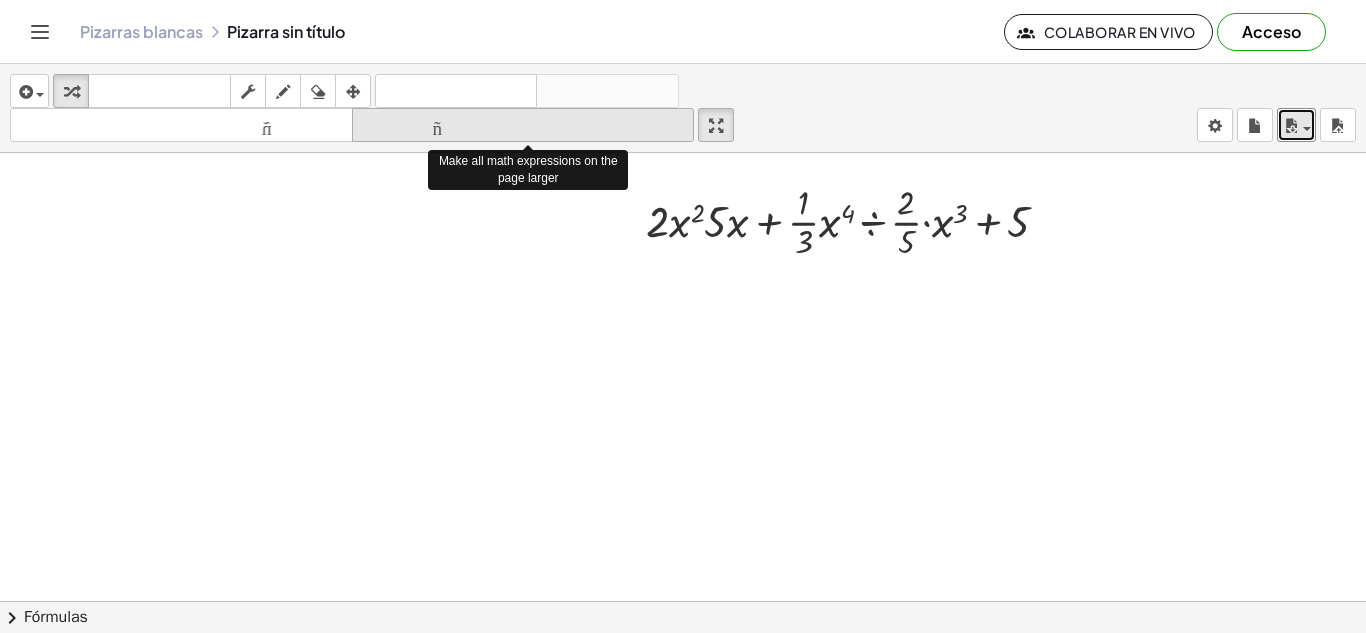click on "tamaño_del_formato" at bounding box center [523, 125] 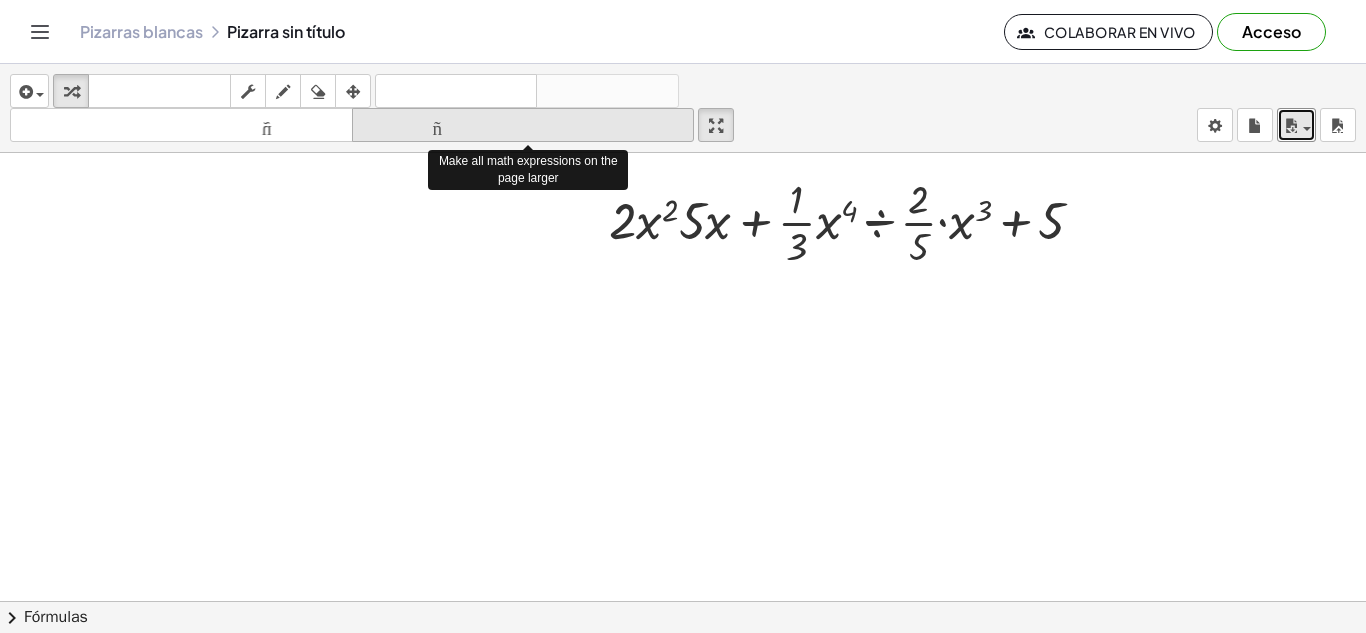 click on "tamaño_del_formato" at bounding box center [523, 125] 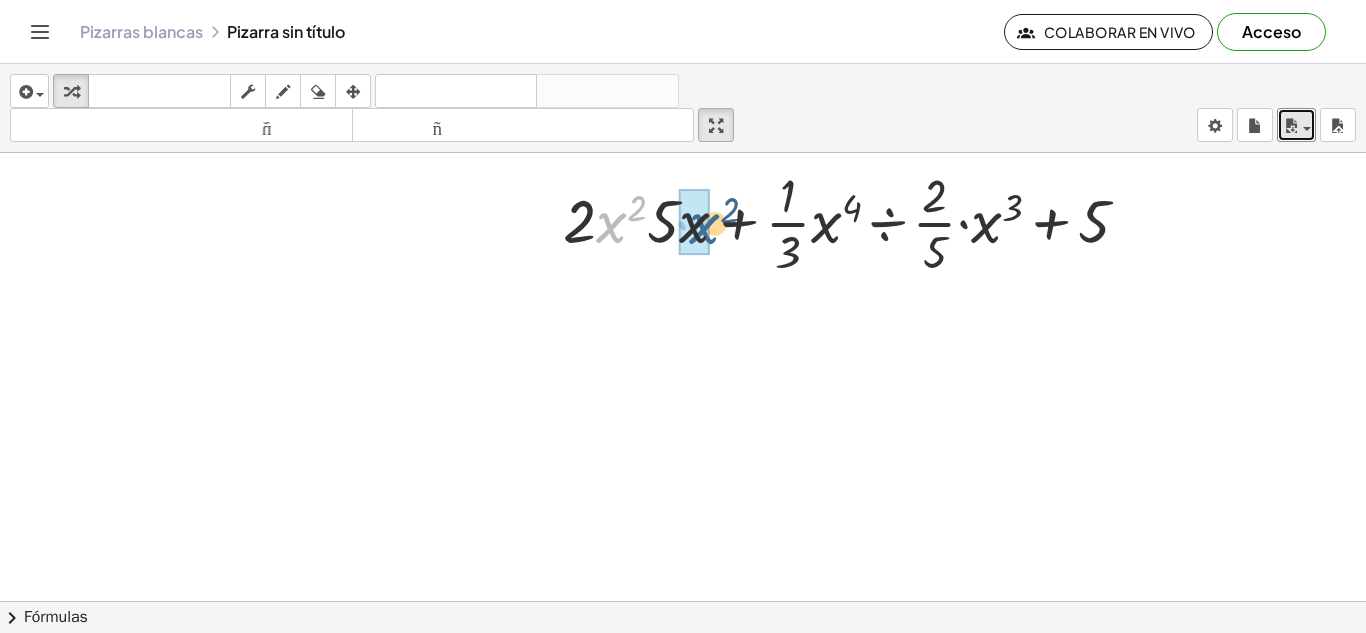 drag, startPoint x: 613, startPoint y: 224, endPoint x: 707, endPoint y: 227, distance: 94.04786 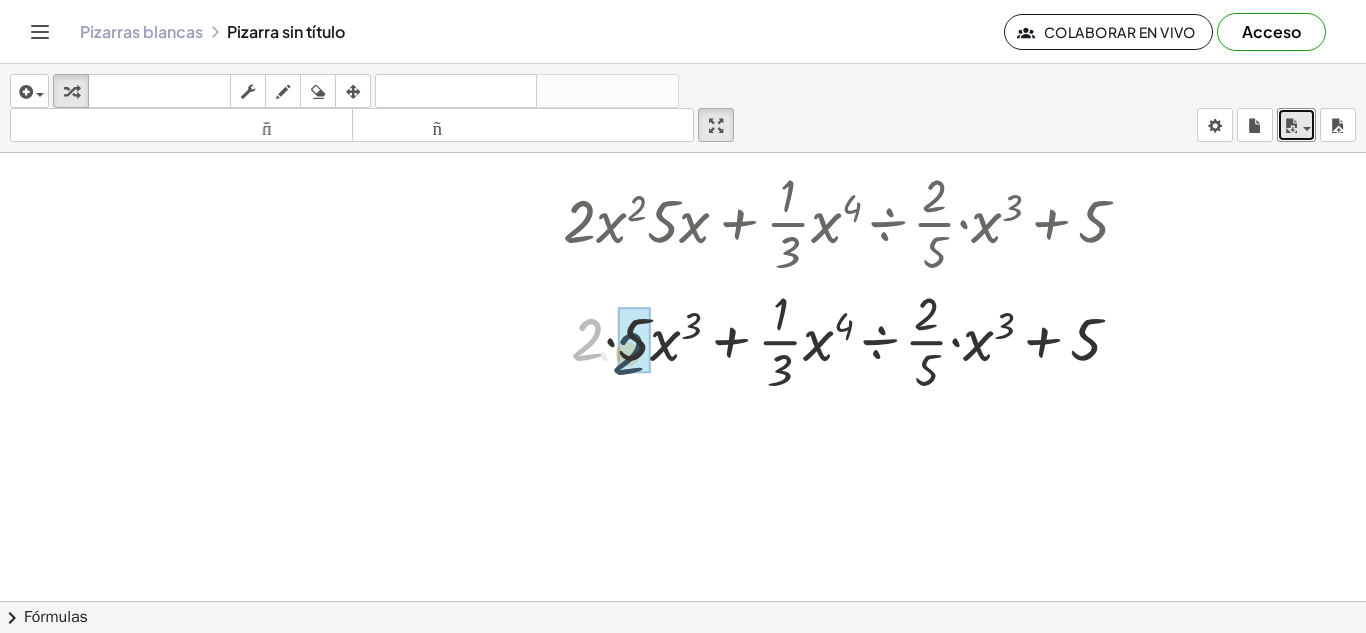 drag, startPoint x: 582, startPoint y: 326, endPoint x: 624, endPoint y: 340, distance: 44.27189 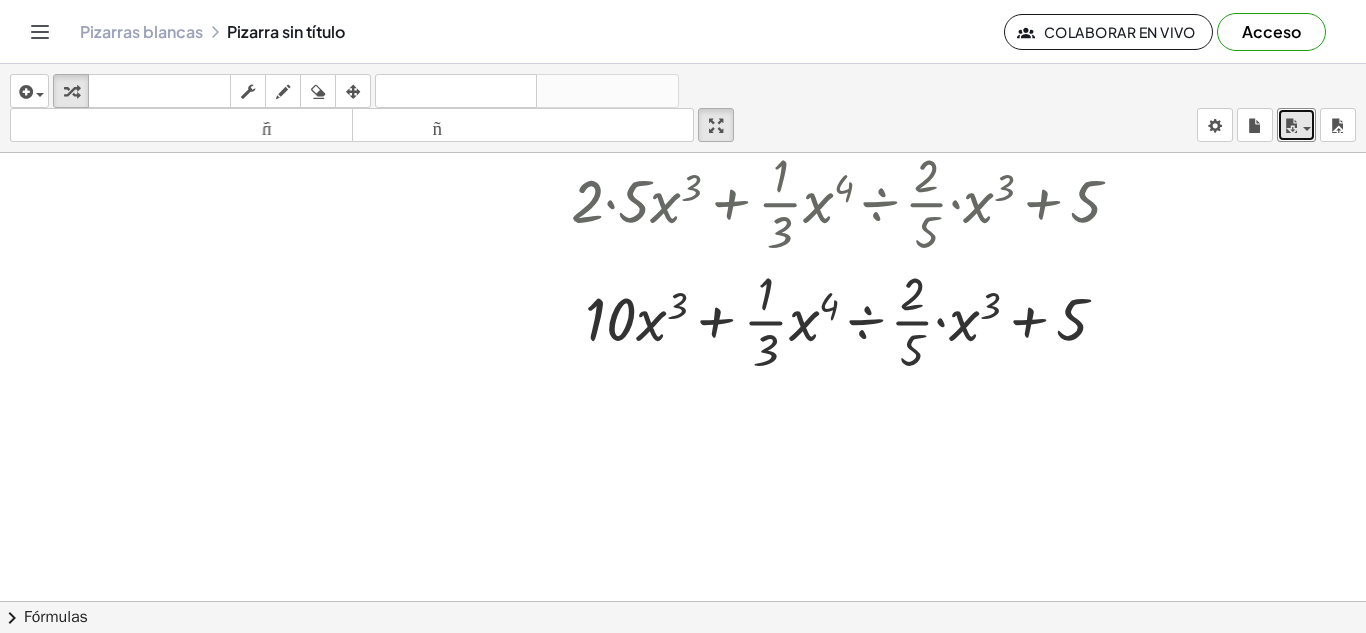 scroll, scrollTop: 139, scrollLeft: 0, axis: vertical 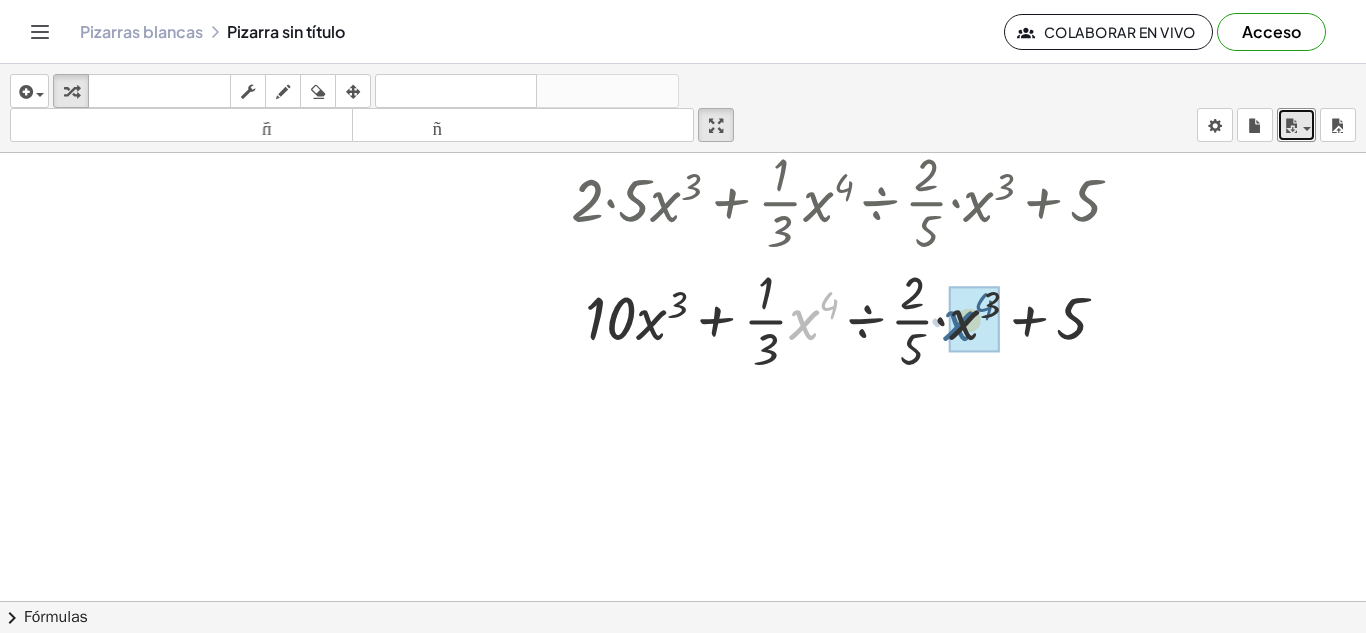 drag, startPoint x: 813, startPoint y: 319, endPoint x: 969, endPoint y: 321, distance: 156.01282 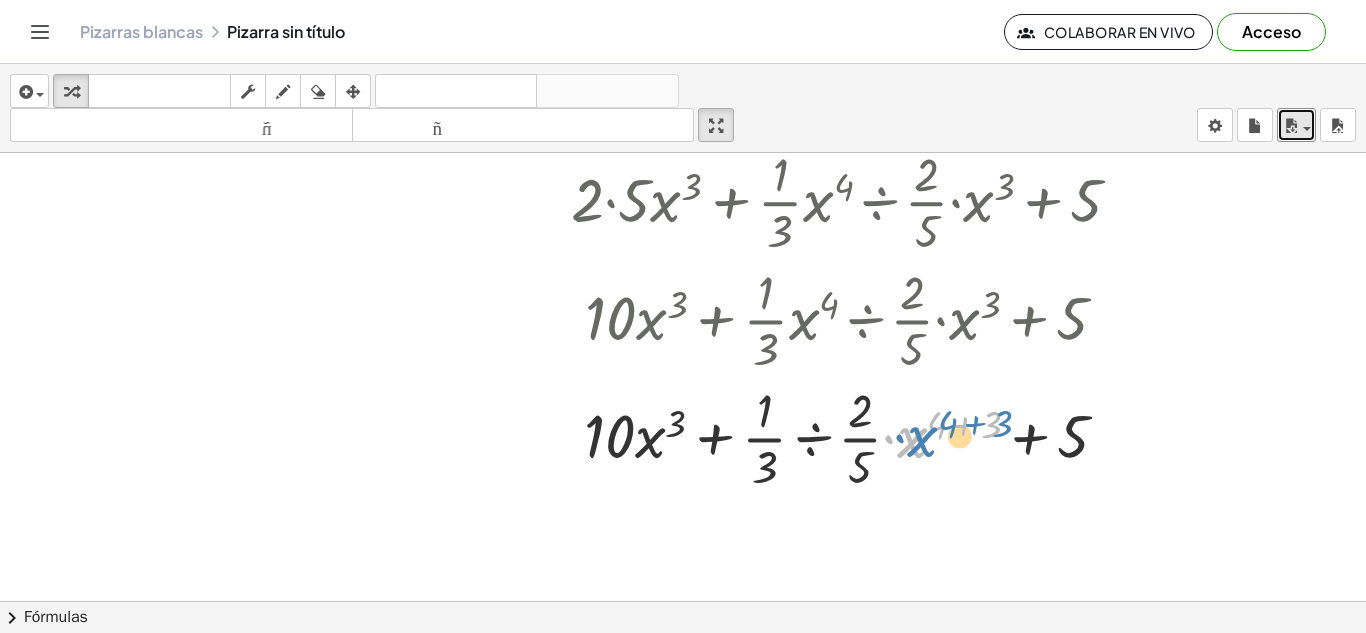 drag, startPoint x: 918, startPoint y: 427, endPoint x: 954, endPoint y: 427, distance: 36 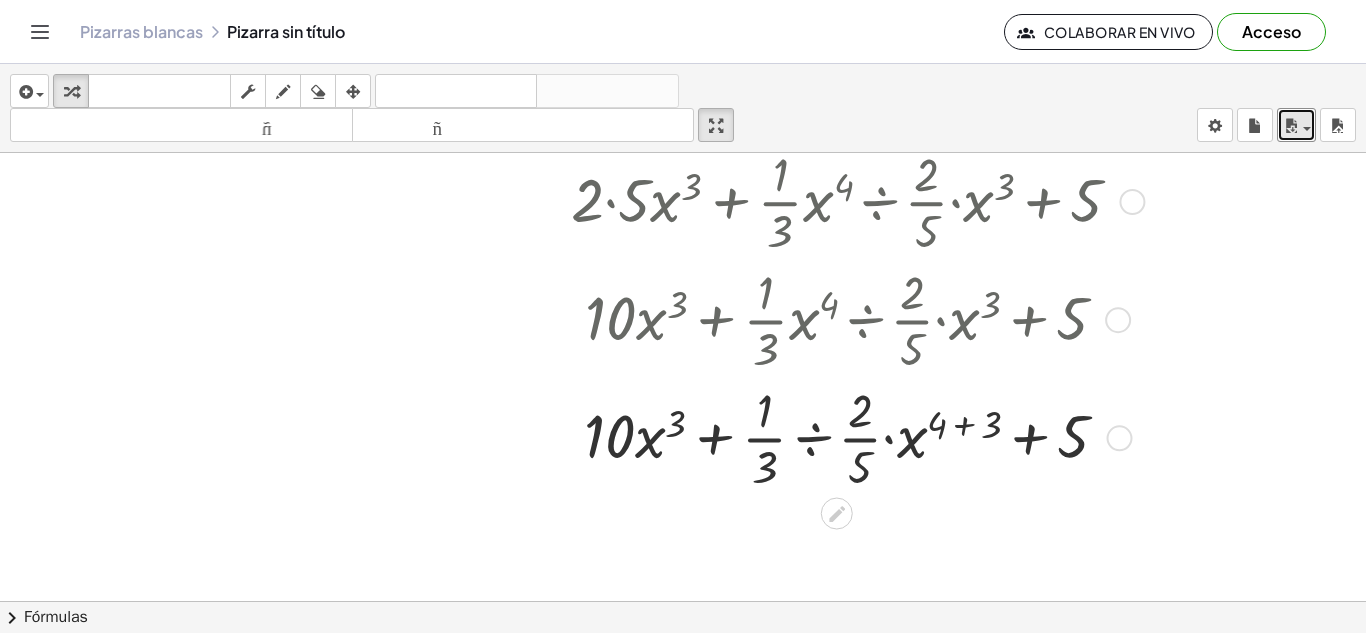 type 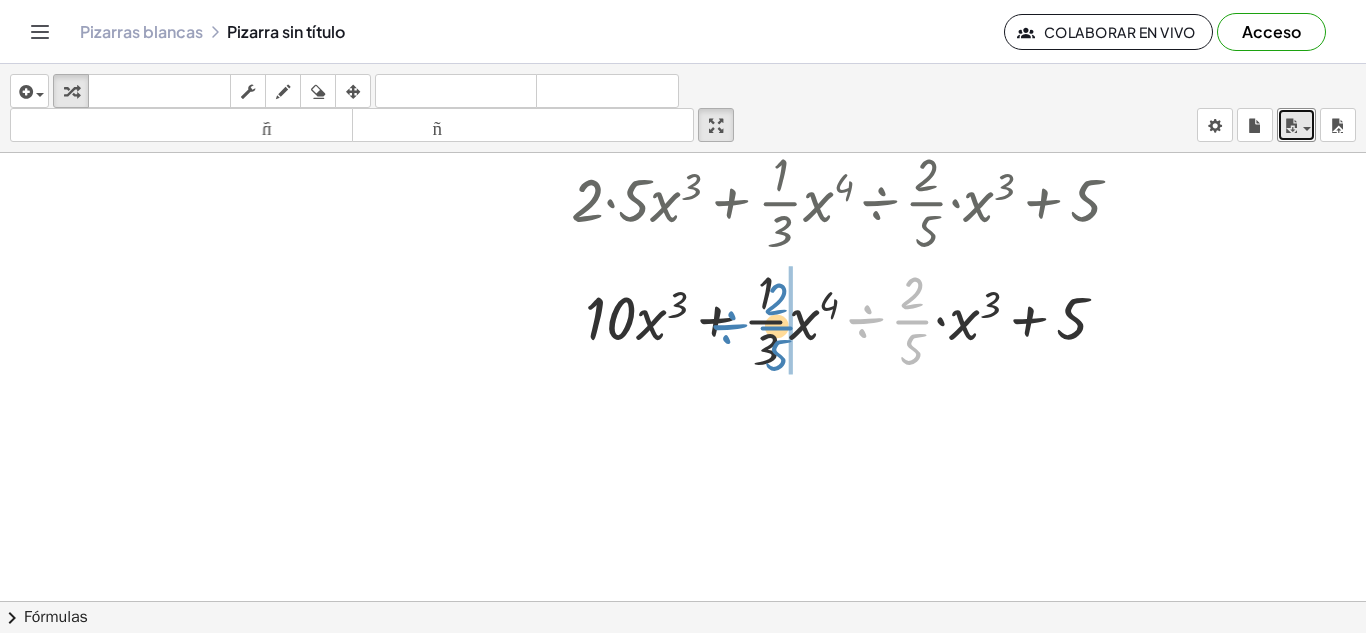 drag, startPoint x: 905, startPoint y: 324, endPoint x: 769, endPoint y: 330, distance: 136.1323 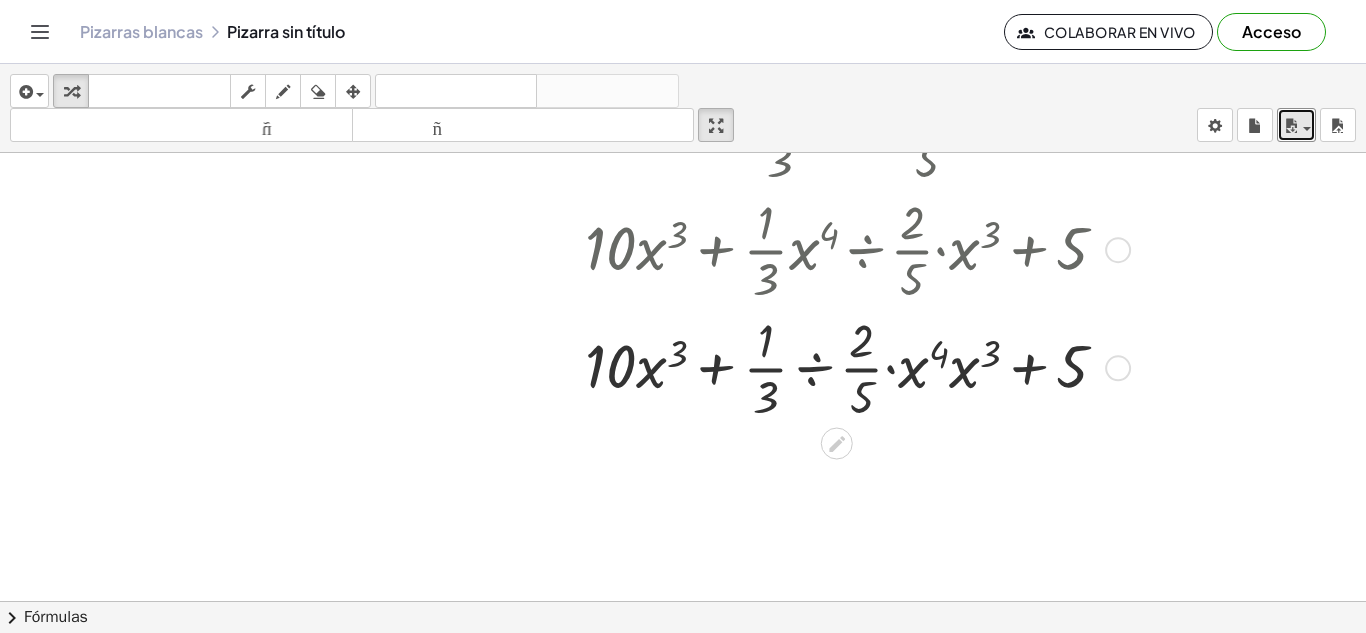 scroll, scrollTop: 206, scrollLeft: 0, axis: vertical 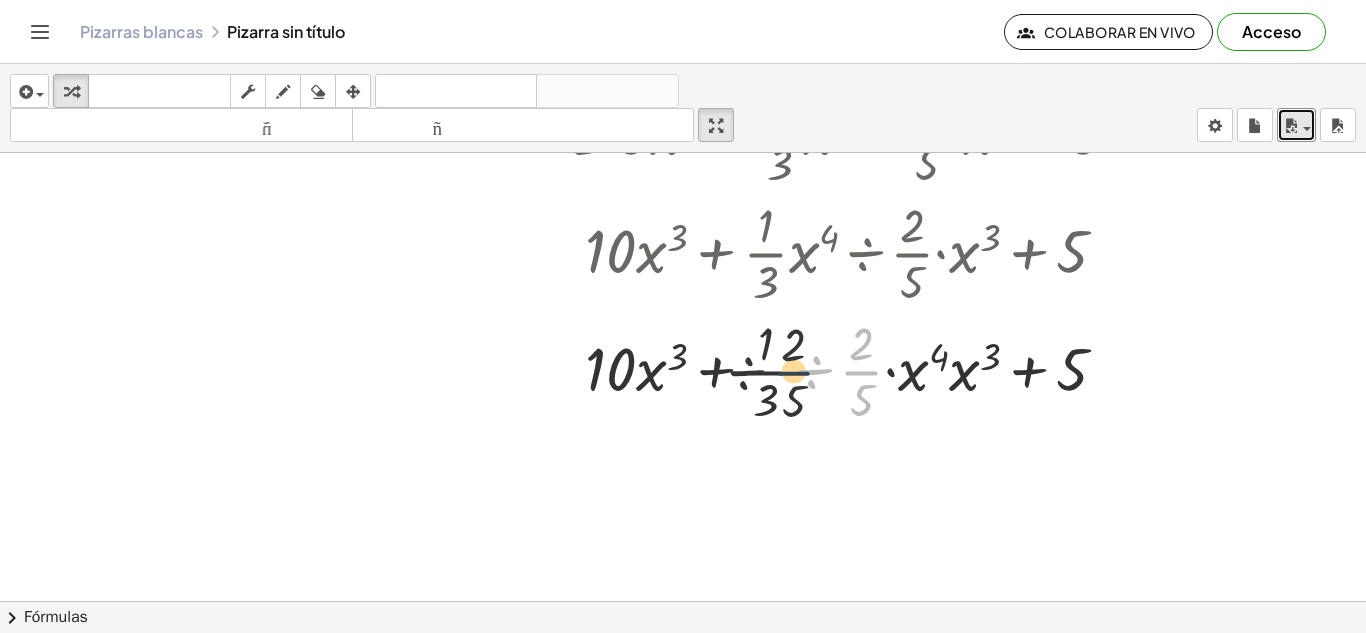 drag, startPoint x: 859, startPoint y: 381, endPoint x: 769, endPoint y: 386, distance: 90.13878 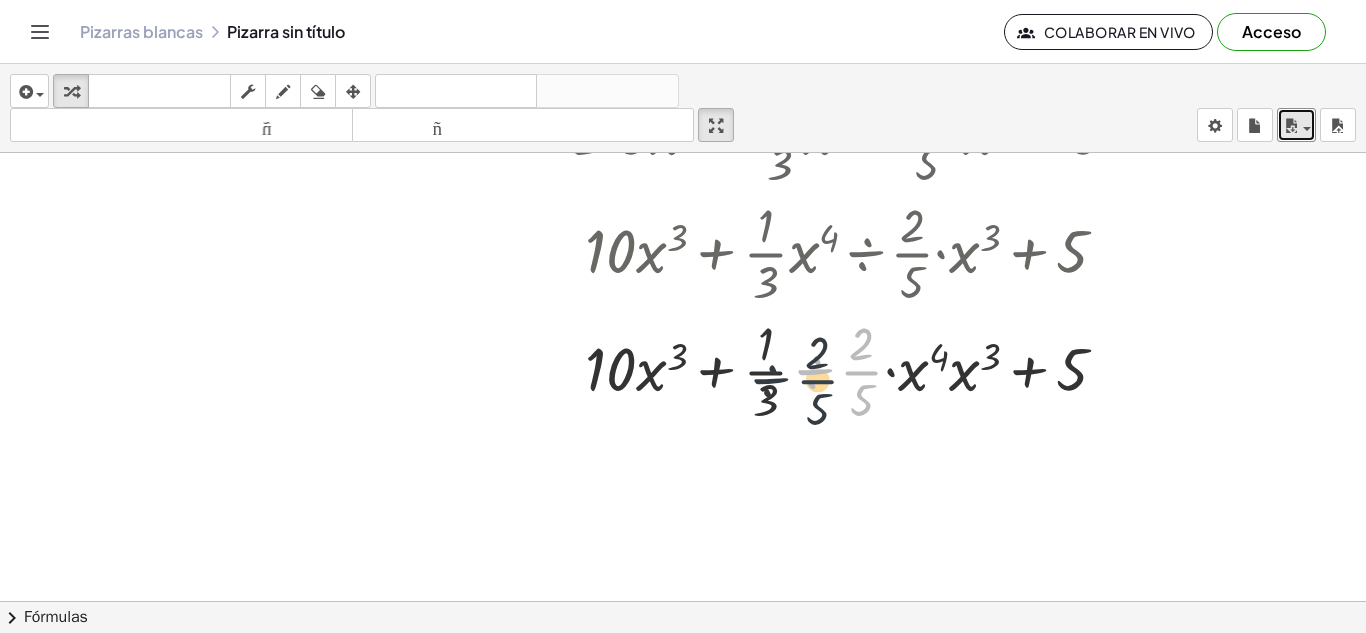 drag, startPoint x: 853, startPoint y: 381, endPoint x: 806, endPoint y: 390, distance: 47.853943 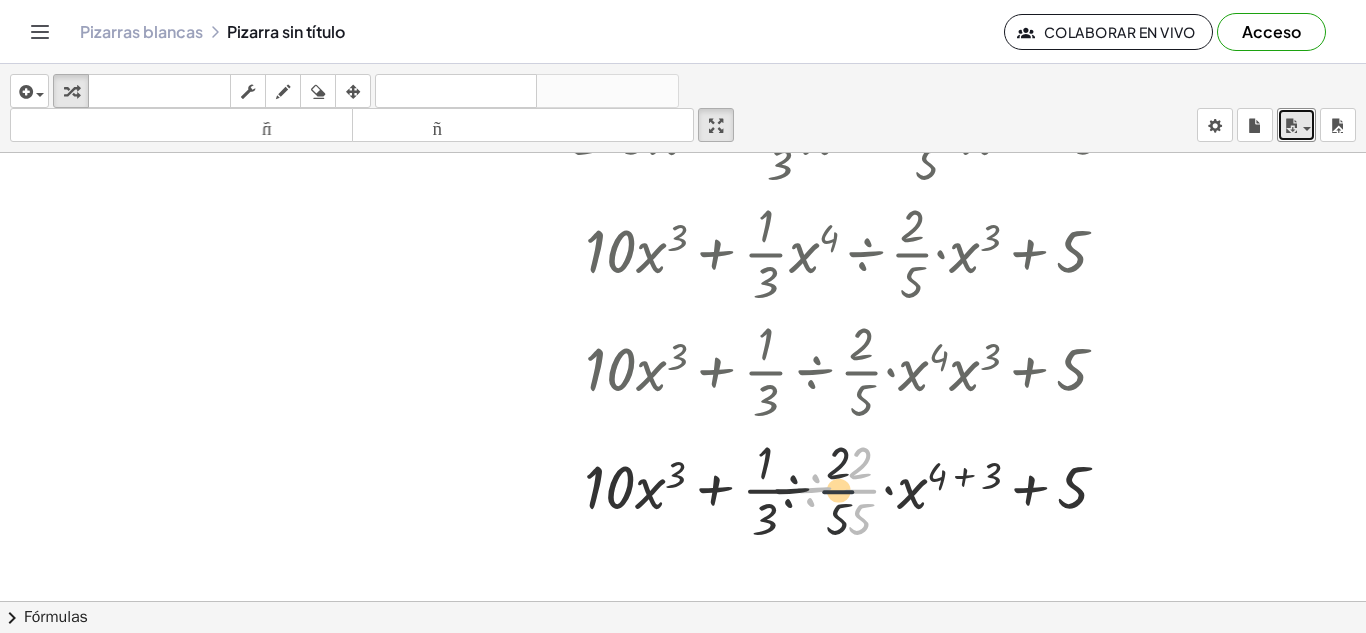 drag, startPoint x: 867, startPoint y: 496, endPoint x: 782, endPoint y: 495, distance: 85.00588 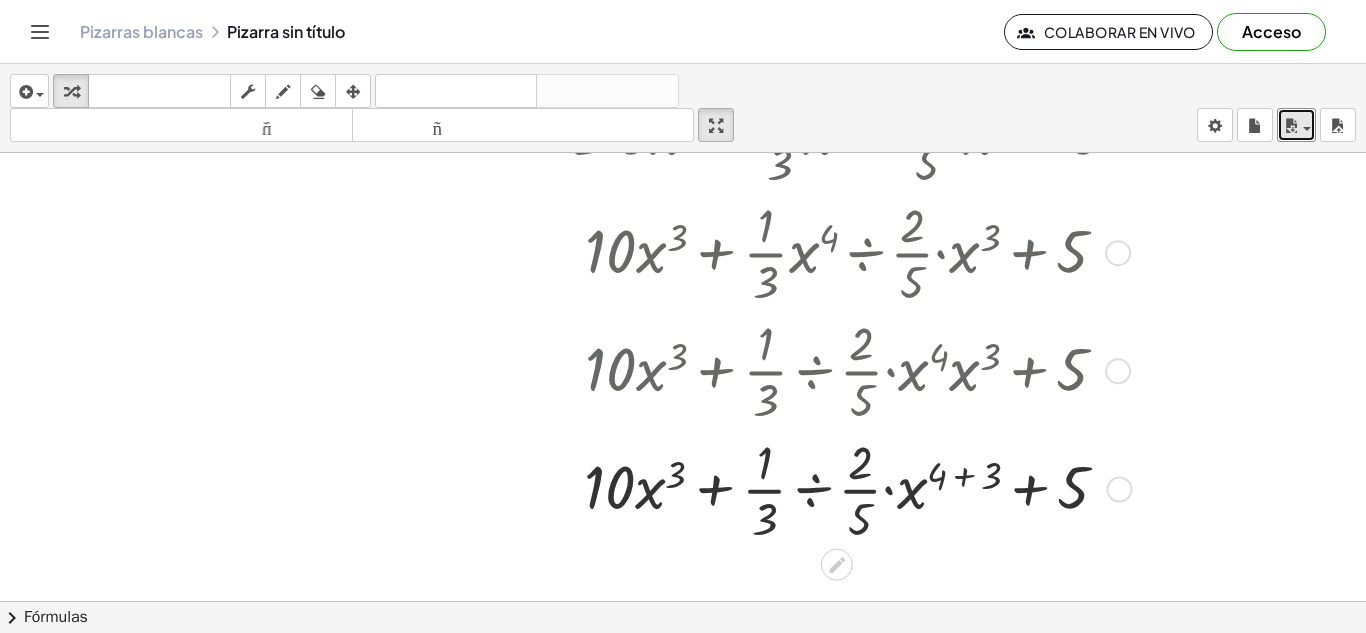 click at bounding box center (854, 488) 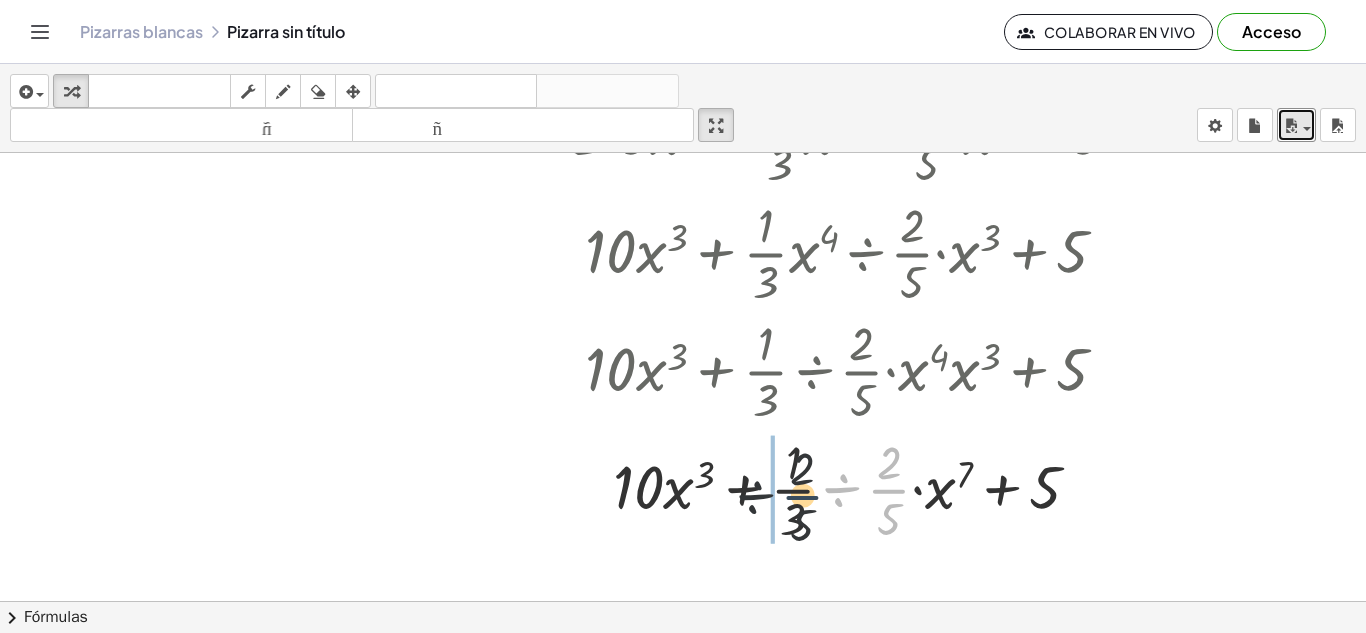 drag, startPoint x: 899, startPoint y: 487, endPoint x: 785, endPoint y: 494, distance: 114.21471 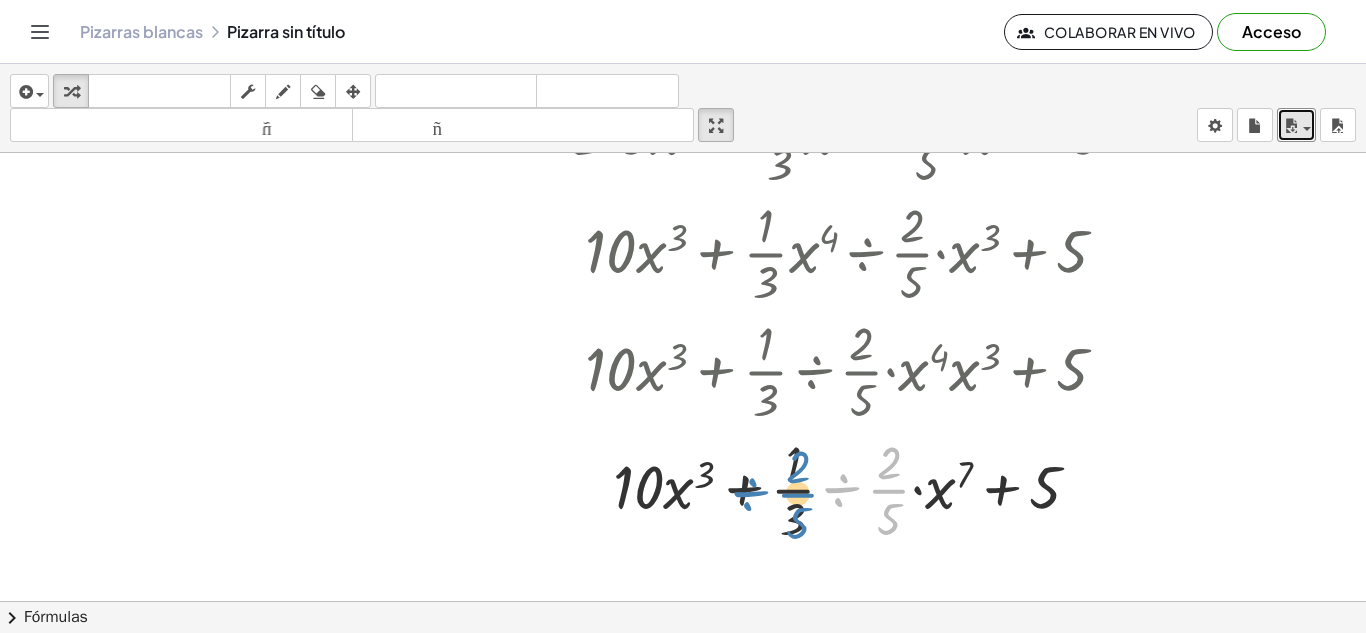drag, startPoint x: 880, startPoint y: 487, endPoint x: 787, endPoint y: 491, distance: 93.08598 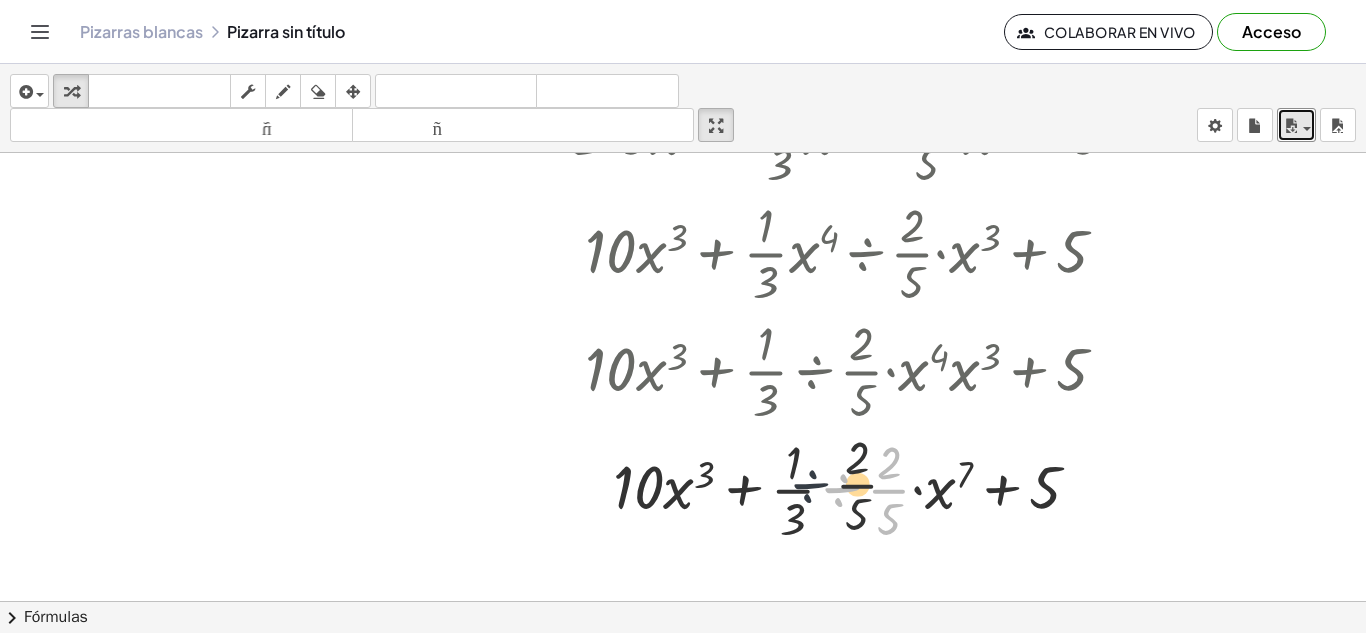 drag, startPoint x: 863, startPoint y: 489, endPoint x: 815, endPoint y: 484, distance: 48.259712 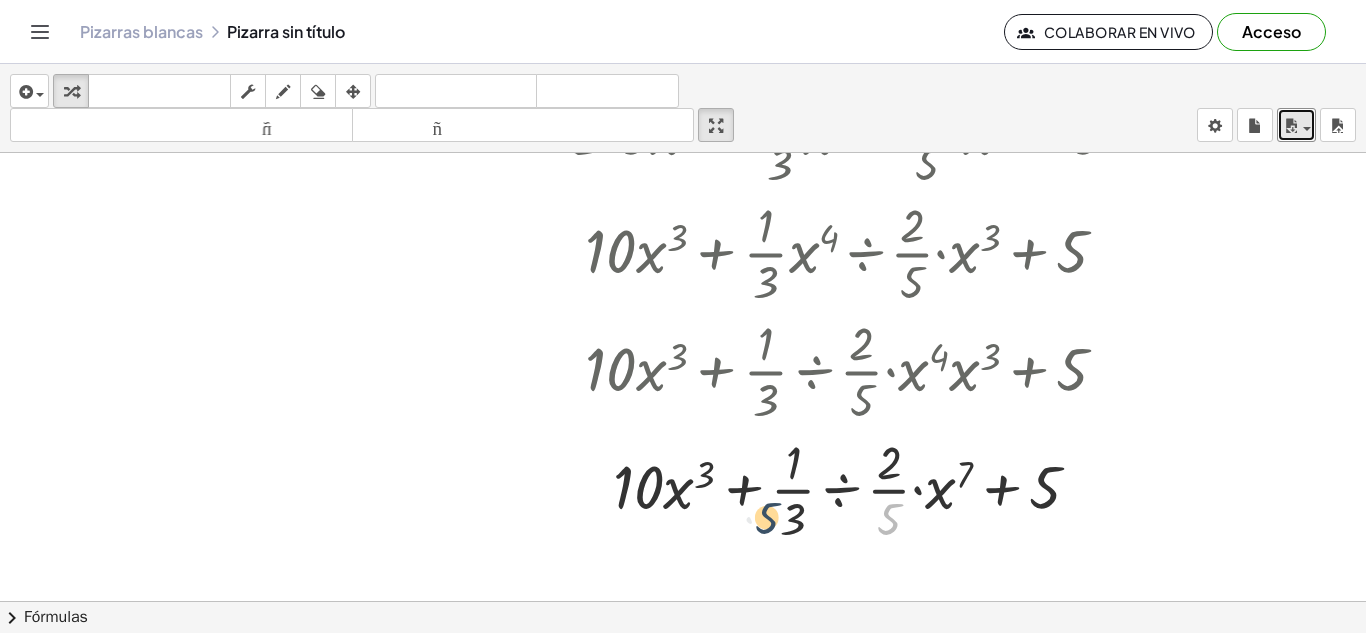 drag, startPoint x: 883, startPoint y: 519, endPoint x: 758, endPoint y: 518, distance: 125.004 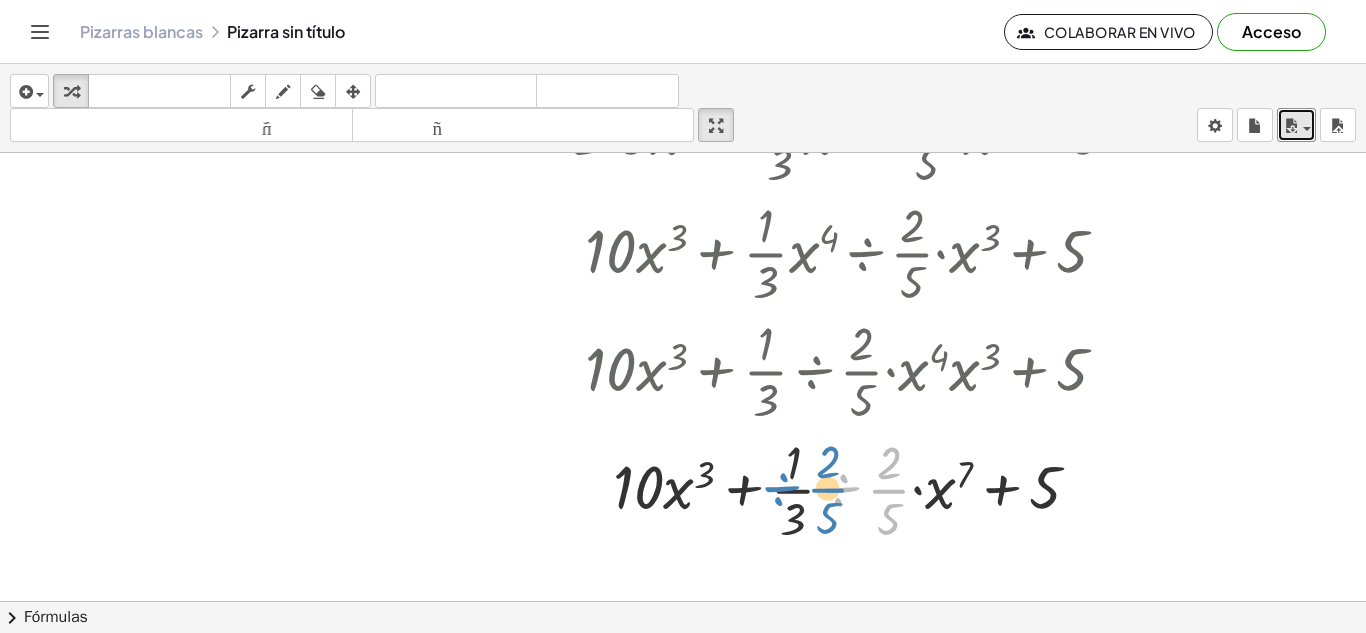 drag, startPoint x: 872, startPoint y: 488, endPoint x: 811, endPoint y: 487, distance: 61.008198 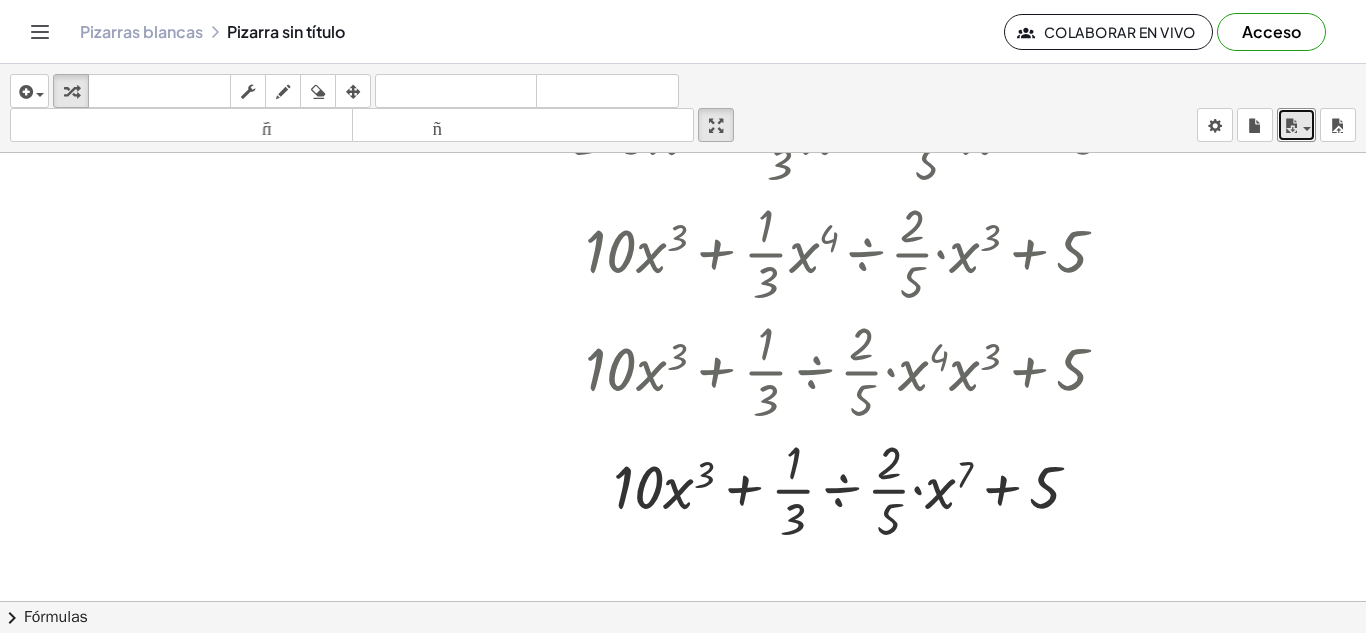 click at bounding box center (683, 409) 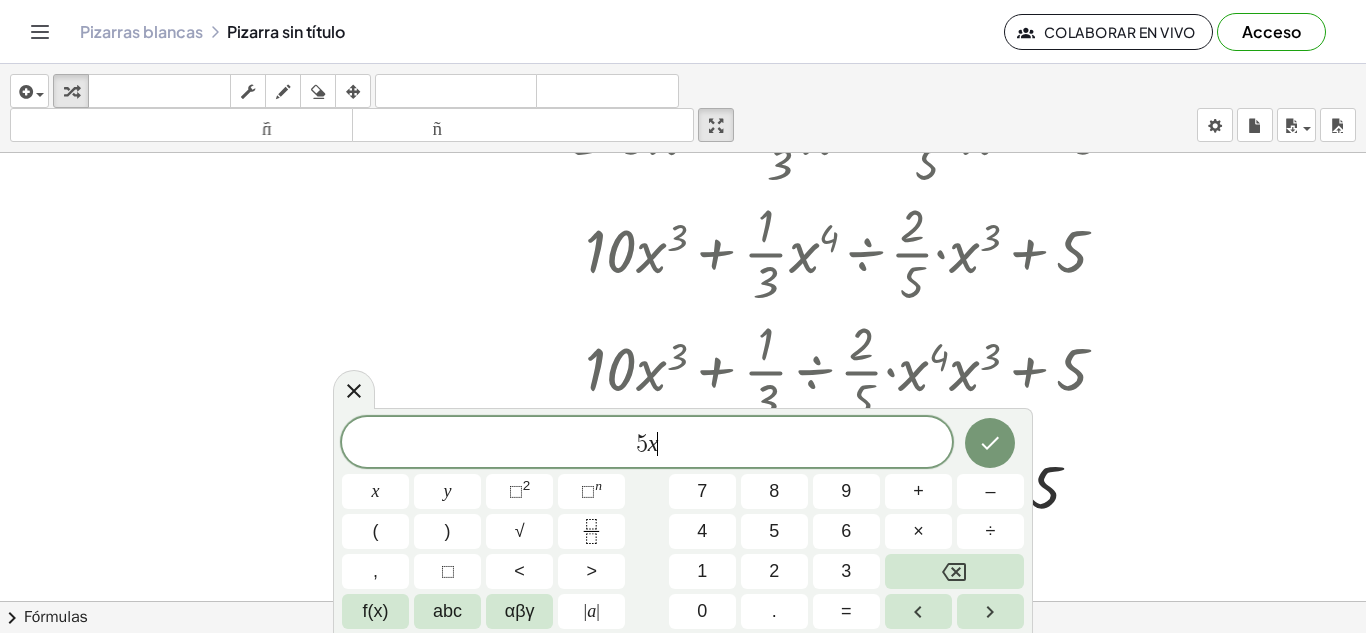 scroll, scrollTop: 2, scrollLeft: 0, axis: vertical 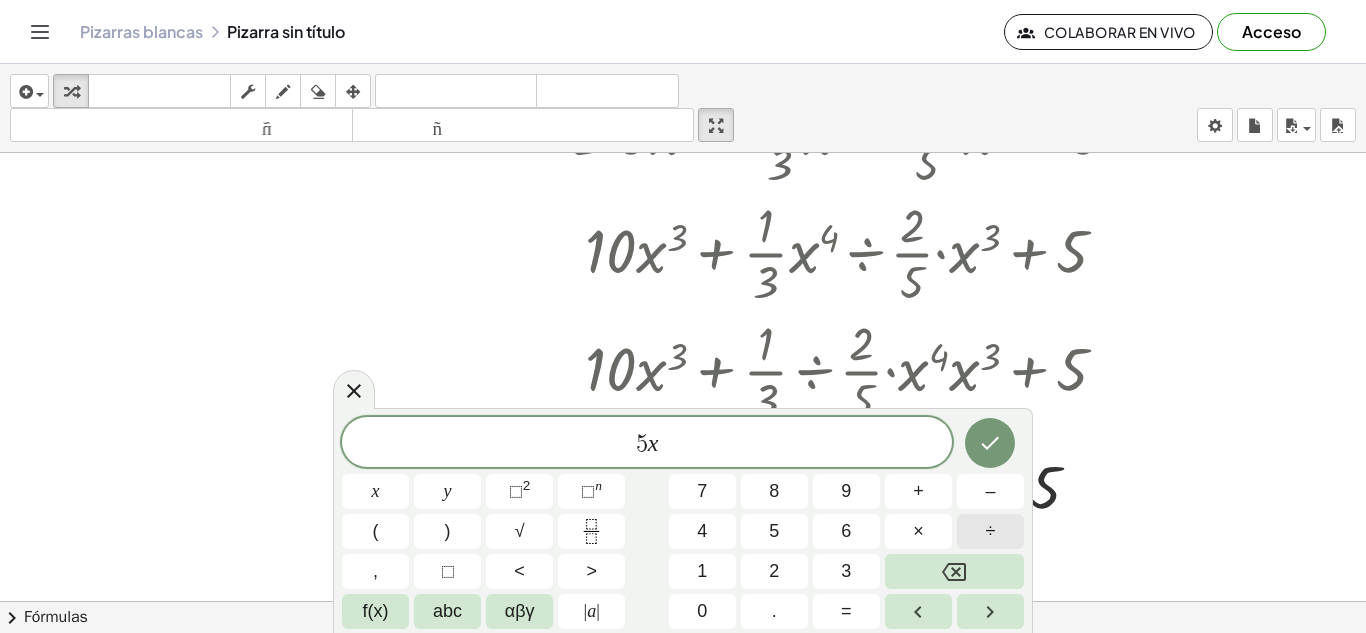 click on "÷" at bounding box center [991, 531] 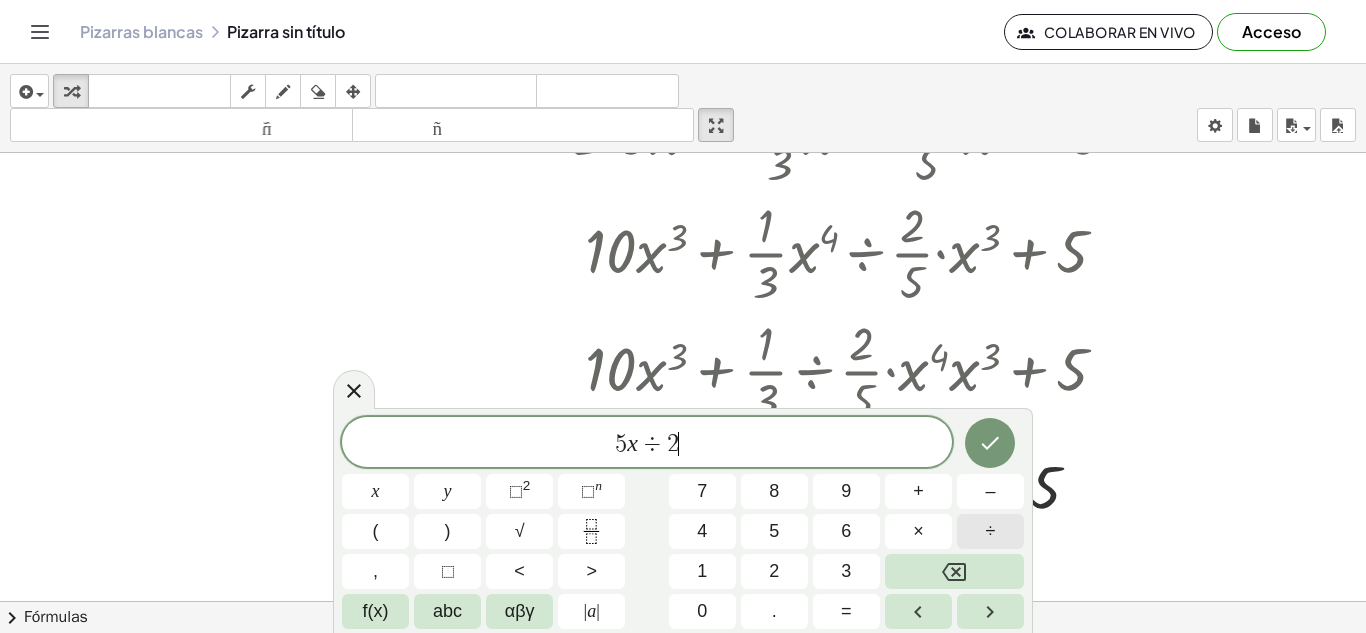 scroll, scrollTop: 3, scrollLeft: 0, axis: vertical 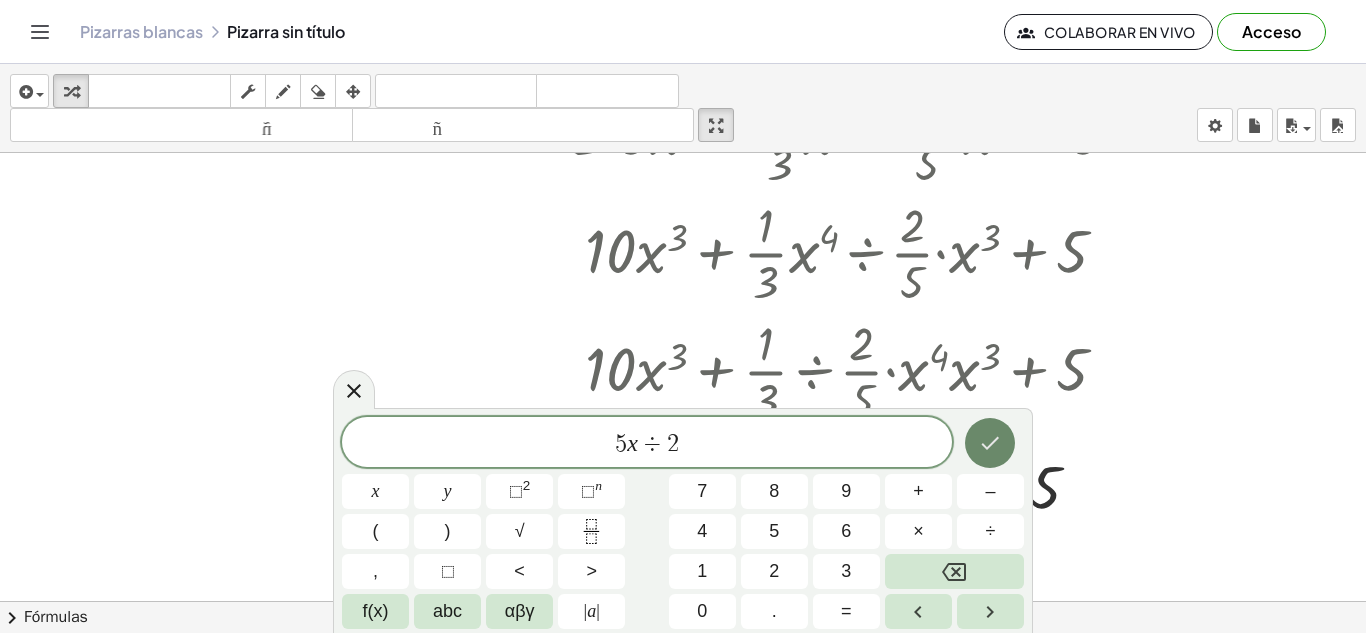 click 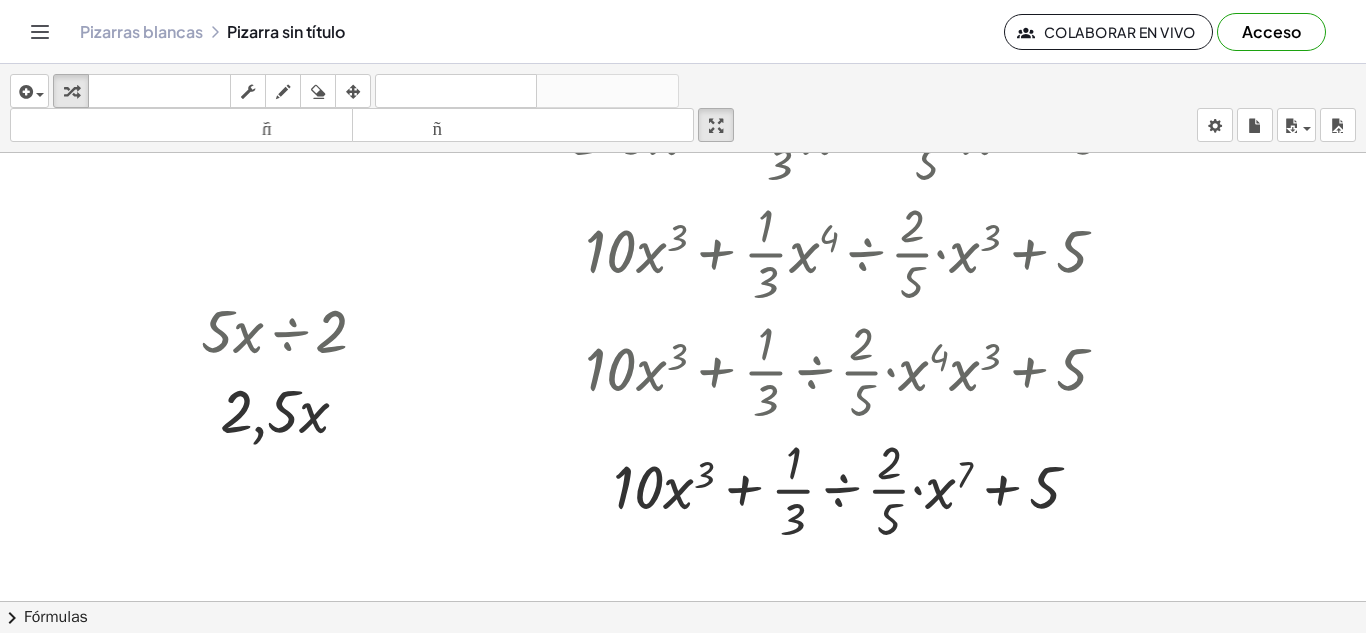 click at bounding box center (683, 409) 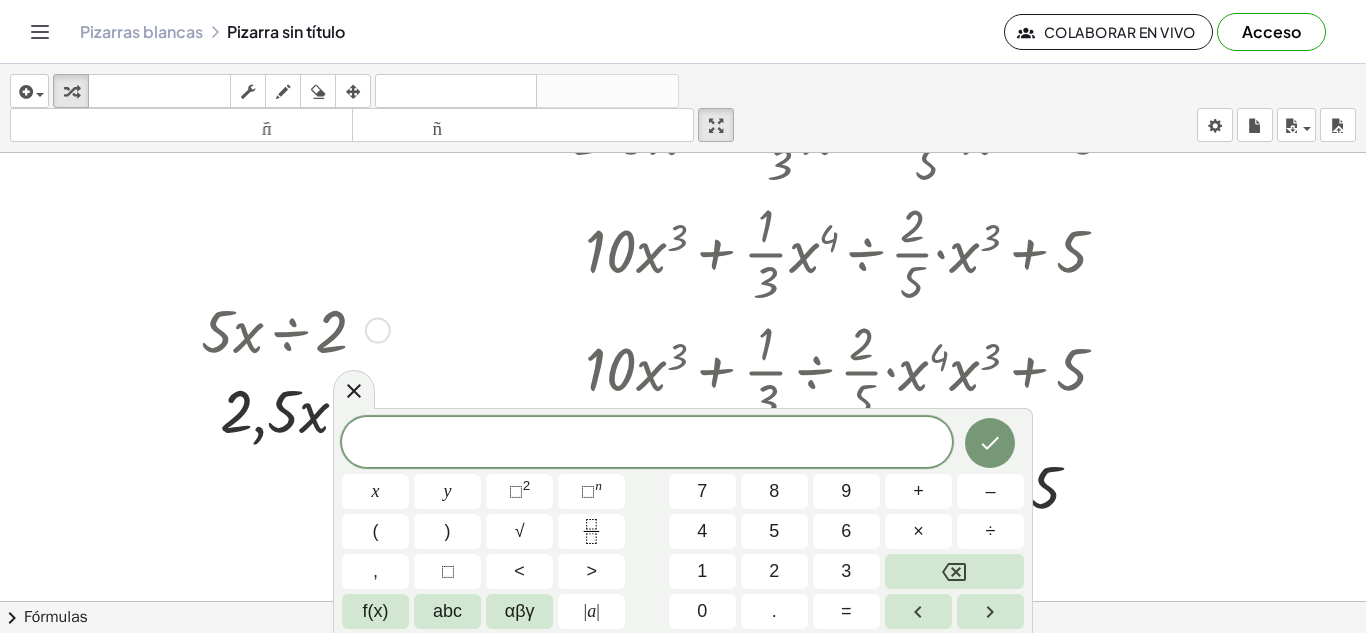 click at bounding box center (292, 409) 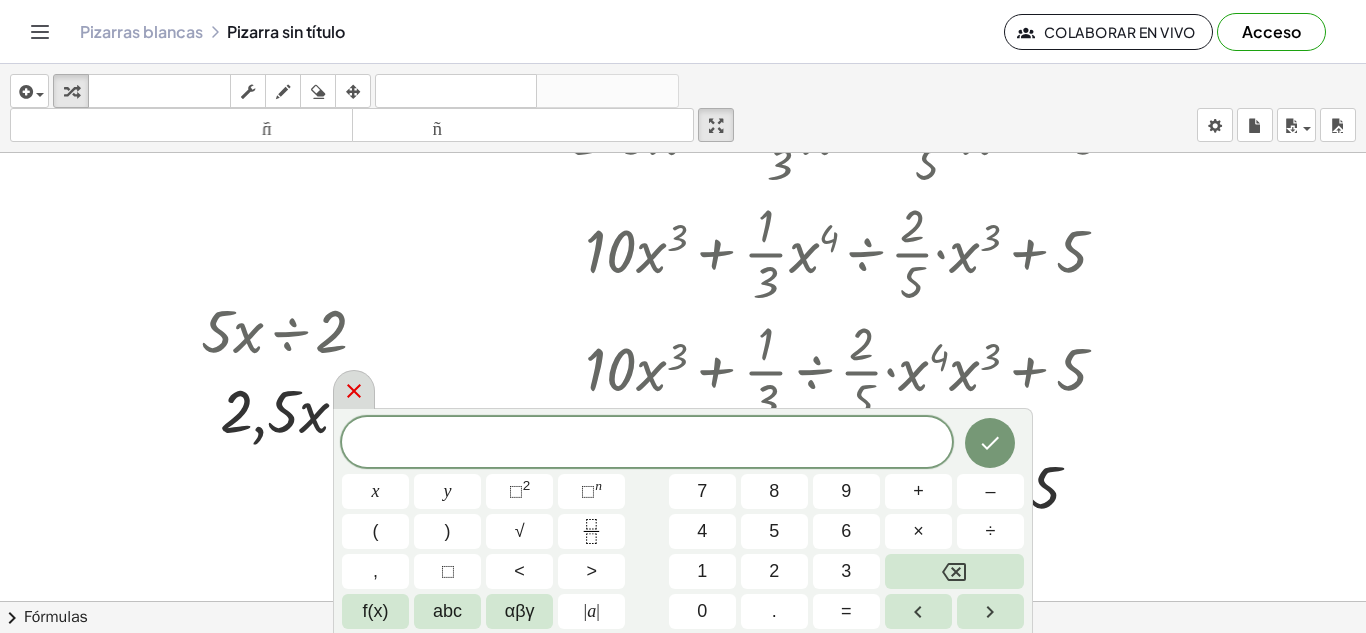 click 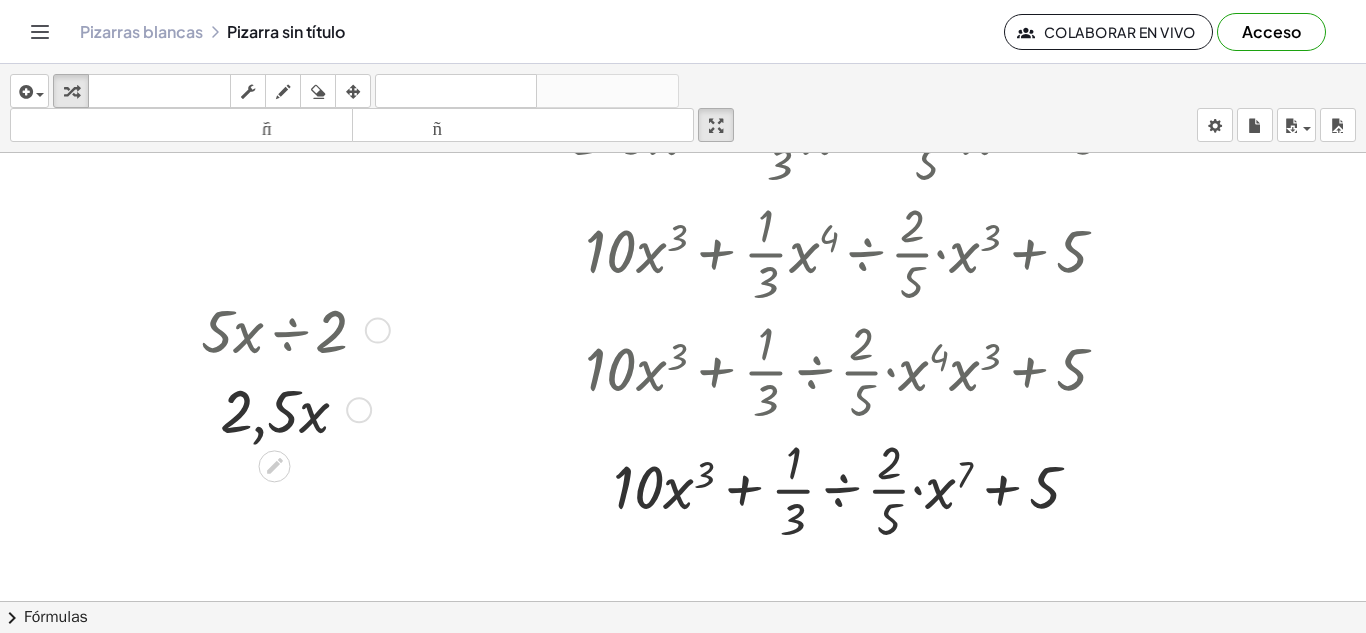 click 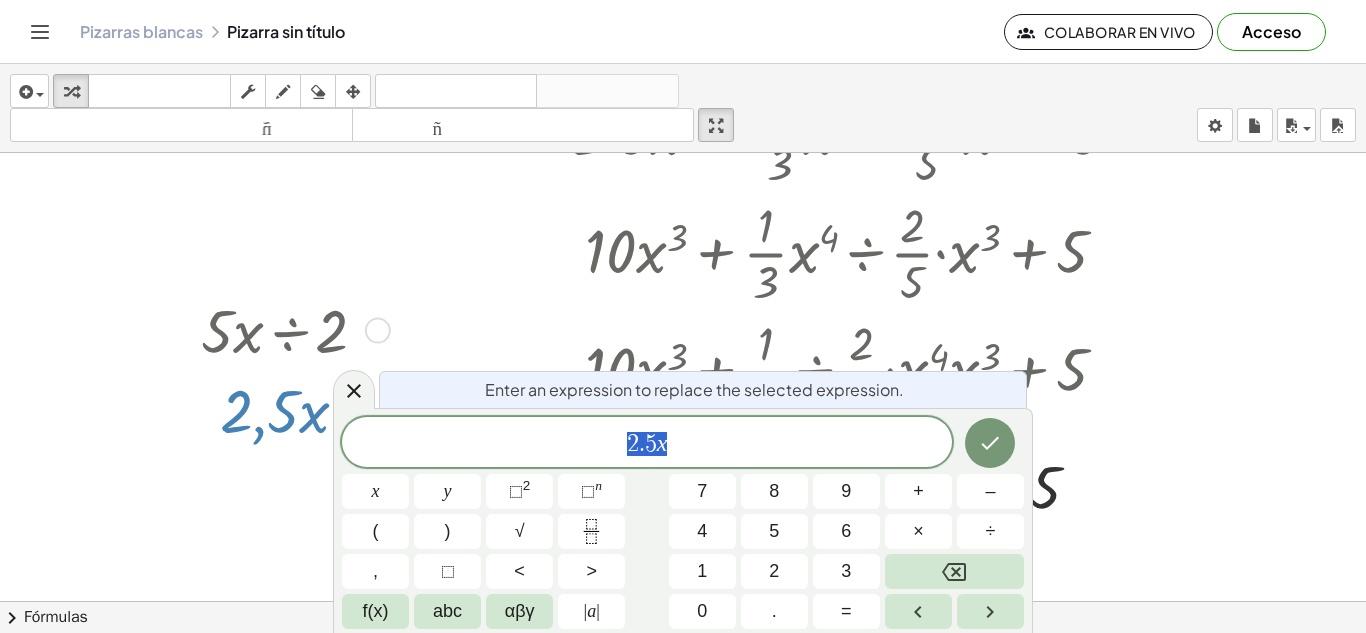 scroll, scrollTop: 4, scrollLeft: 0, axis: vertical 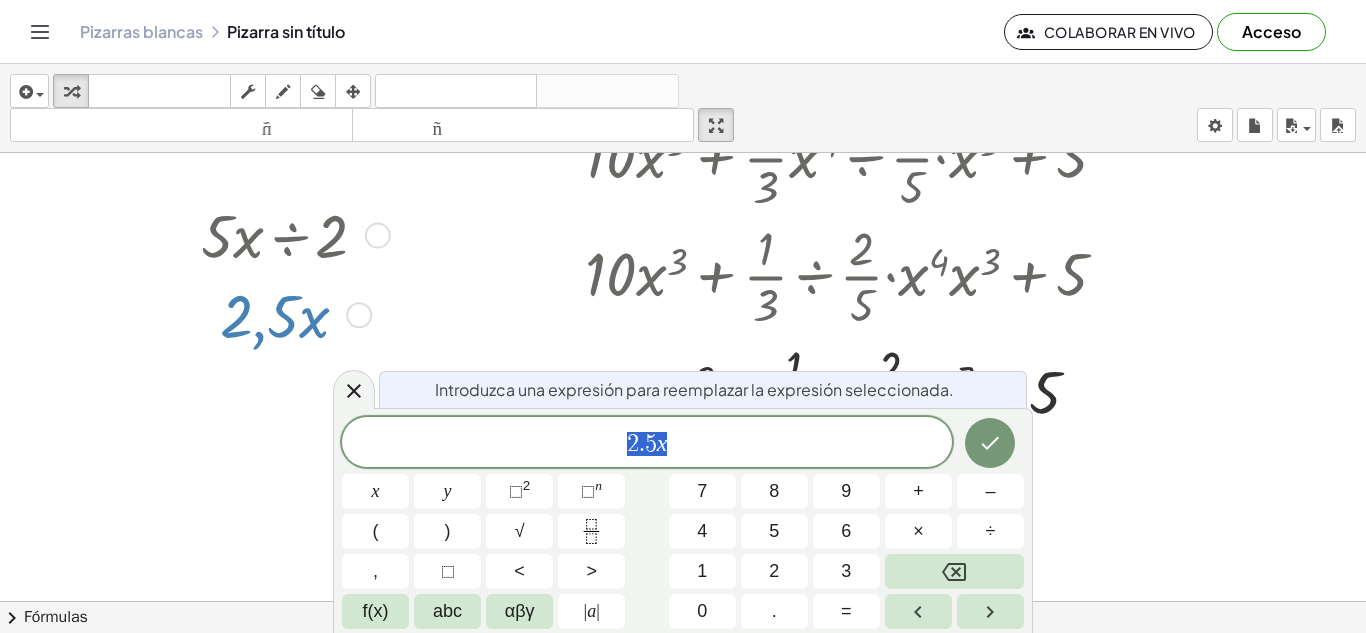 click at bounding box center [292, 234] 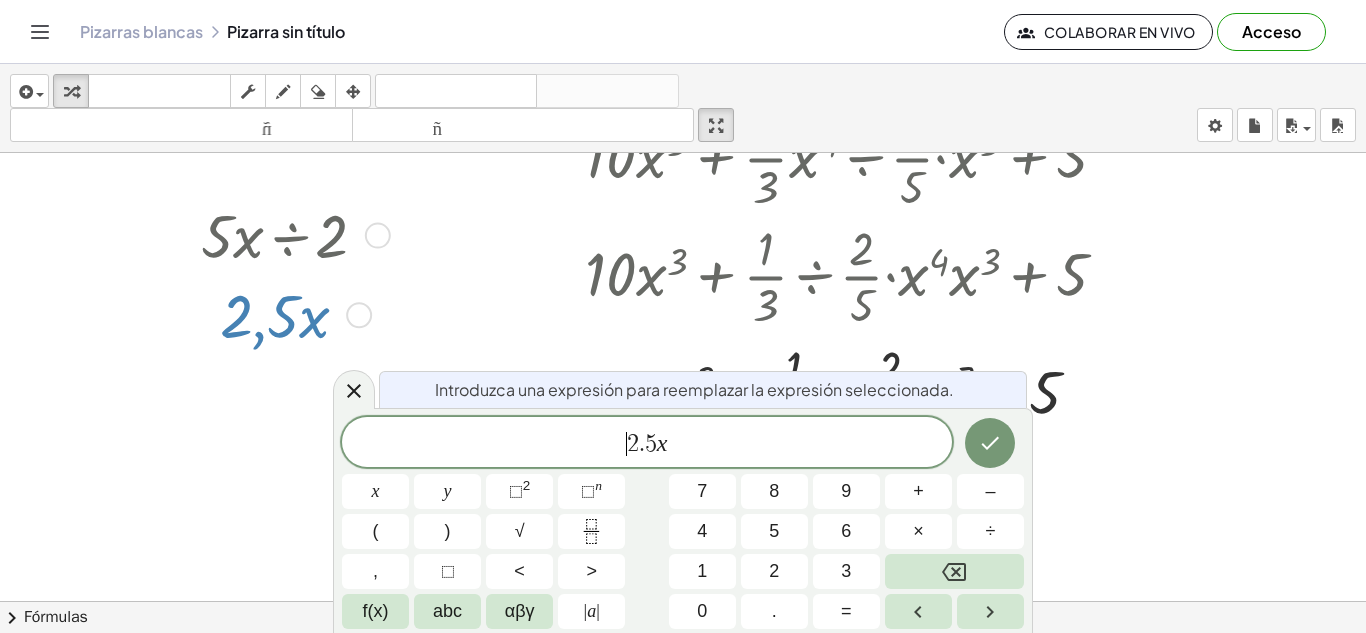 scroll, scrollTop: 5, scrollLeft: 0, axis: vertical 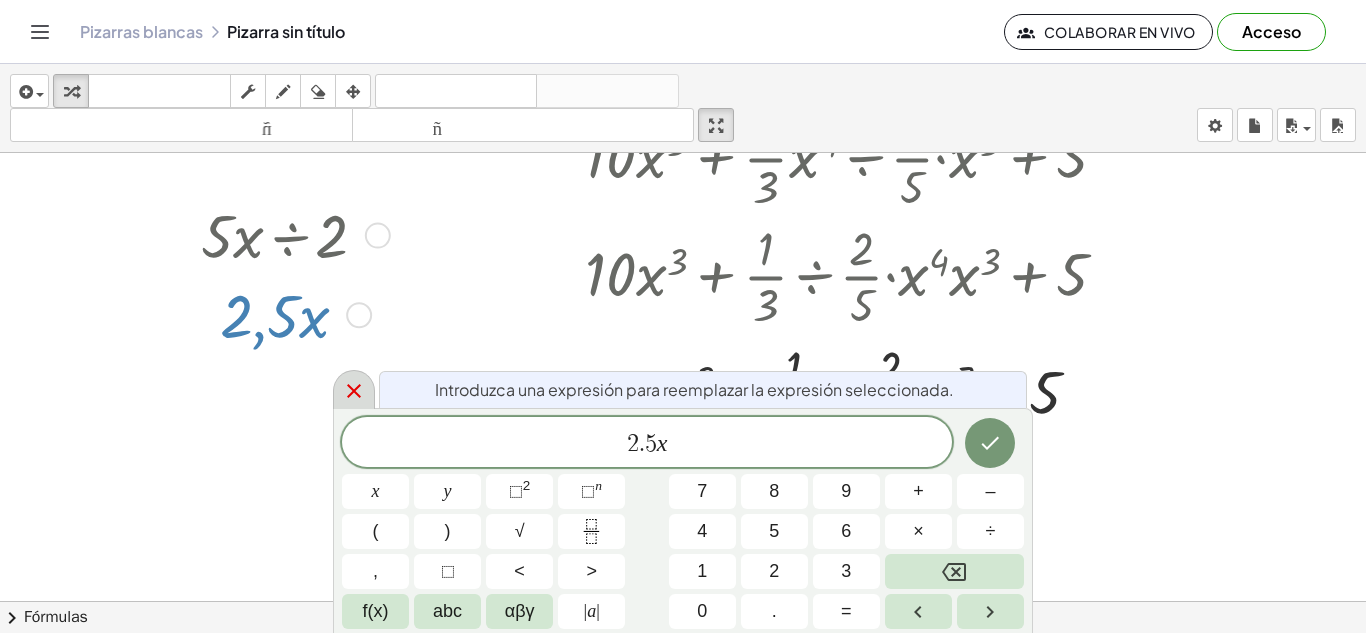 click 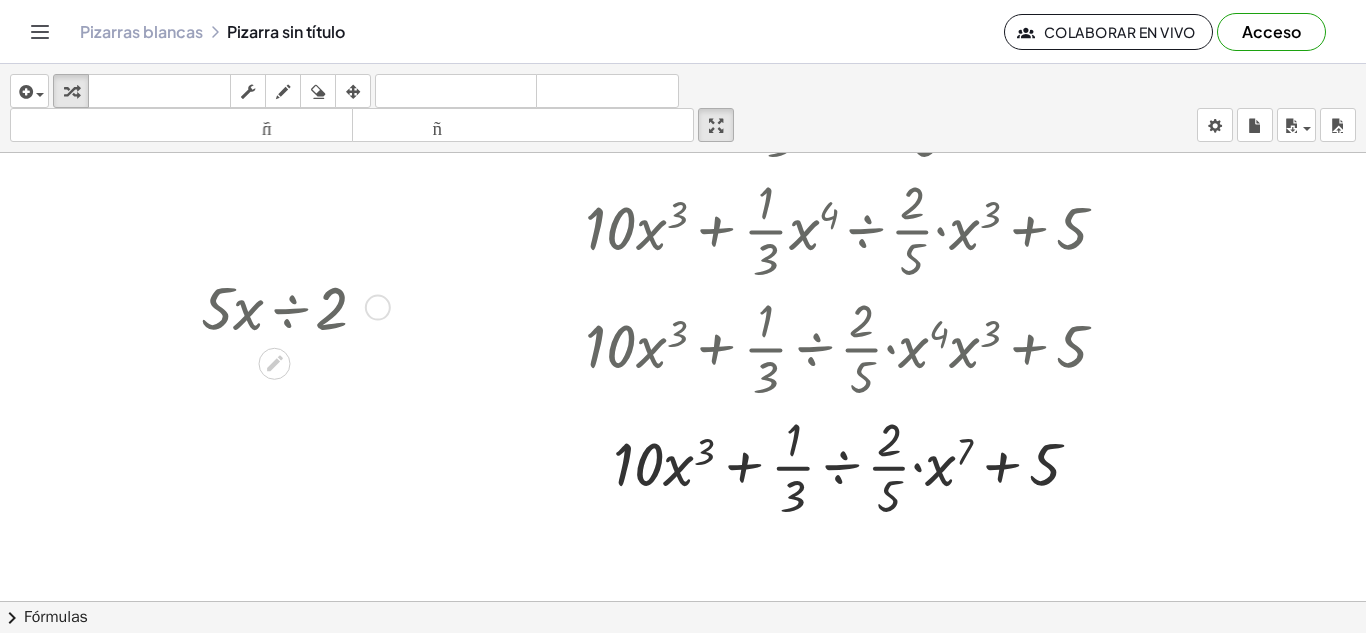 scroll, scrollTop: 206, scrollLeft: 0, axis: vertical 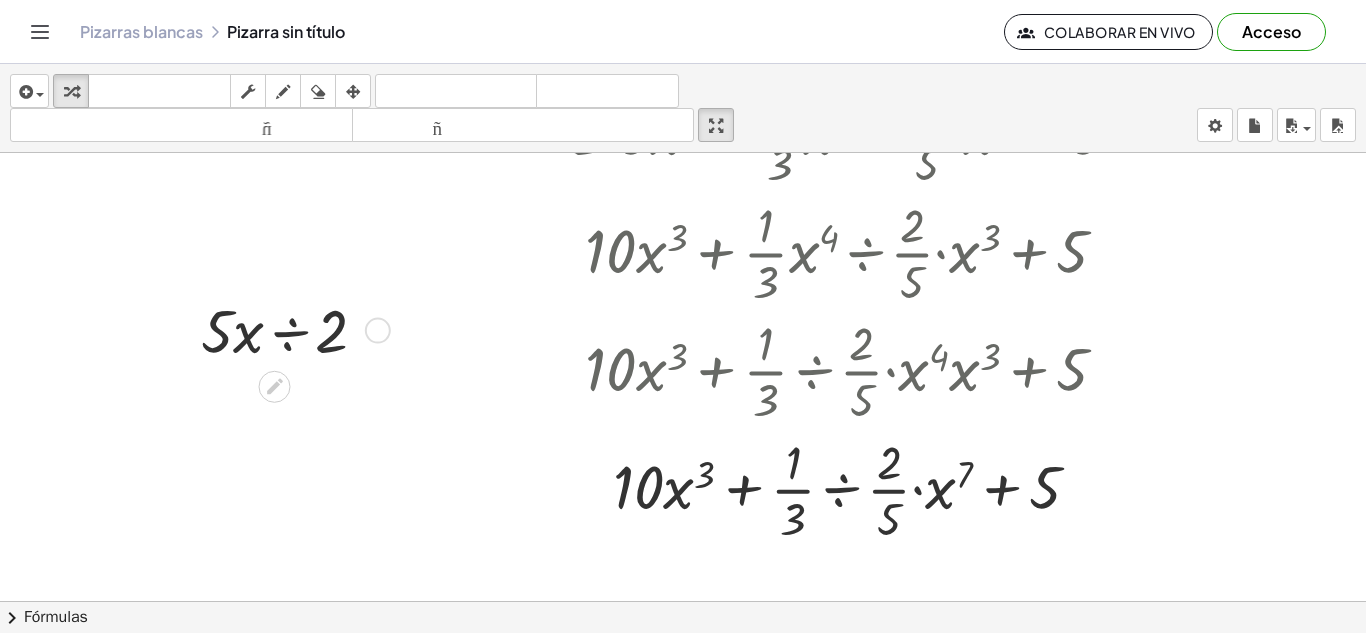 click at bounding box center (292, 329) 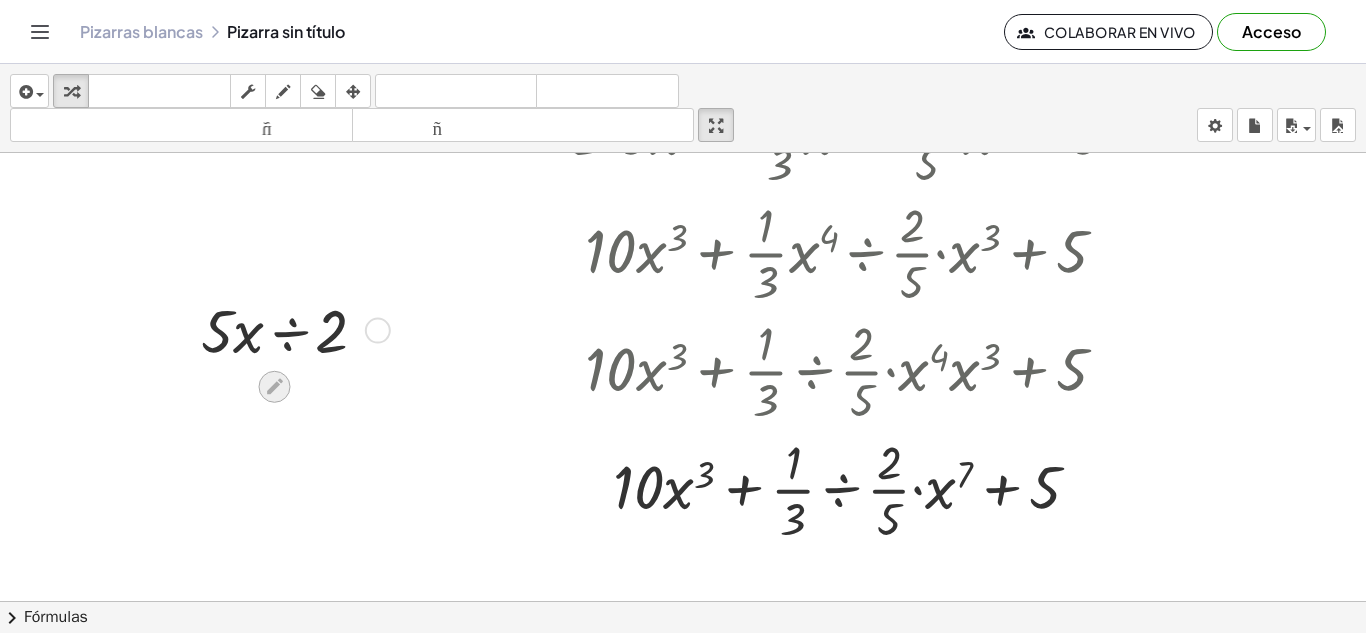 click 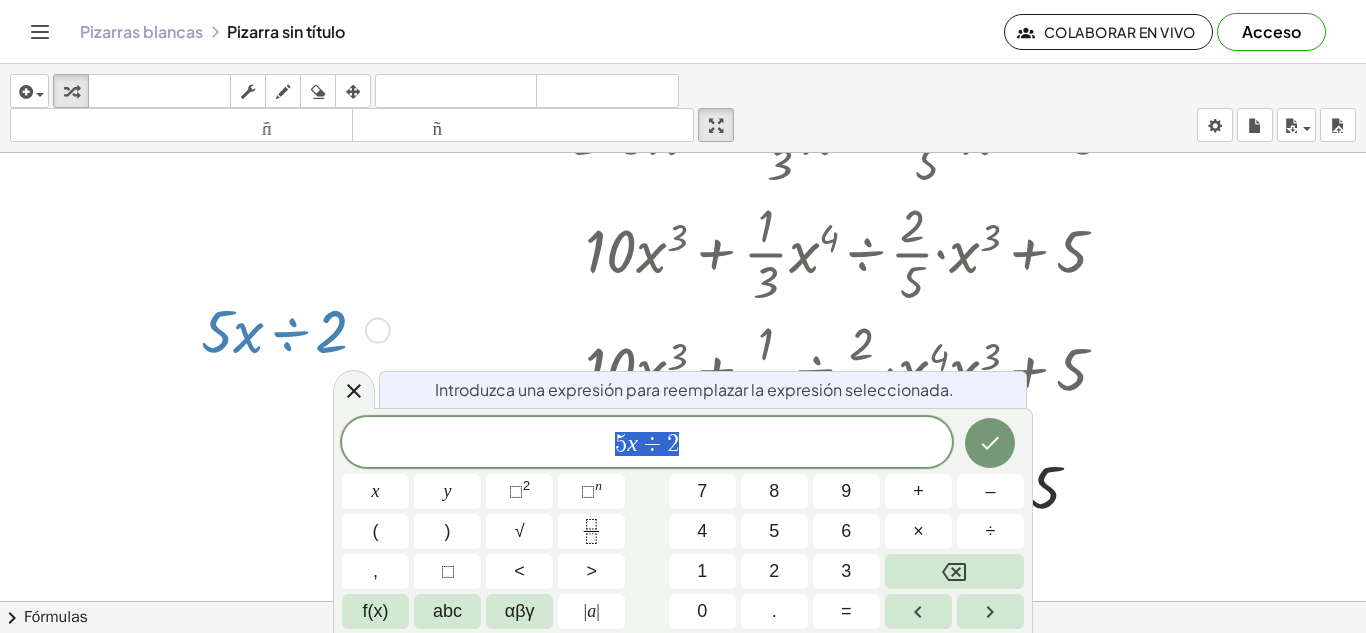 click on "5 x ÷ 2" at bounding box center [647, 444] 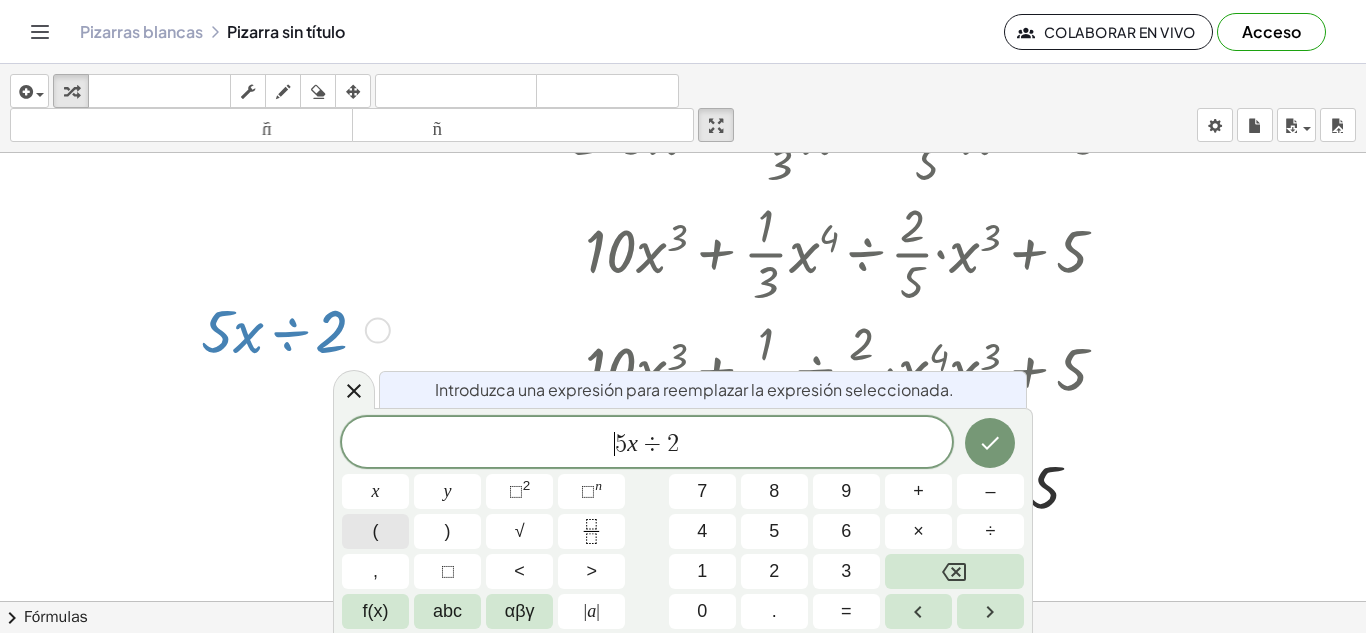 click on "(" at bounding box center (375, 531) 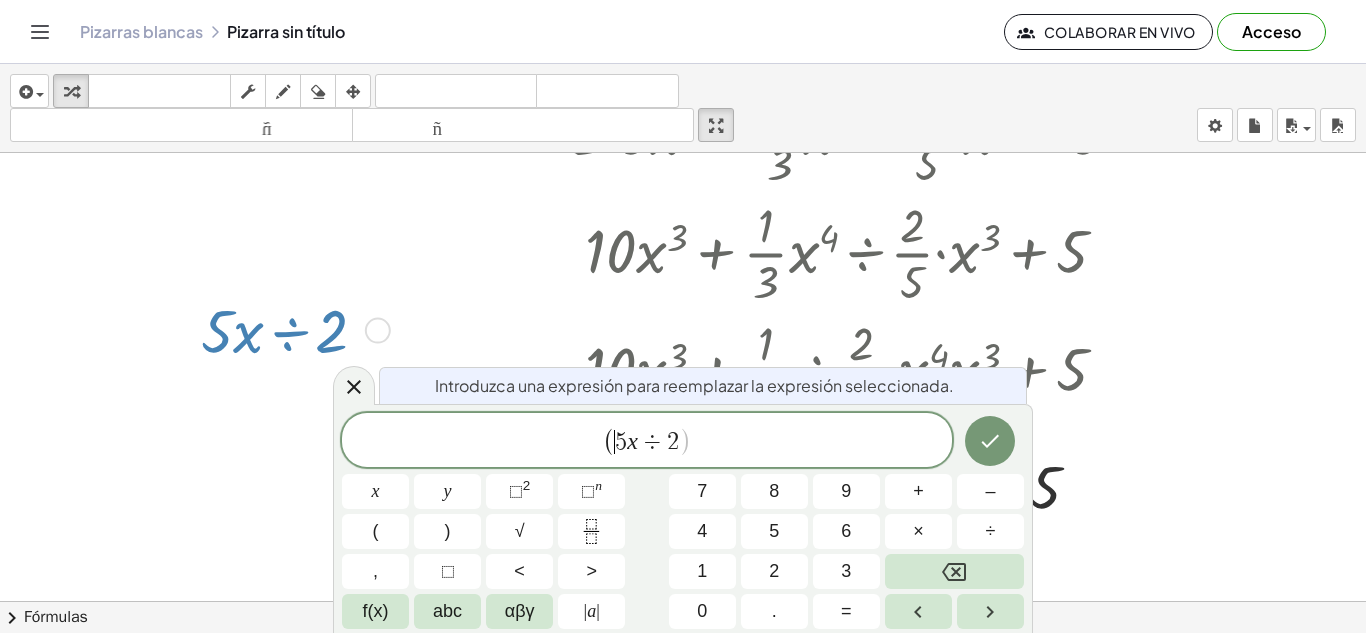 click on "( ​ 5 x ÷ 2 )" at bounding box center (647, 441) 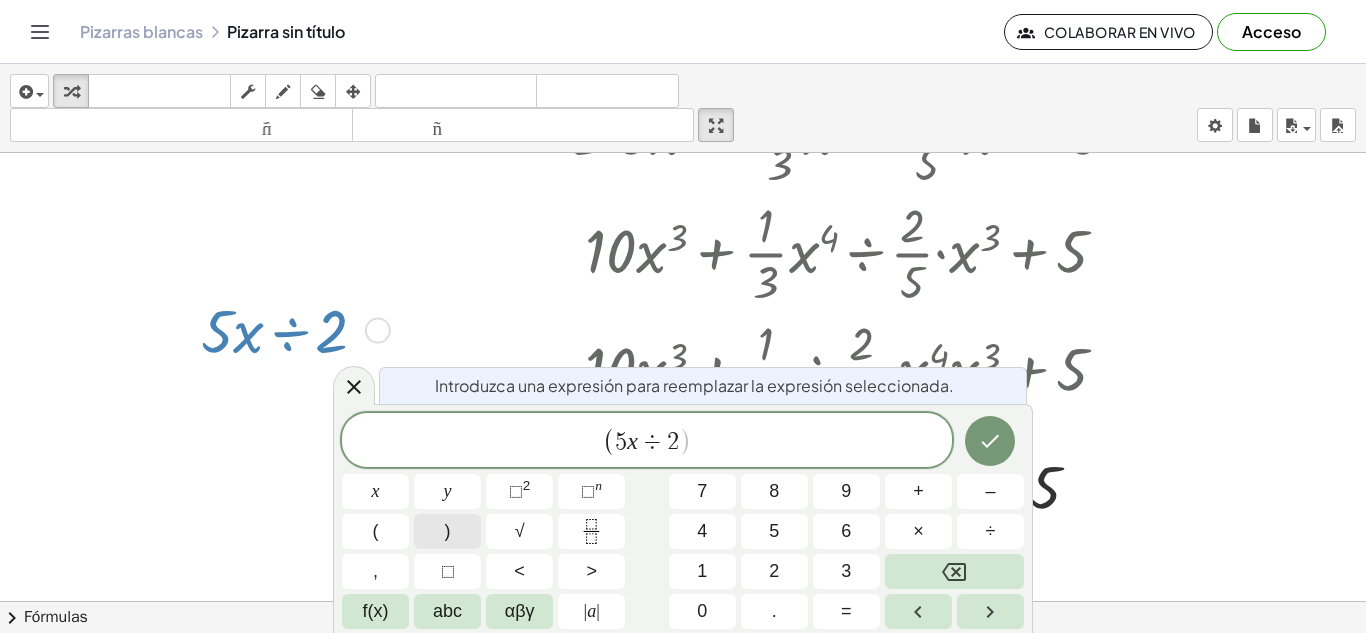 click on ")" at bounding box center (447, 531) 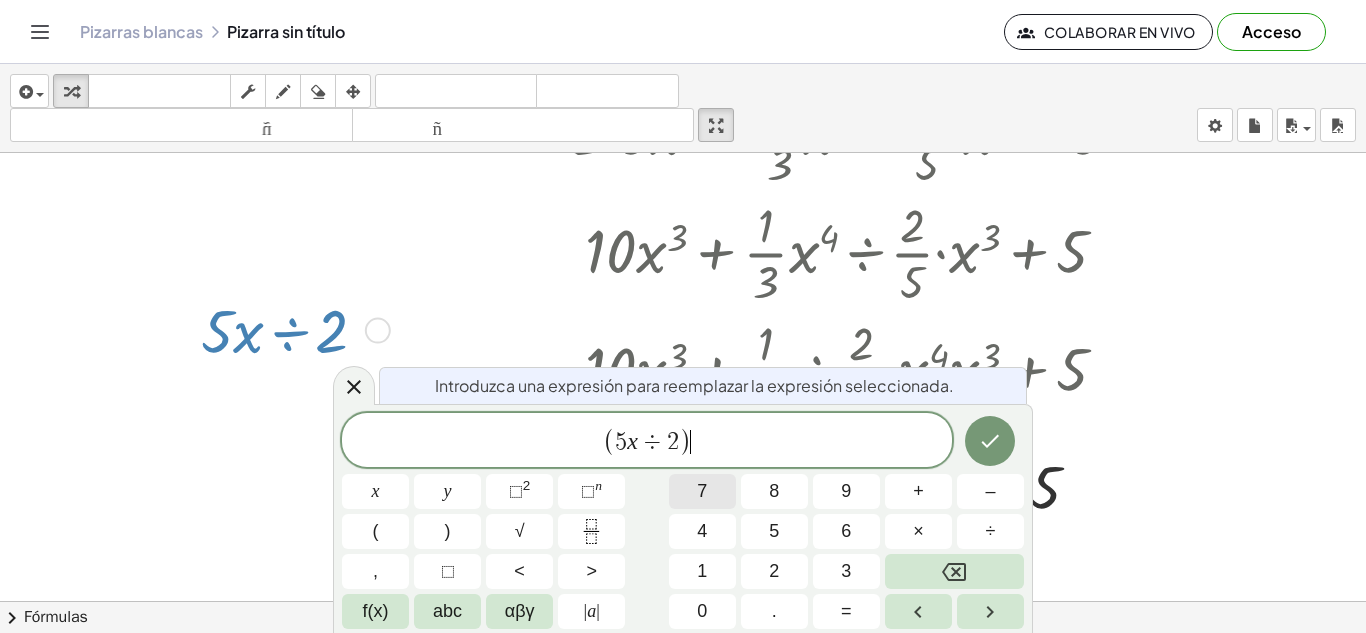 click on "7" at bounding box center [702, 491] 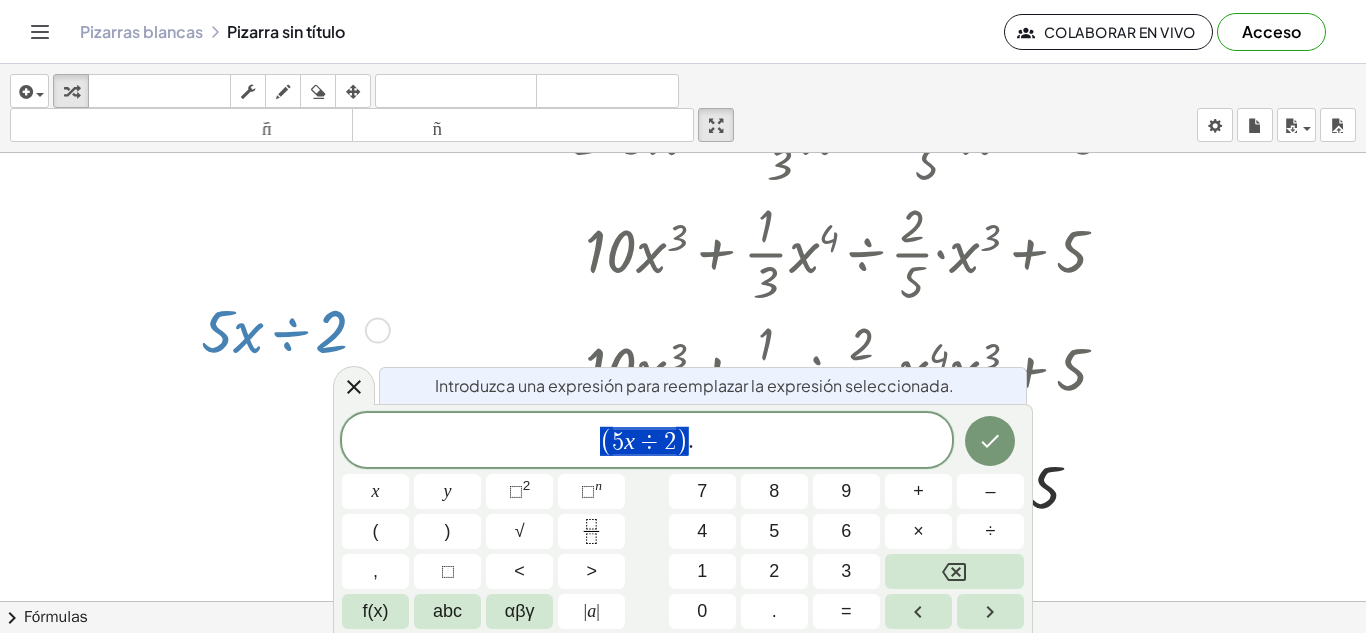 drag, startPoint x: 602, startPoint y: 434, endPoint x: 662, endPoint y: 439, distance: 60.207973 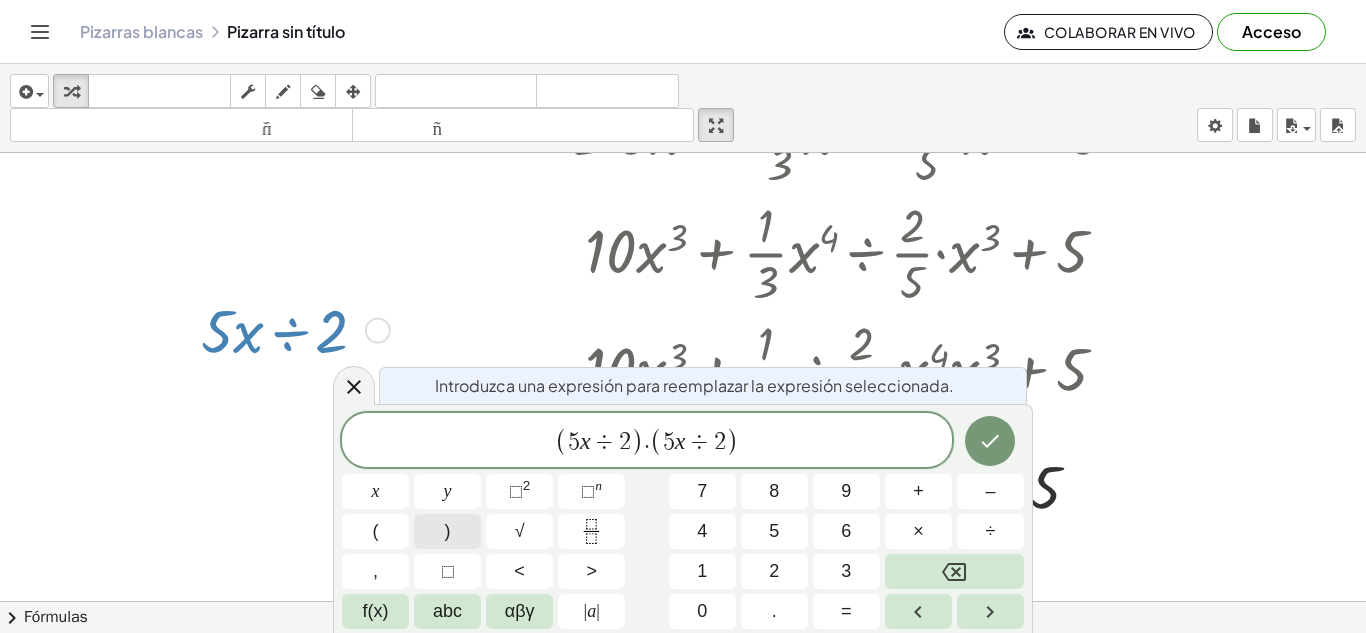 click on ")" at bounding box center (447, 531) 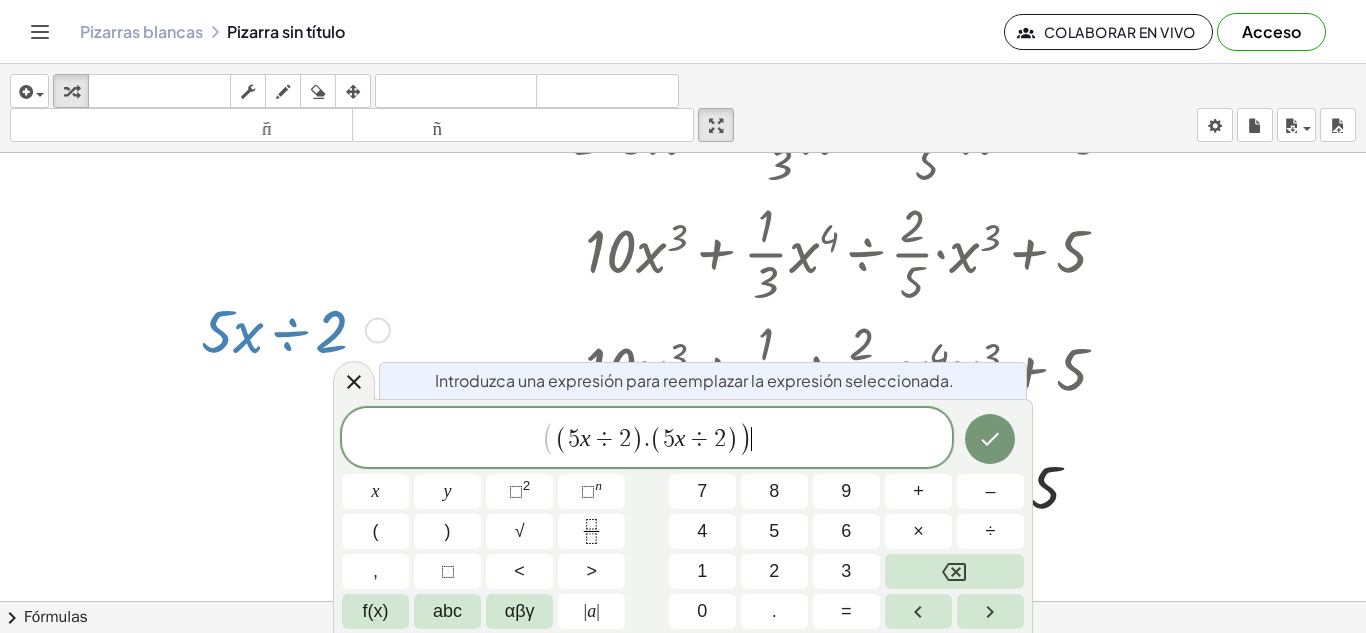 click on "( 5 x ÷ 2 ) . ( 5 x ÷ 2 )" at bounding box center [647, 439] 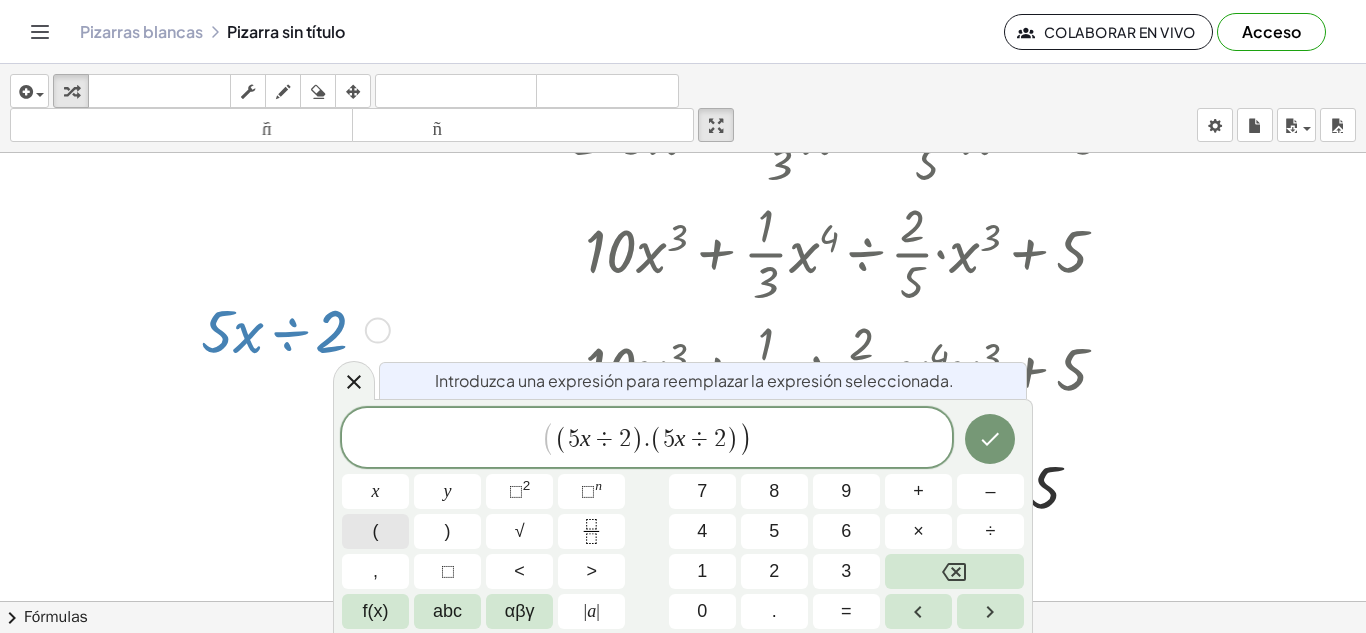 click on "(" at bounding box center (375, 531) 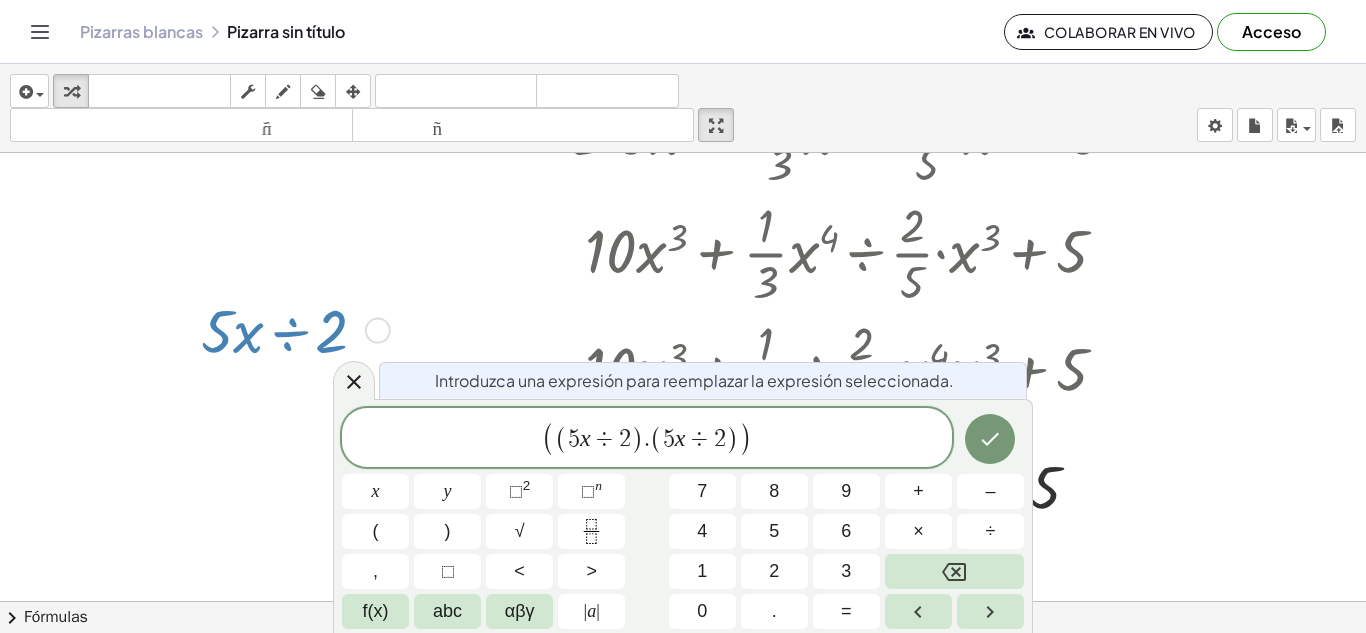 click on "( ​ ( 5 x ÷ 2 ) . ( 5 x ÷ 2 ) )" at bounding box center [647, 439] 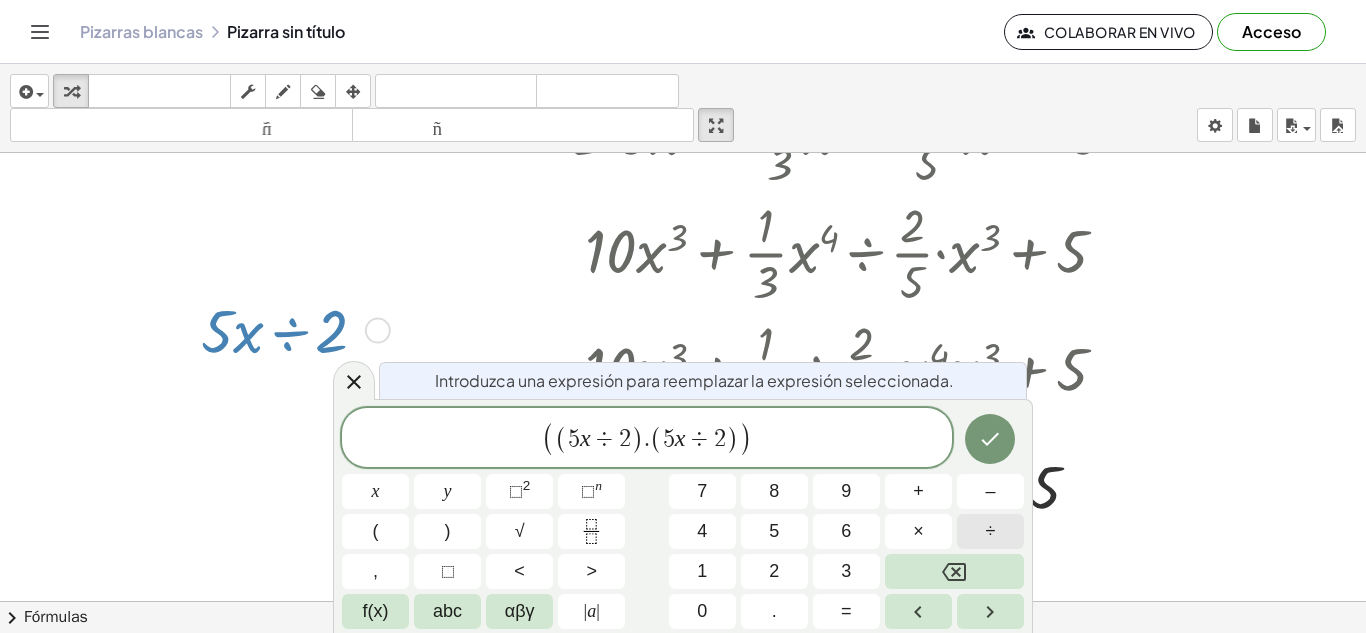 click on "÷" at bounding box center (990, 531) 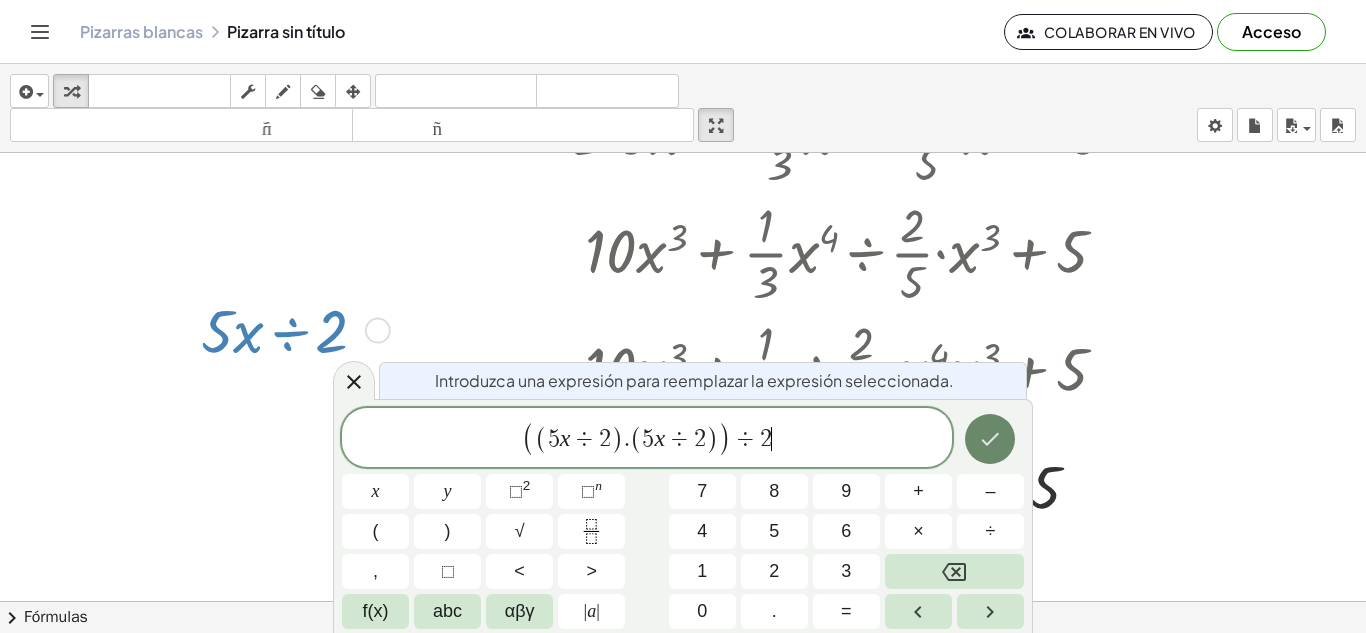 click 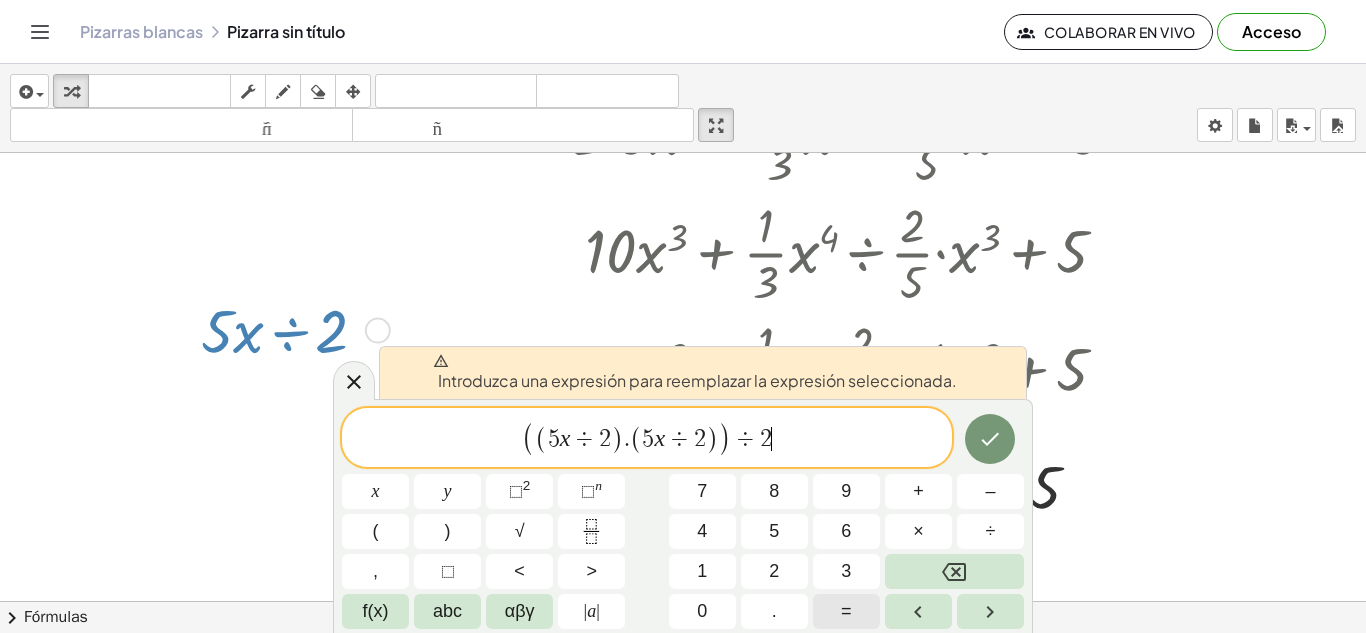 click on "=" at bounding box center (846, 611) 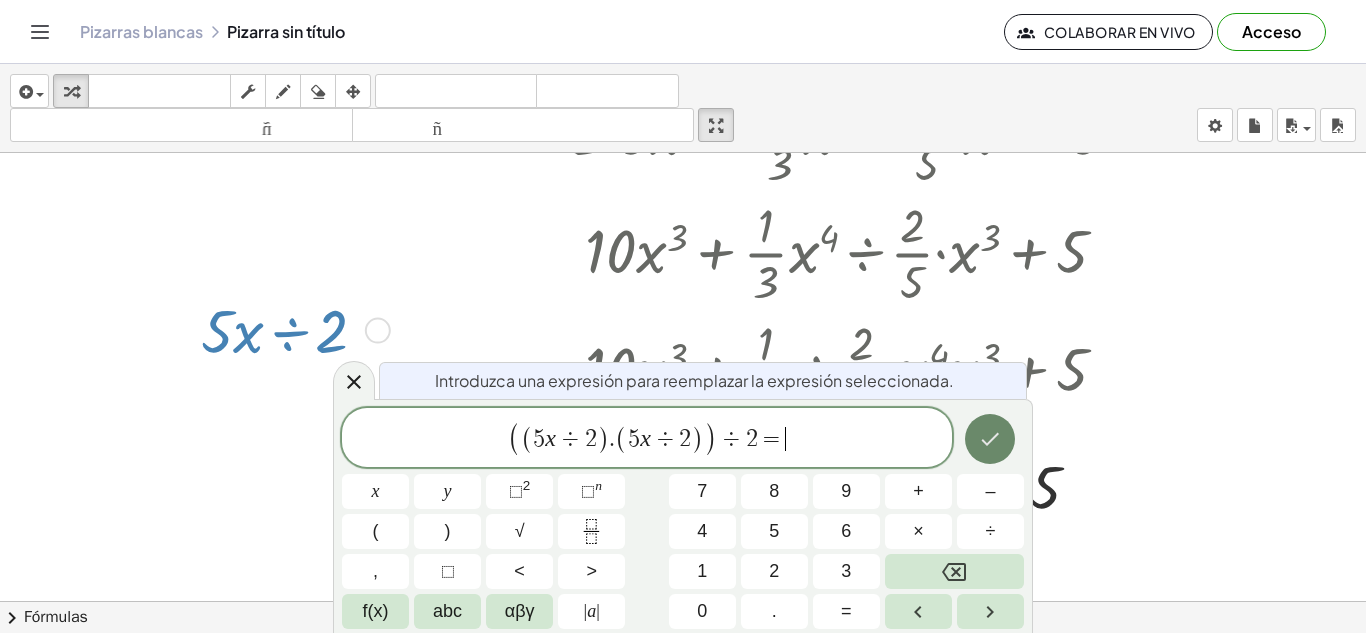 click 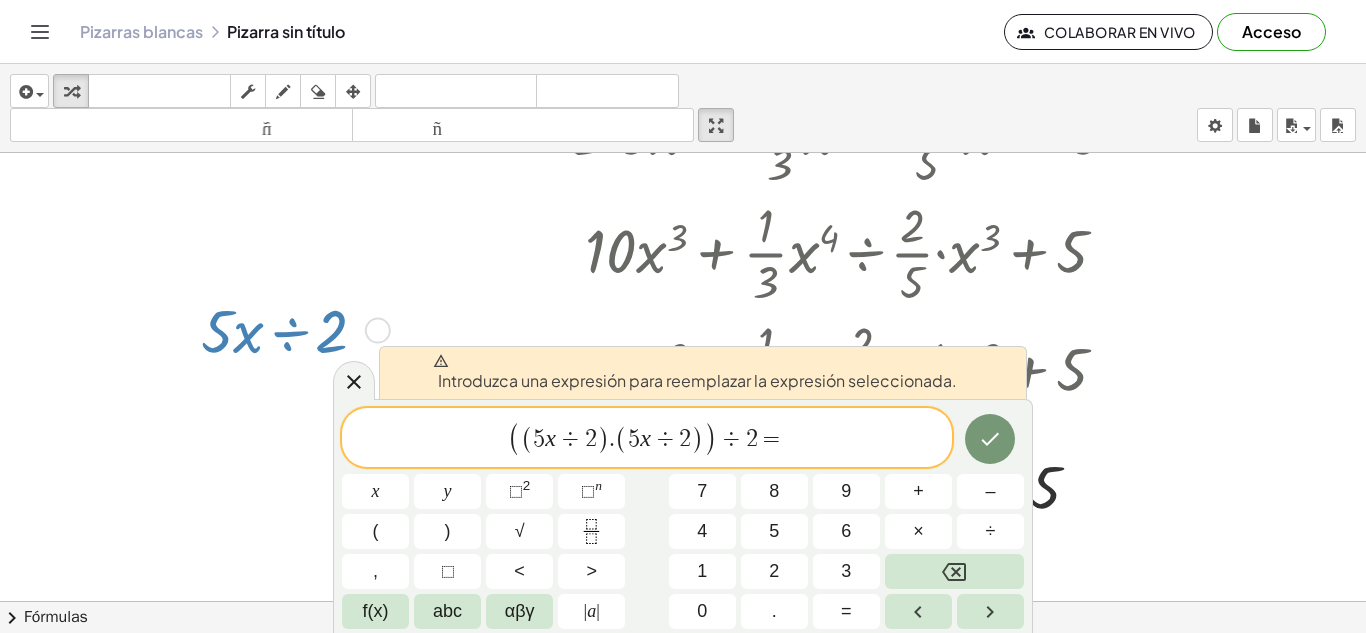click on "( ( 5 x ÷ 2 ) . ( 5 x ÷ 2 ) ) ÷ 2 = ​" at bounding box center (647, 439) 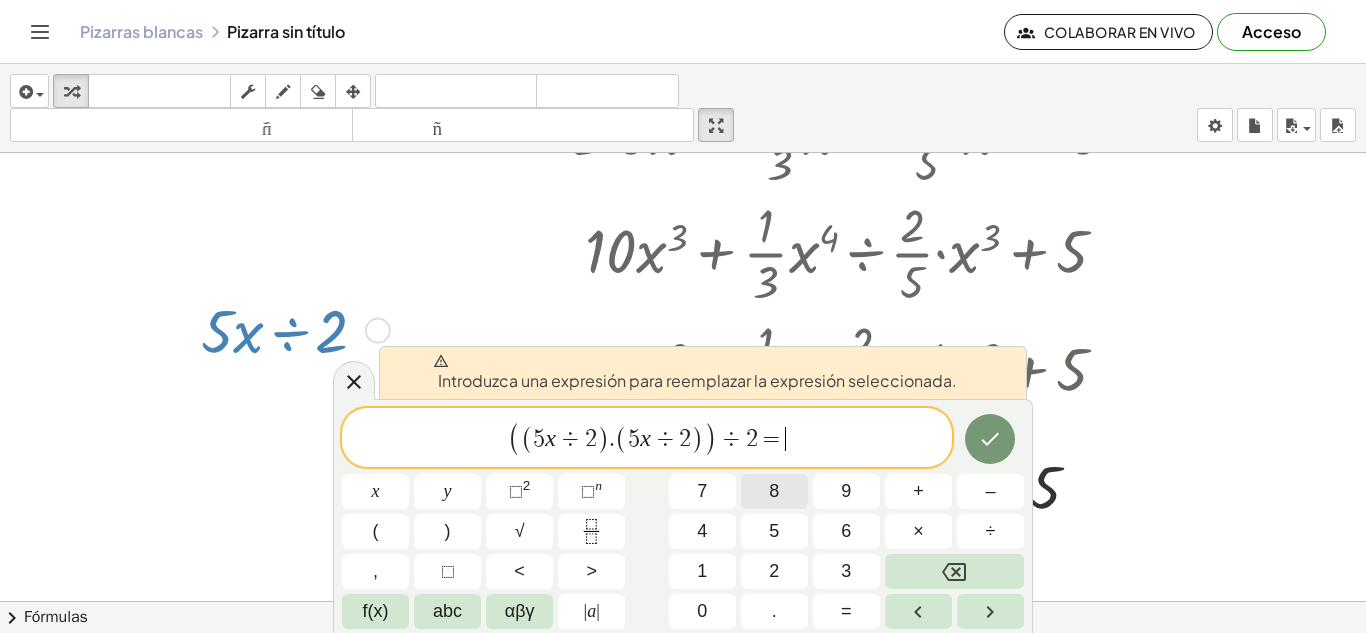 click on "8" at bounding box center (774, 491) 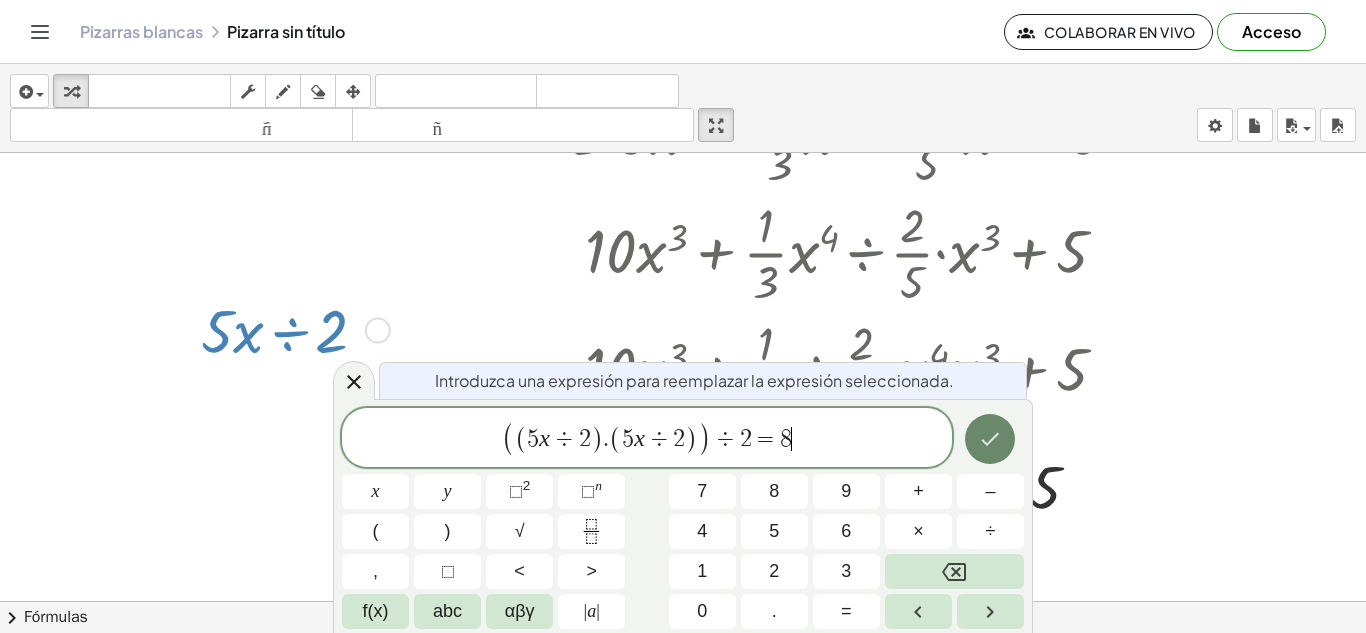 click at bounding box center [990, 439] 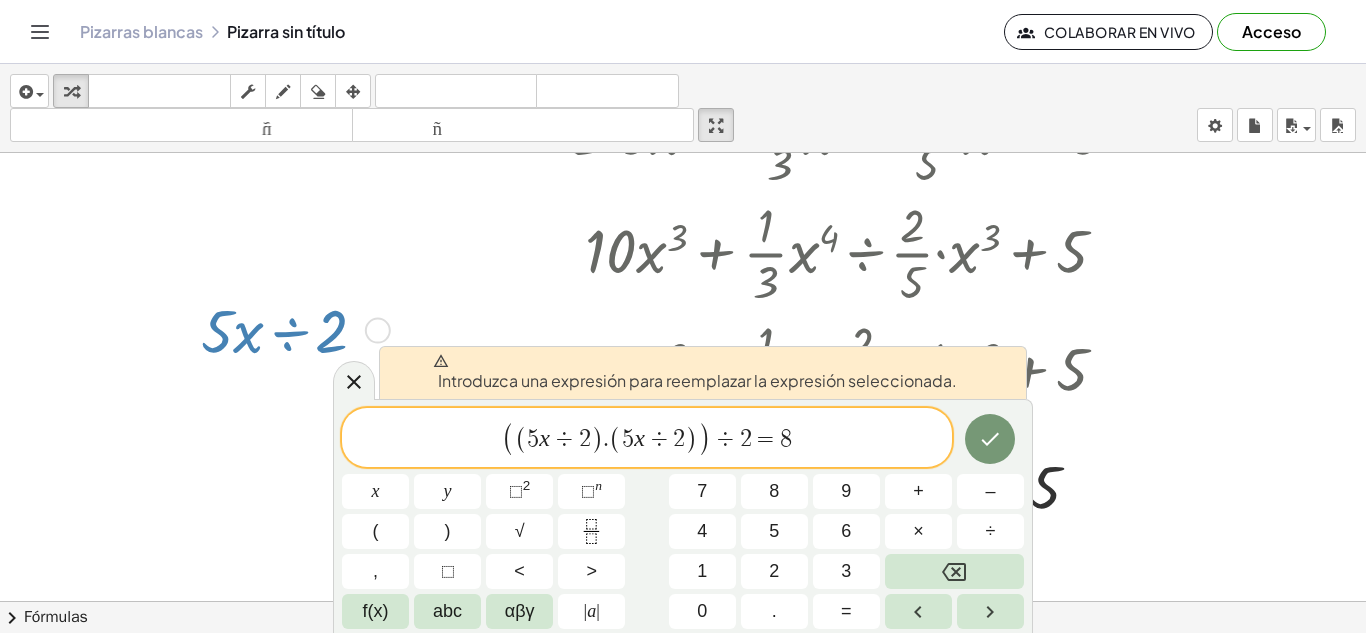 click on "( ( 5 x ÷ 2 ) . ( 5 x ÷ 2 ) ) ÷ 2 = 8 ​" 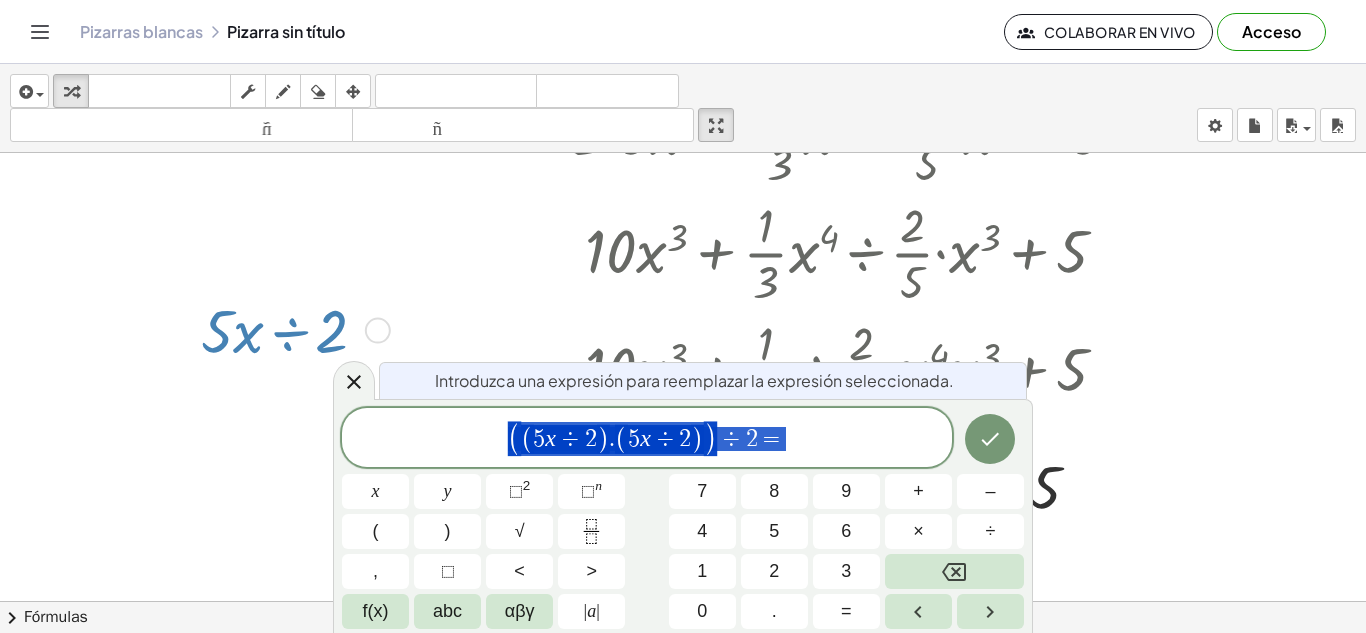 drag, startPoint x: 508, startPoint y: 446, endPoint x: 783, endPoint y: 445, distance: 275.00183 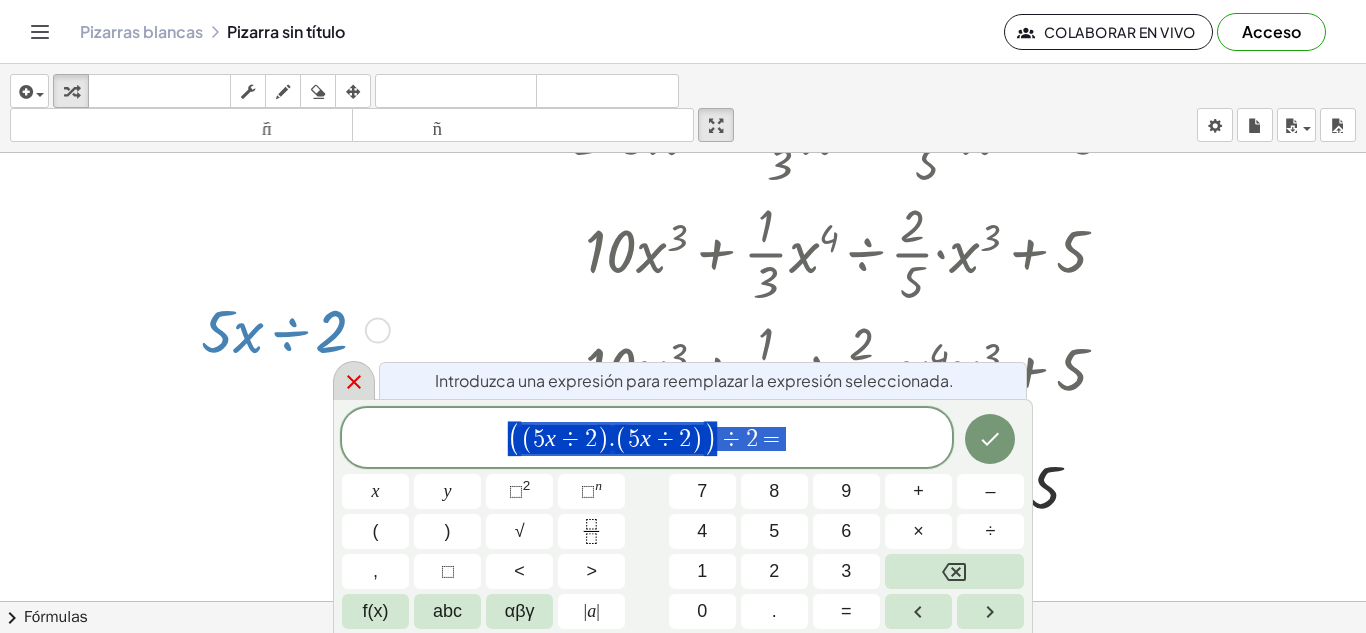 click at bounding box center (354, 380) 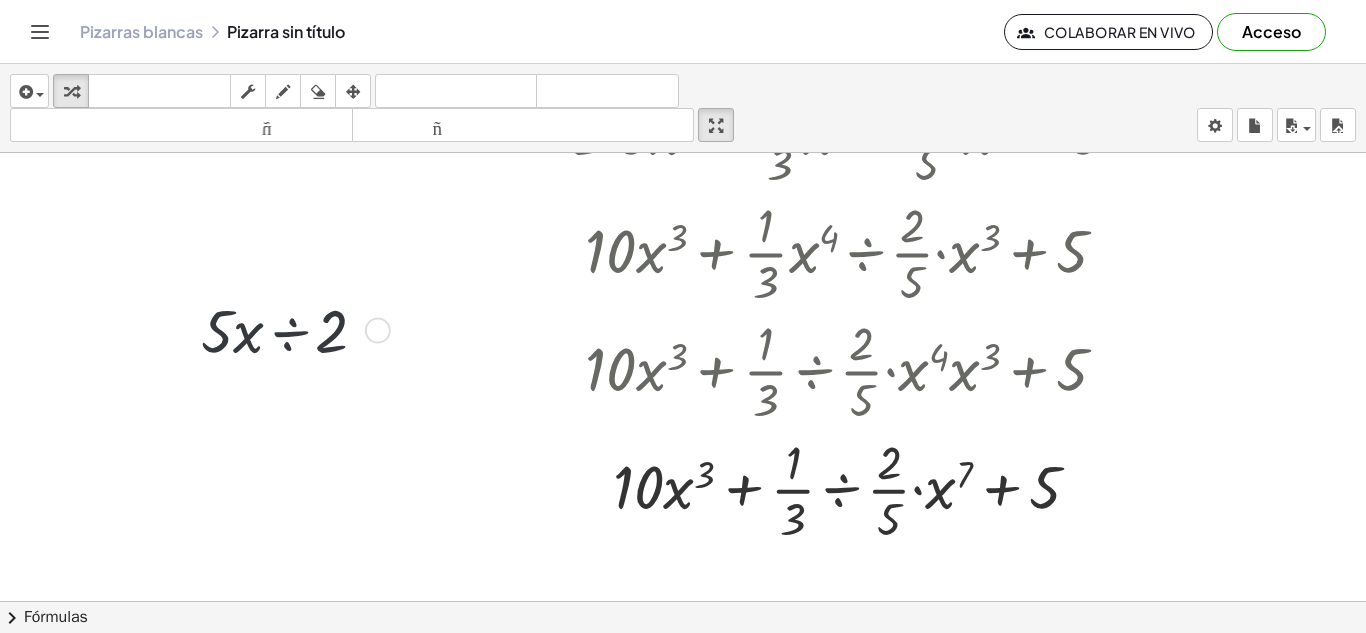 click at bounding box center [683, 409] 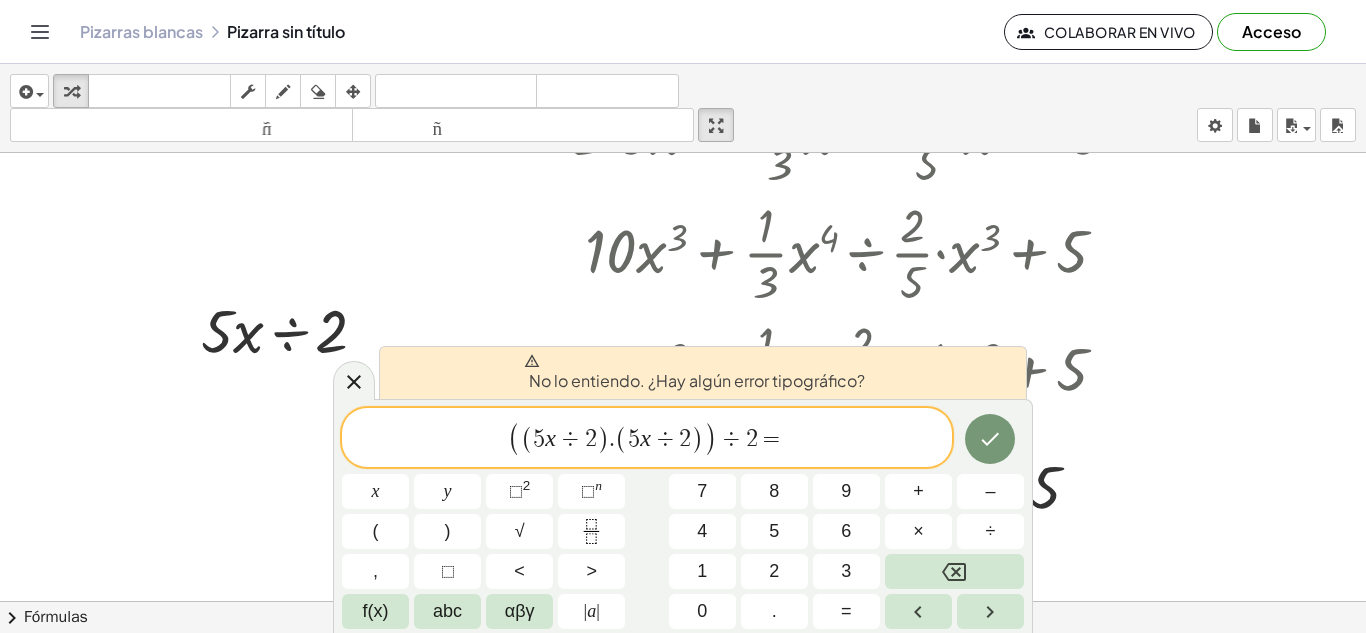 click 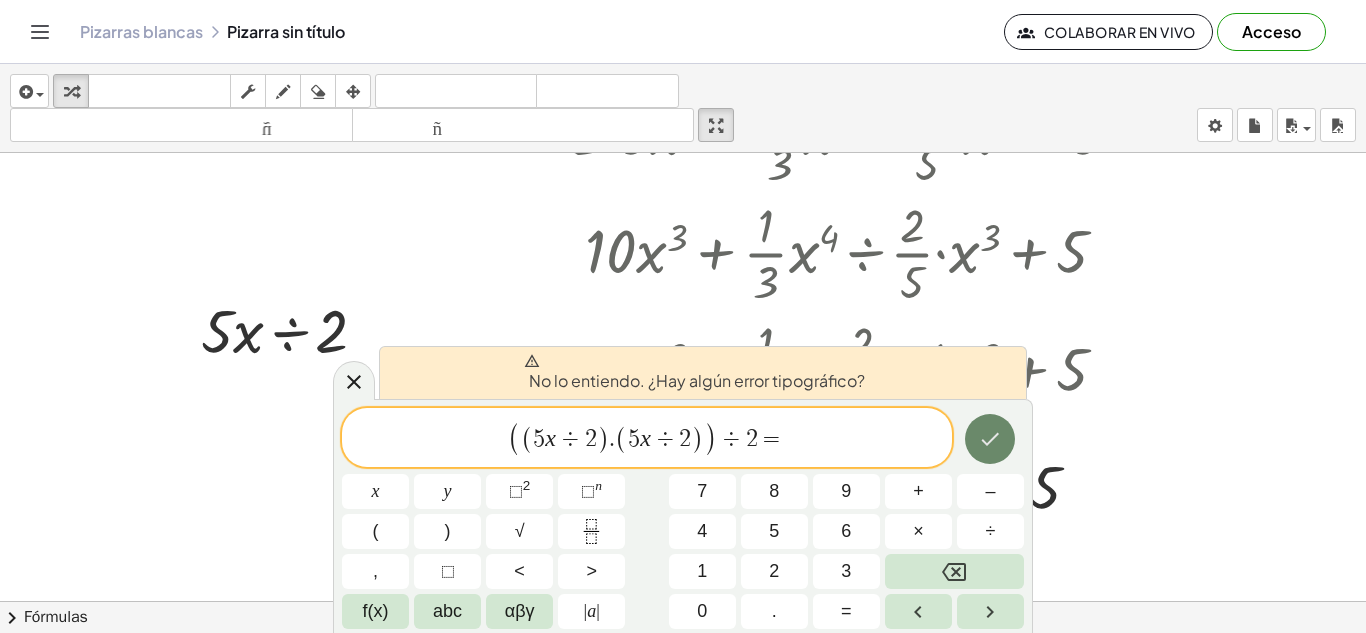 click at bounding box center [990, 439] 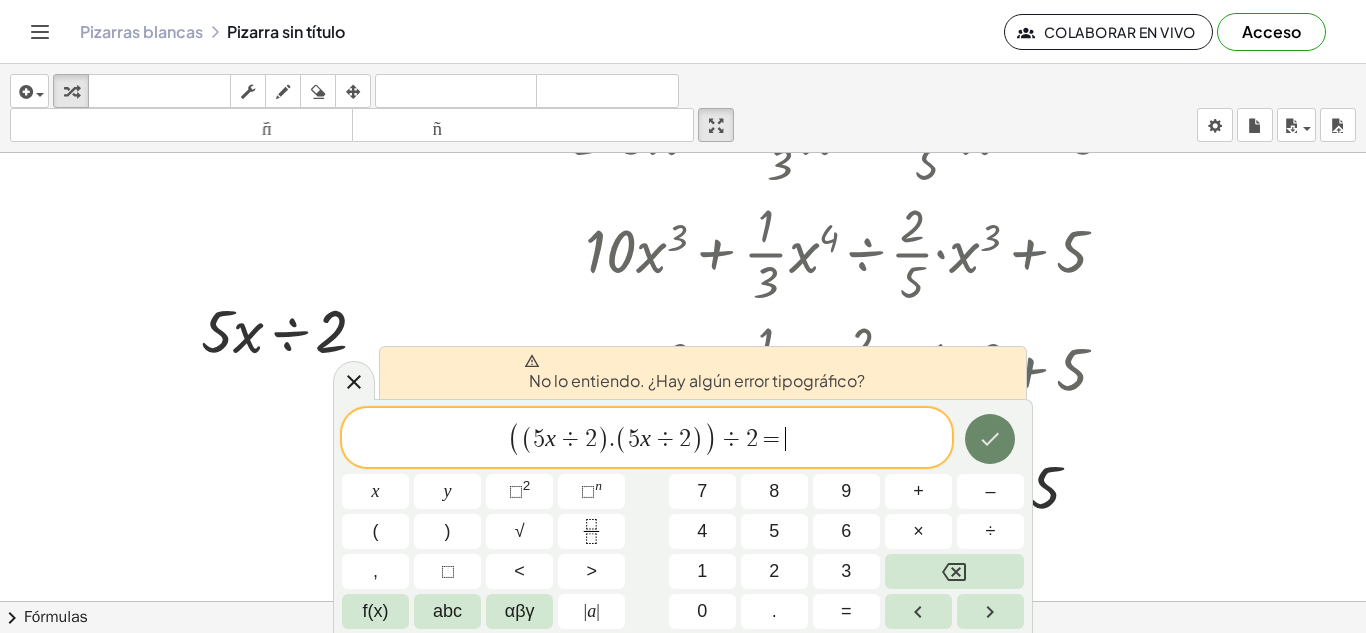 click at bounding box center (990, 439) 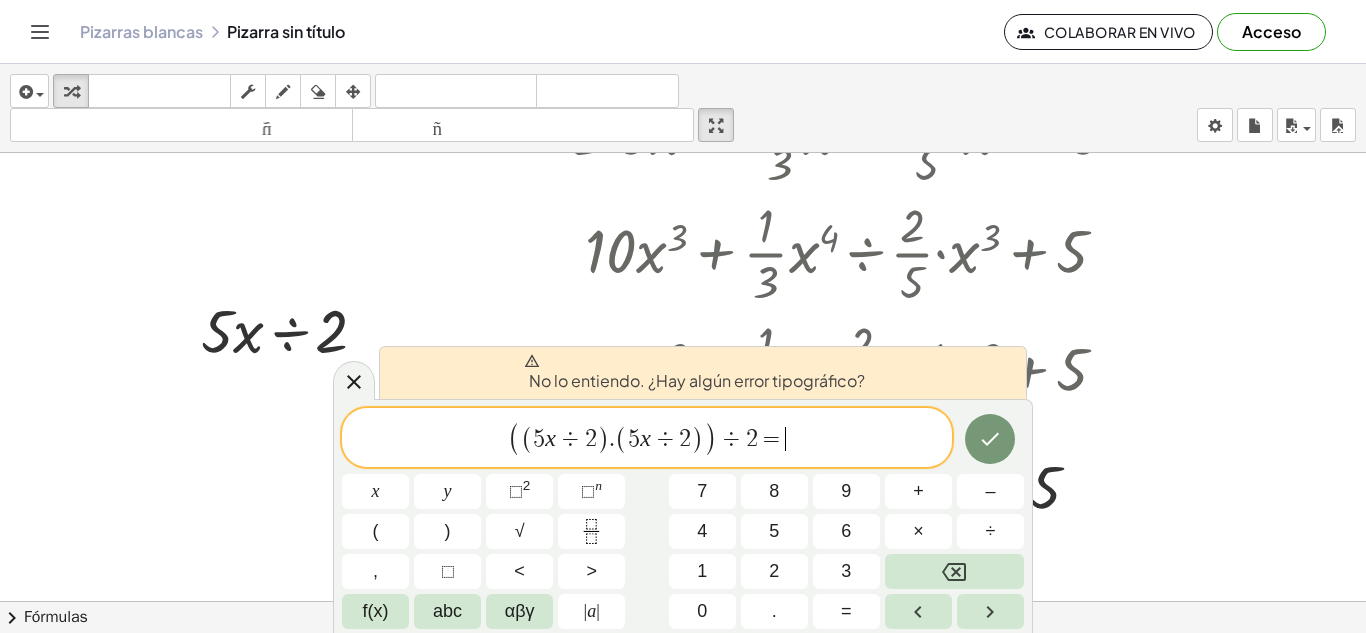 click on "(" at bounding box center [527, 439] 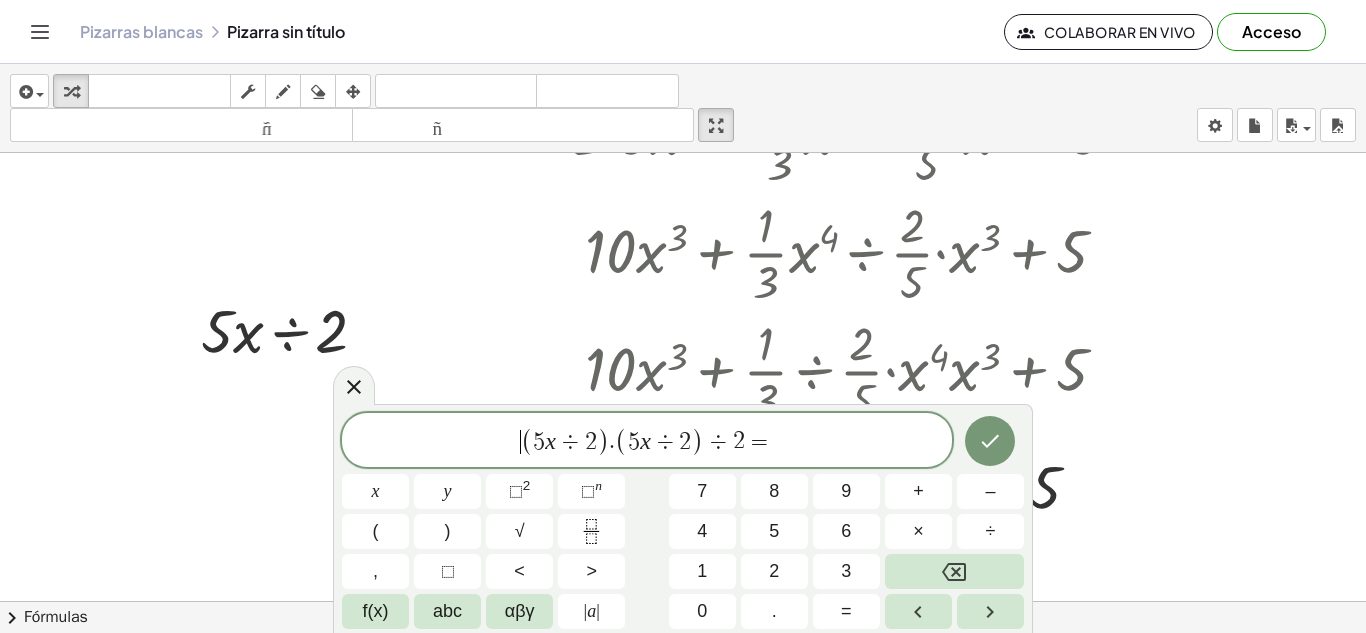 click on "​ ( 5 x ÷ 2 ) . ( 5 x ÷ 2 ) ÷ 2 =" 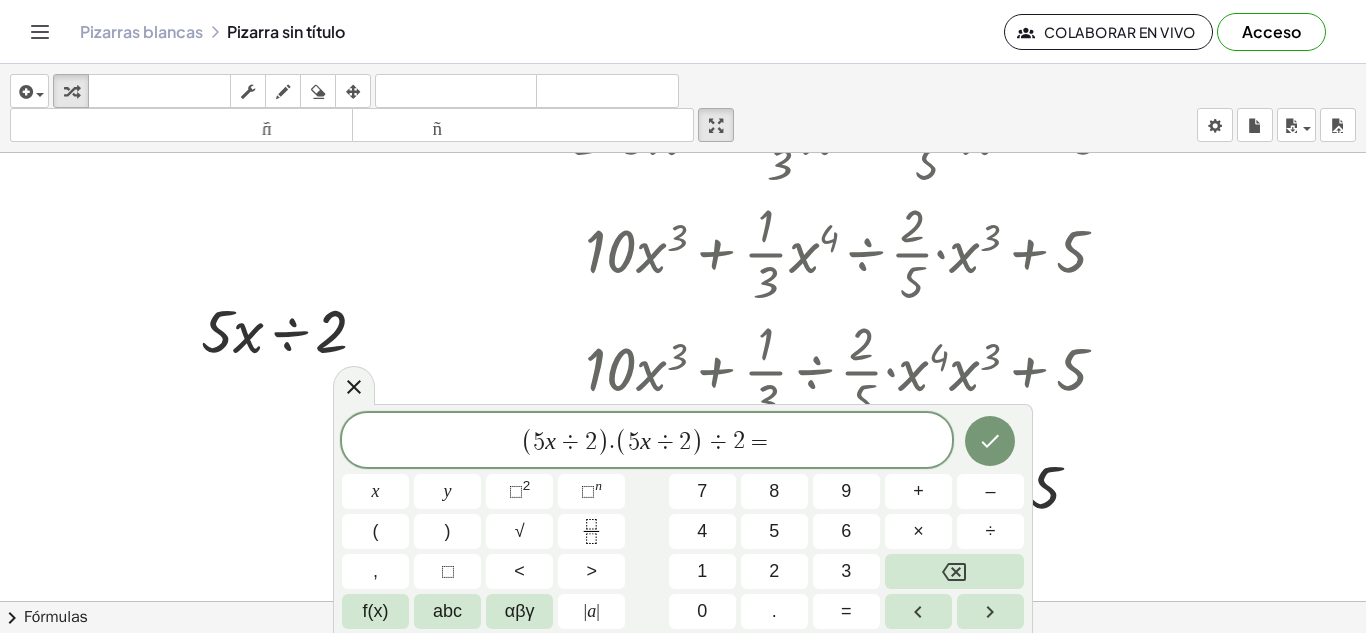 click at bounding box center [683, 409] 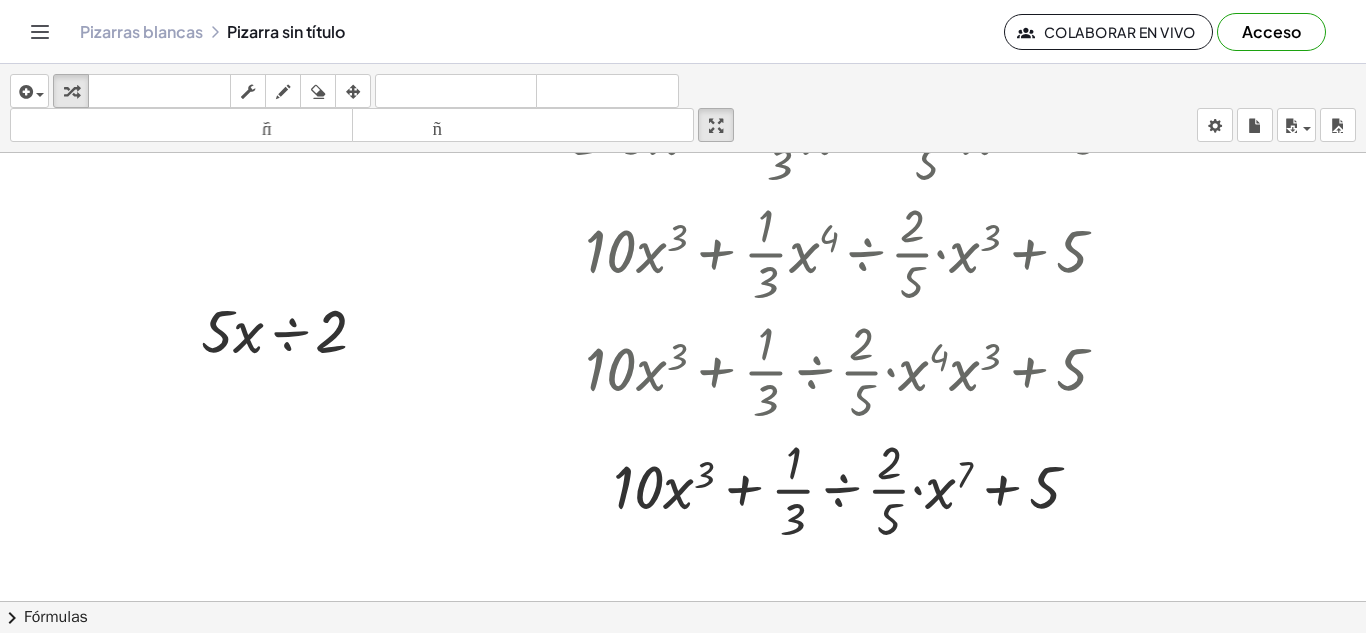 click at bounding box center [683, 409] 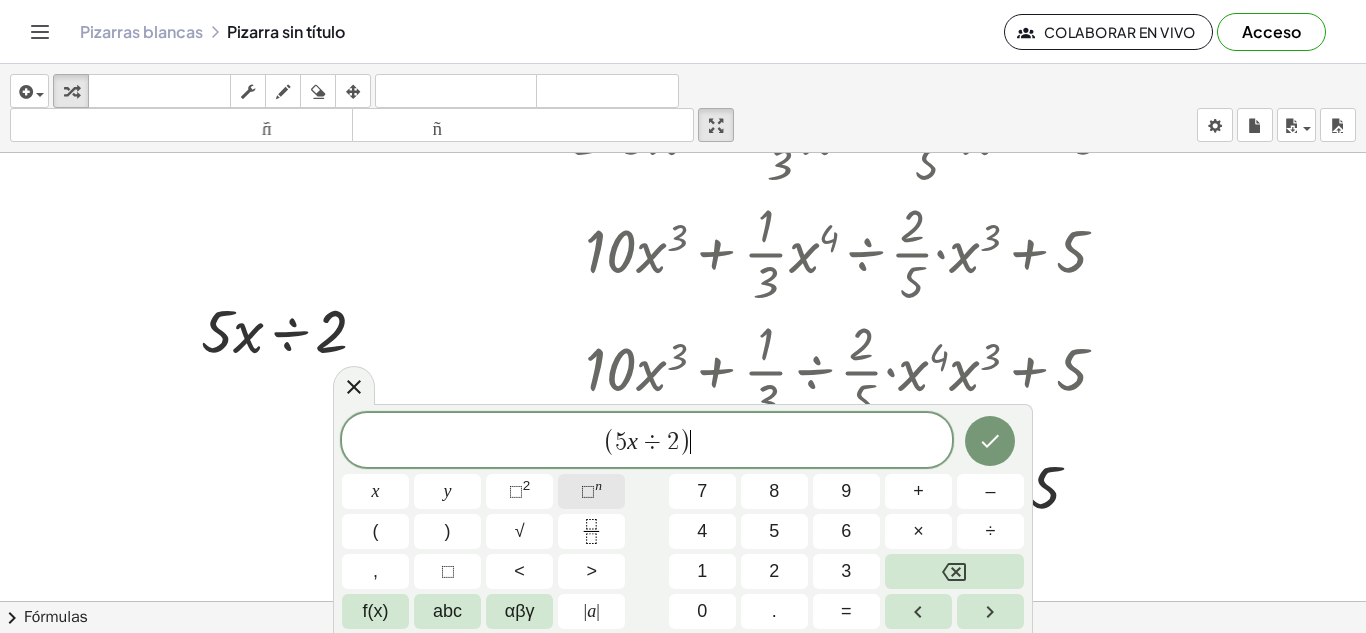 click on "⬚ n" at bounding box center [591, 491] 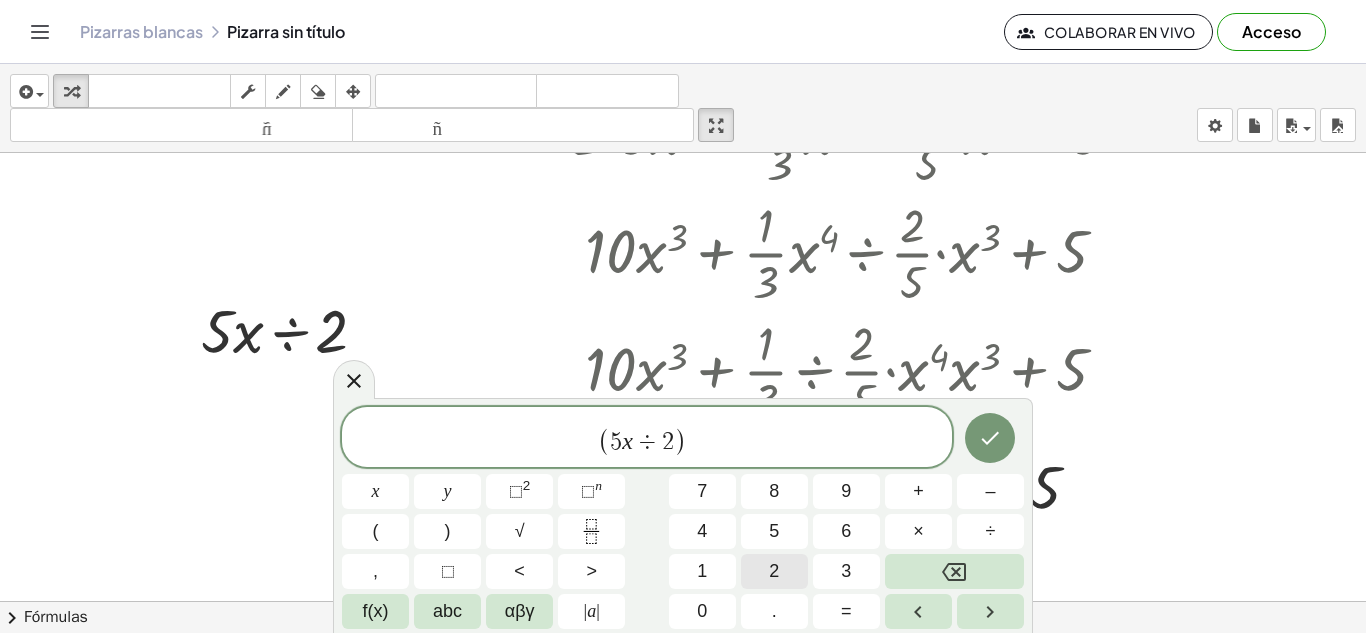 click on "2" at bounding box center (774, 571) 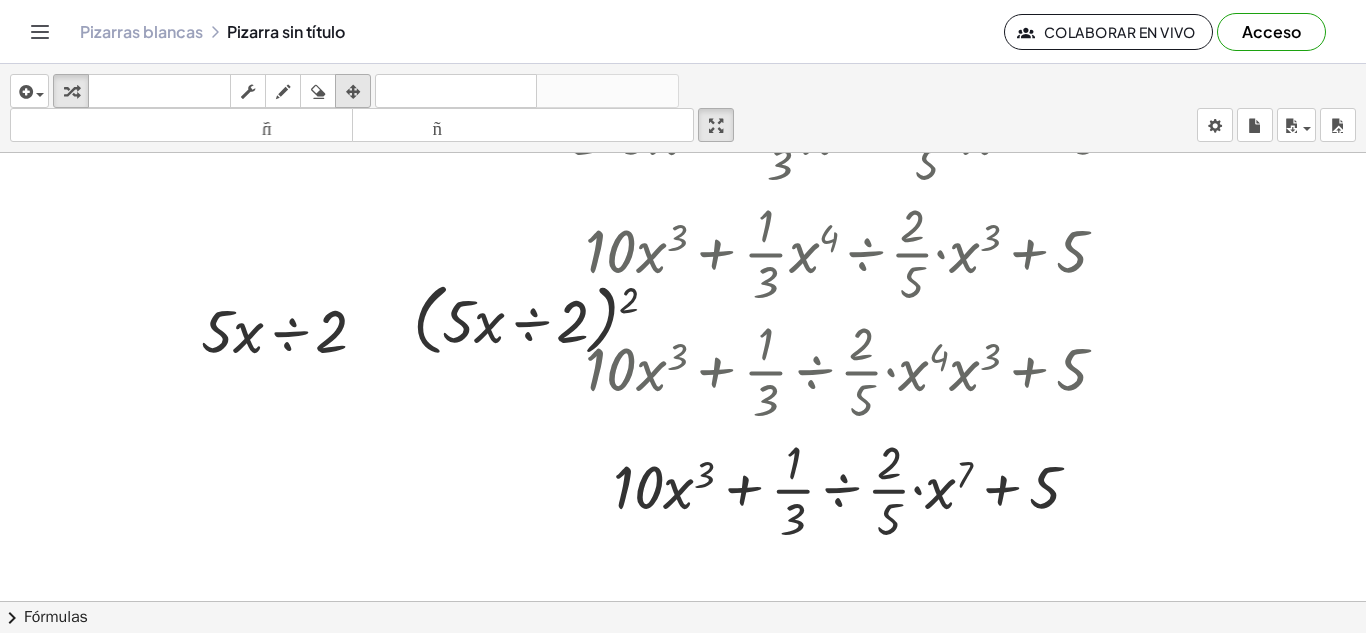 click on "arreglar" at bounding box center (353, 91) 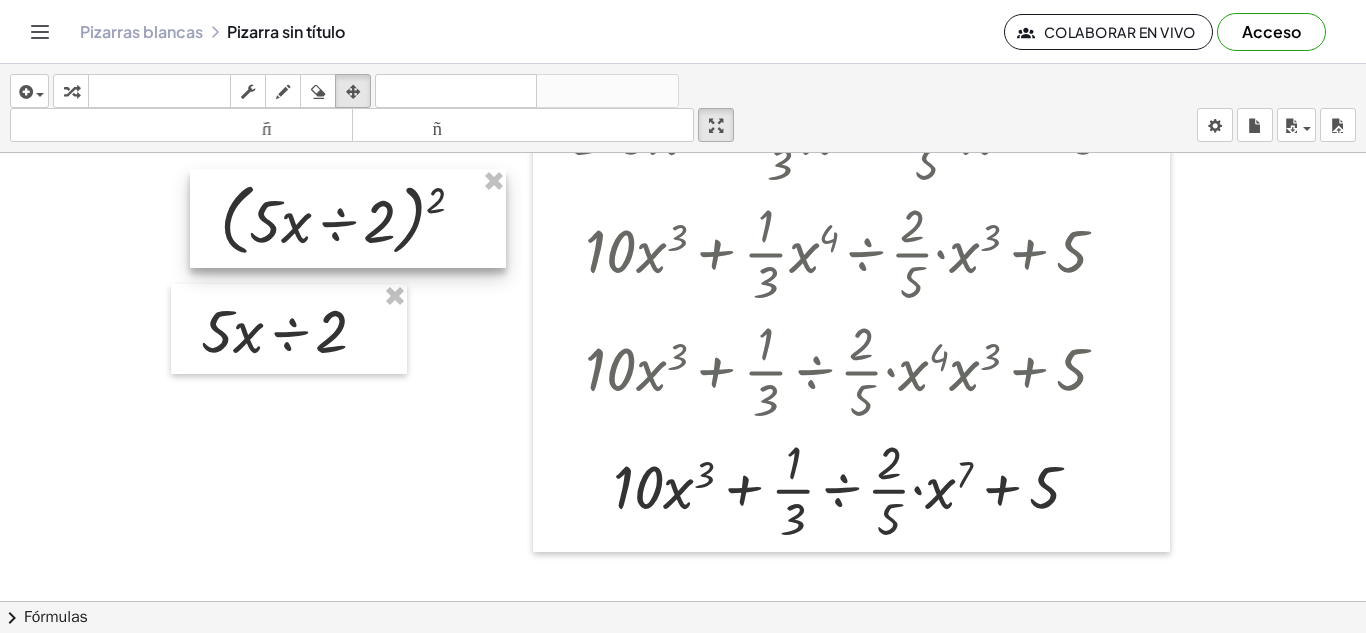 drag, startPoint x: 492, startPoint y: 297, endPoint x: 298, endPoint y: 197, distance: 218.25673 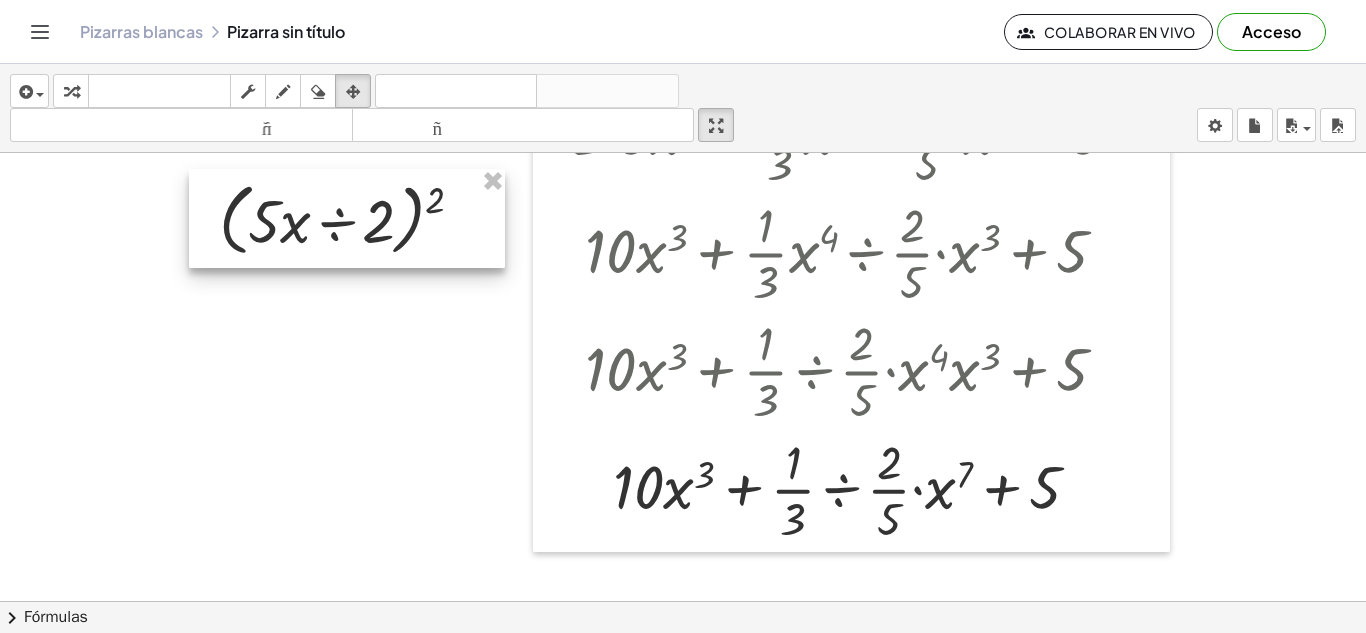 click at bounding box center [347, 218] 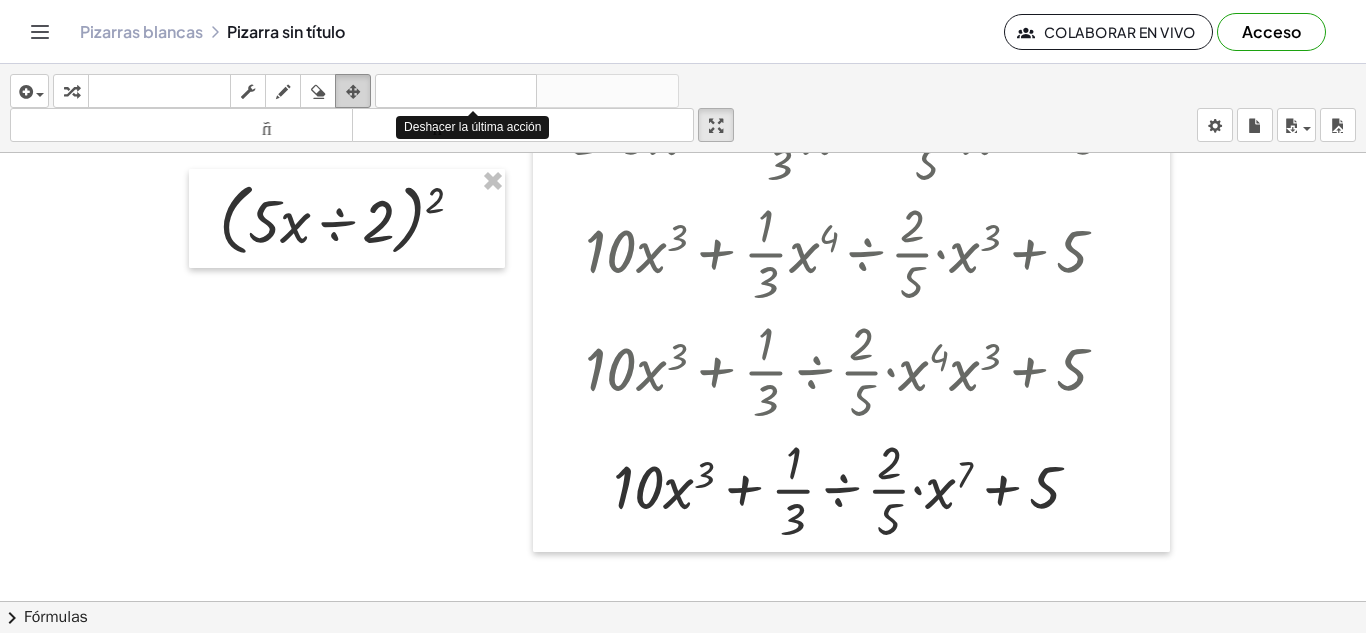 click at bounding box center [353, 91] 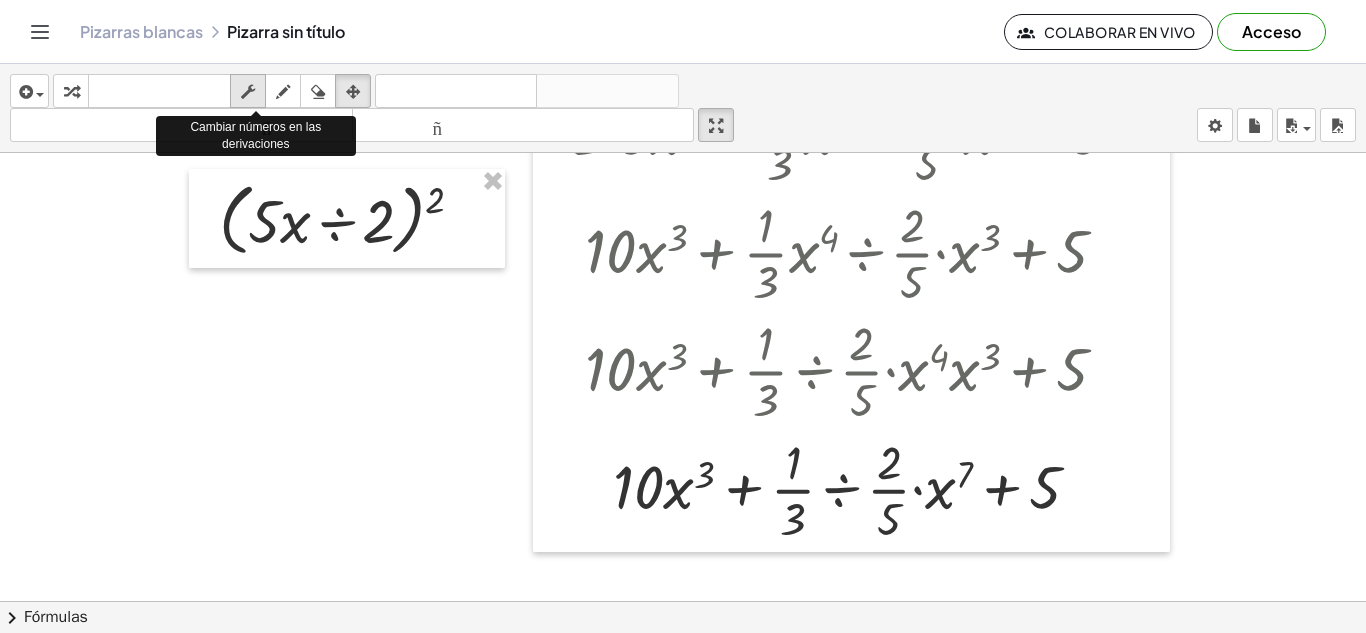 click at bounding box center (248, 92) 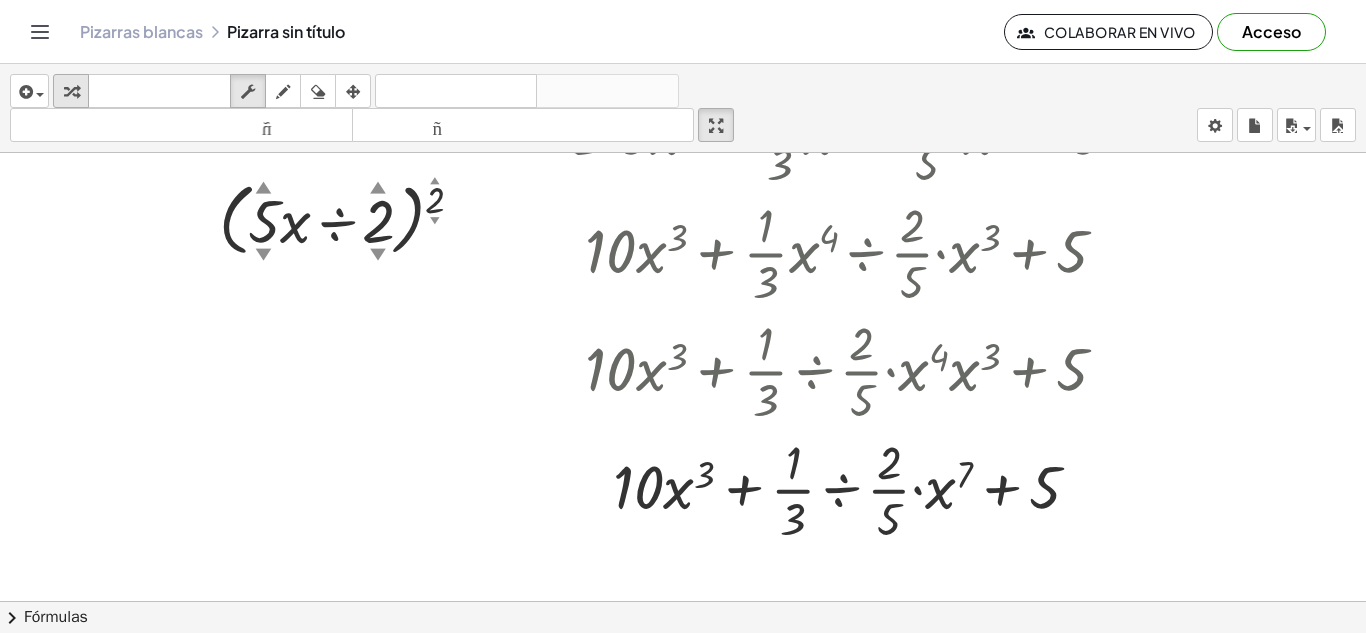 click at bounding box center (71, 91) 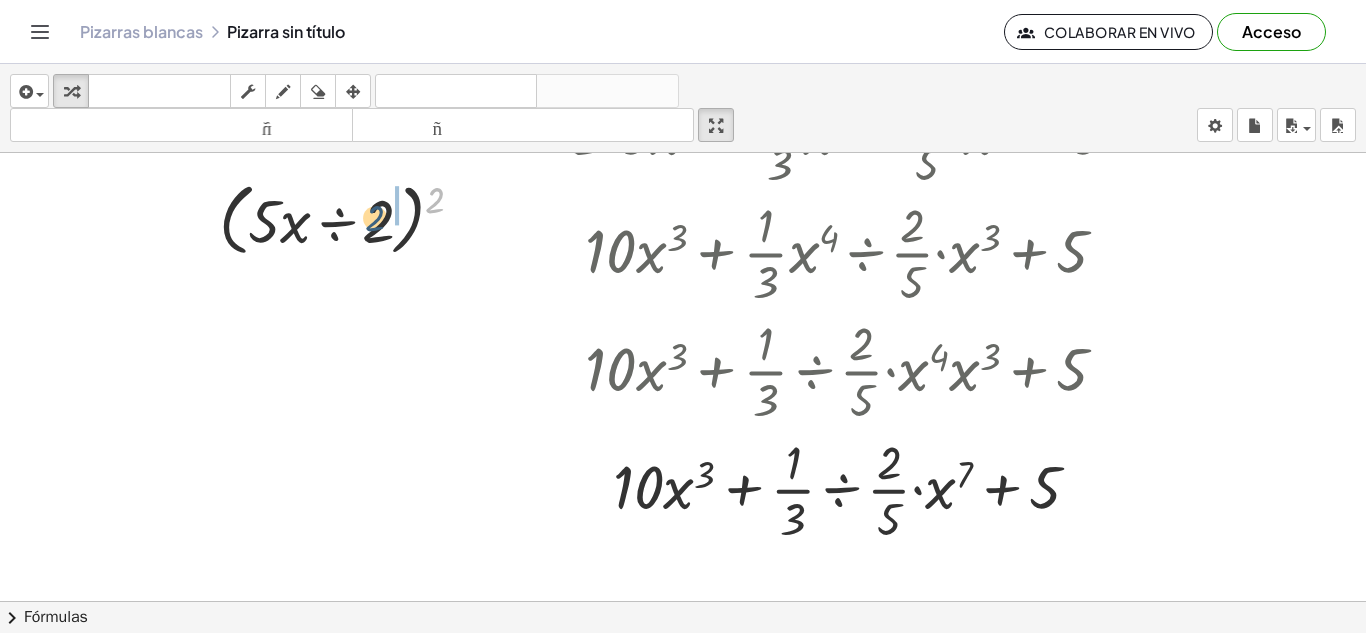 drag, startPoint x: 432, startPoint y: 192, endPoint x: 361, endPoint y: 214, distance: 74.330345 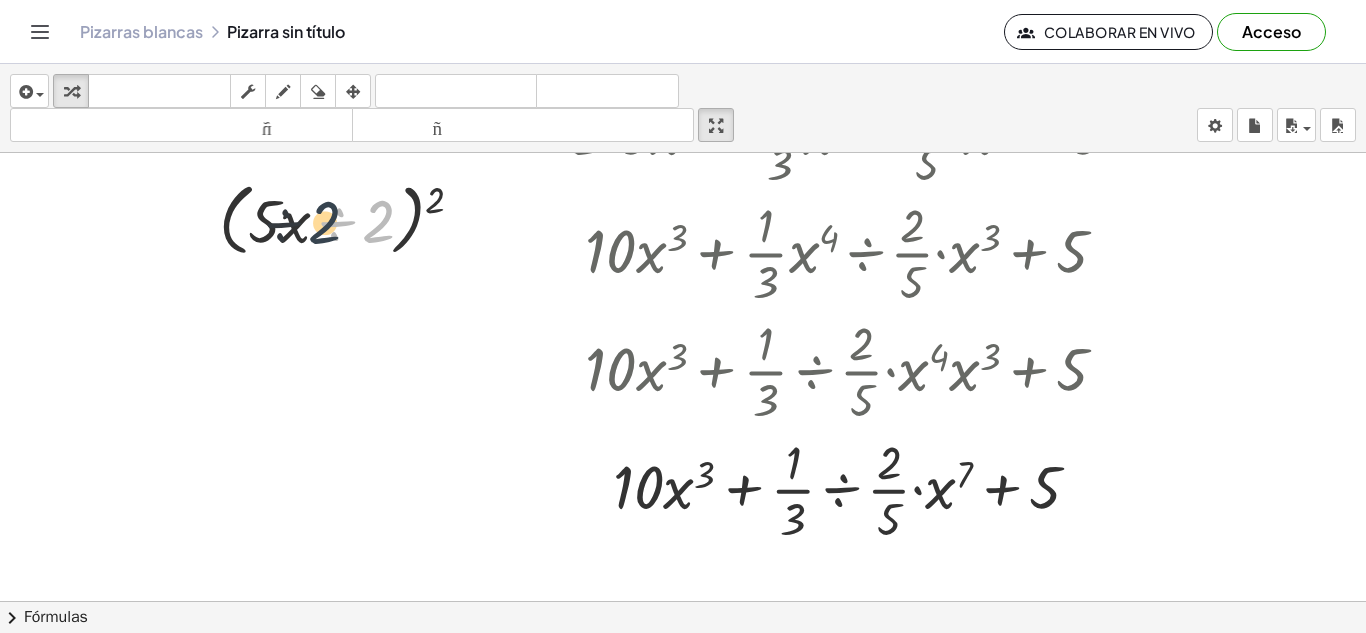 drag, startPoint x: 363, startPoint y: 214, endPoint x: 303, endPoint y: 215, distance: 60.00833 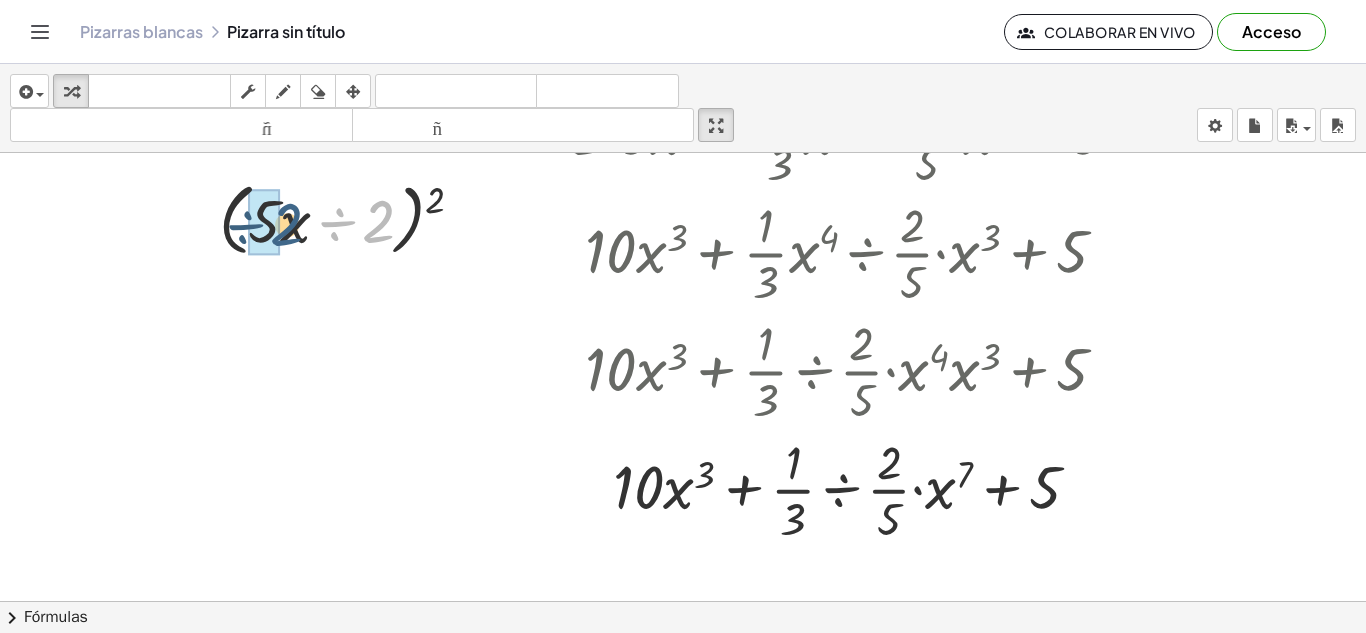drag, startPoint x: 381, startPoint y: 209, endPoint x: 288, endPoint y: 212, distance: 93.04838 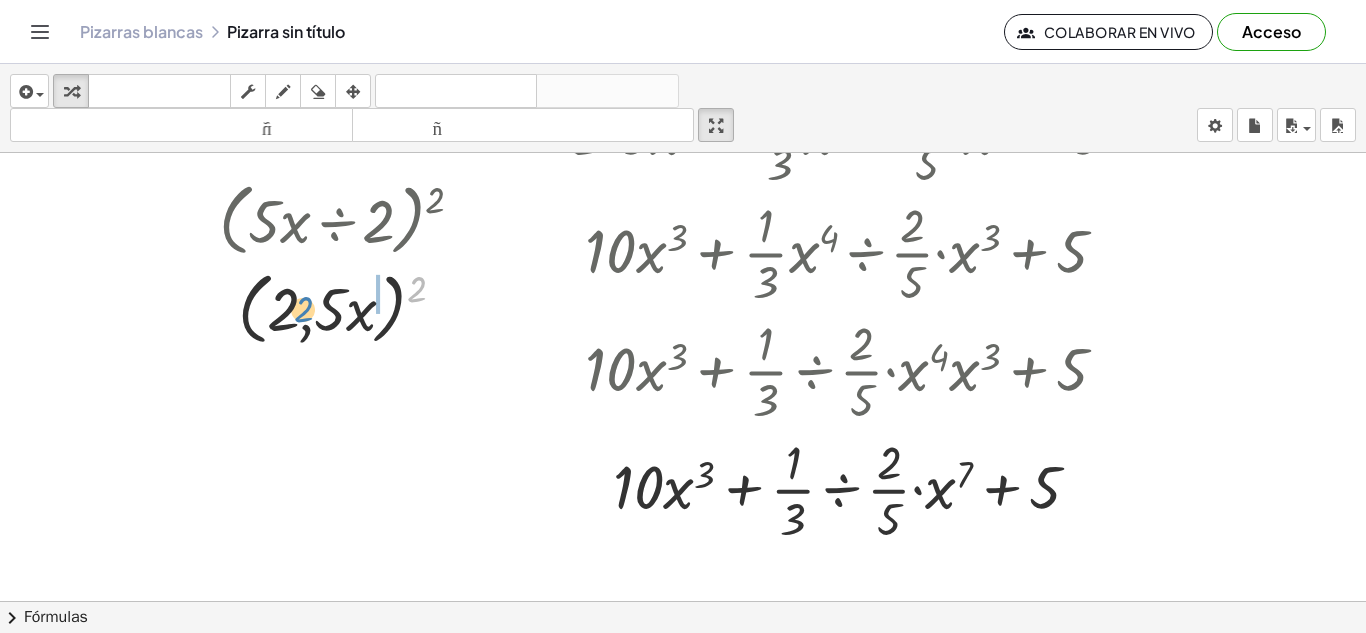 drag, startPoint x: 421, startPoint y: 287, endPoint x: 292, endPoint y: 309, distance: 130.86252 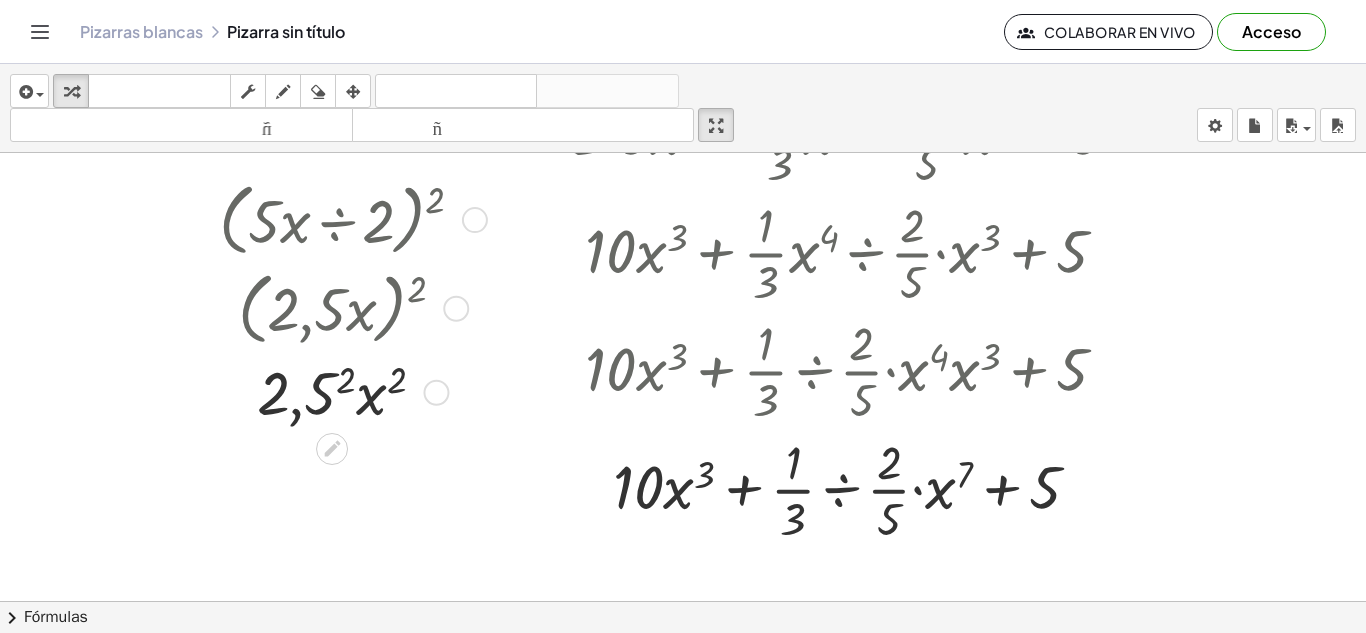 click at bounding box center [349, 391] 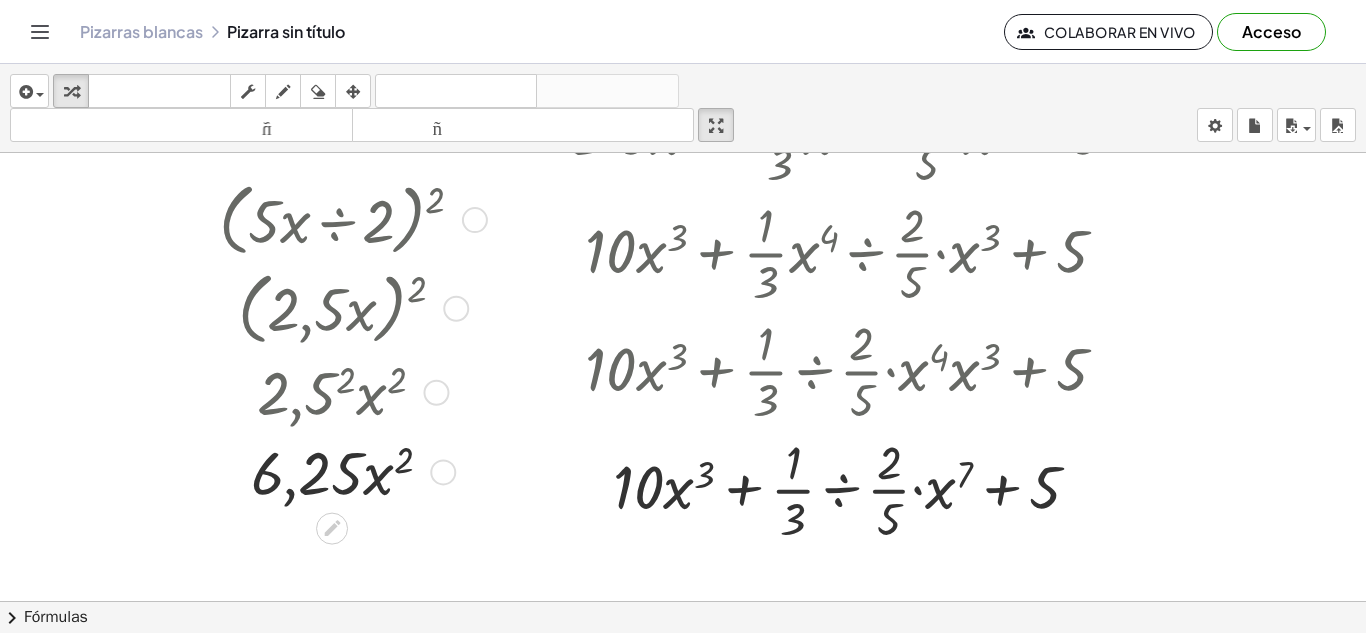 click at bounding box center (349, 307) 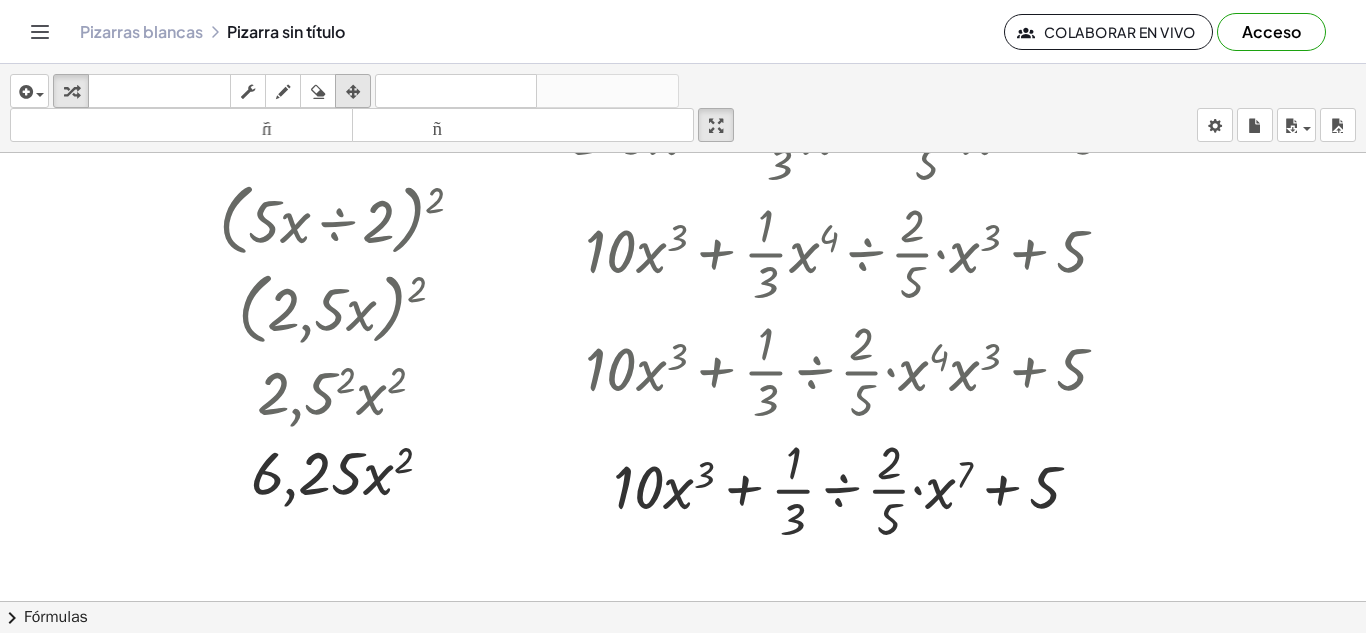 click at bounding box center (353, 92) 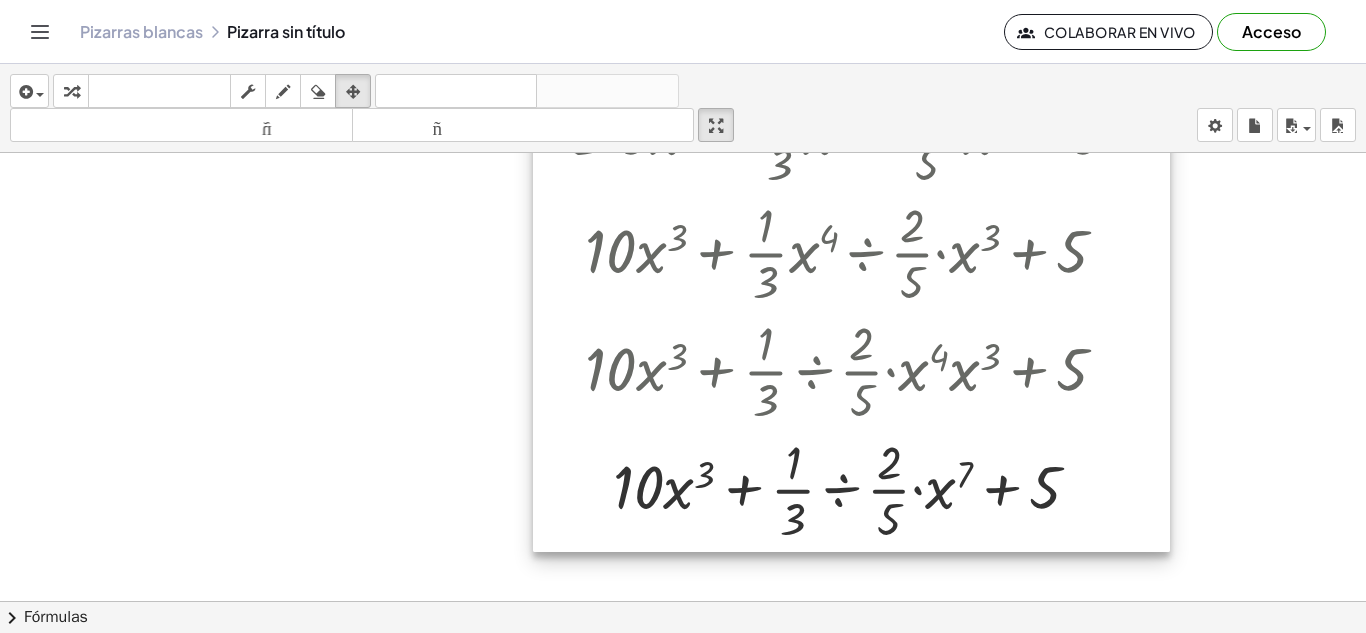 scroll, scrollTop: 0, scrollLeft: 0, axis: both 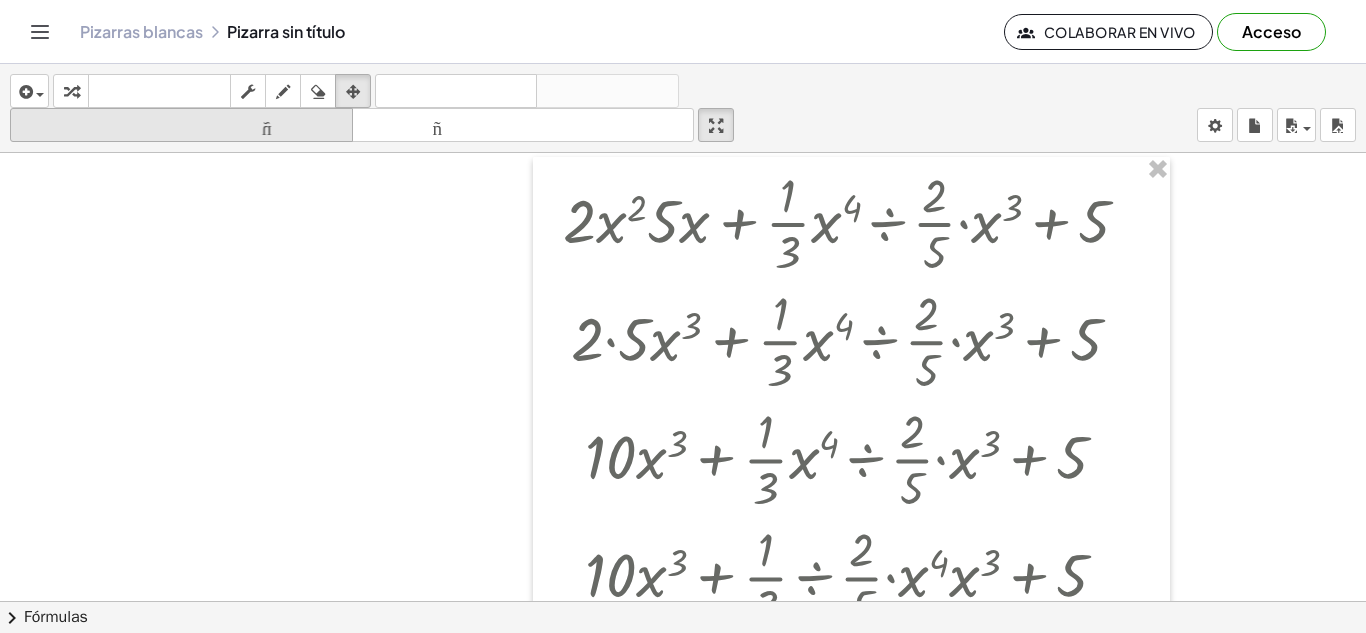 click on "tamaño_del_formato" at bounding box center [181, 125] 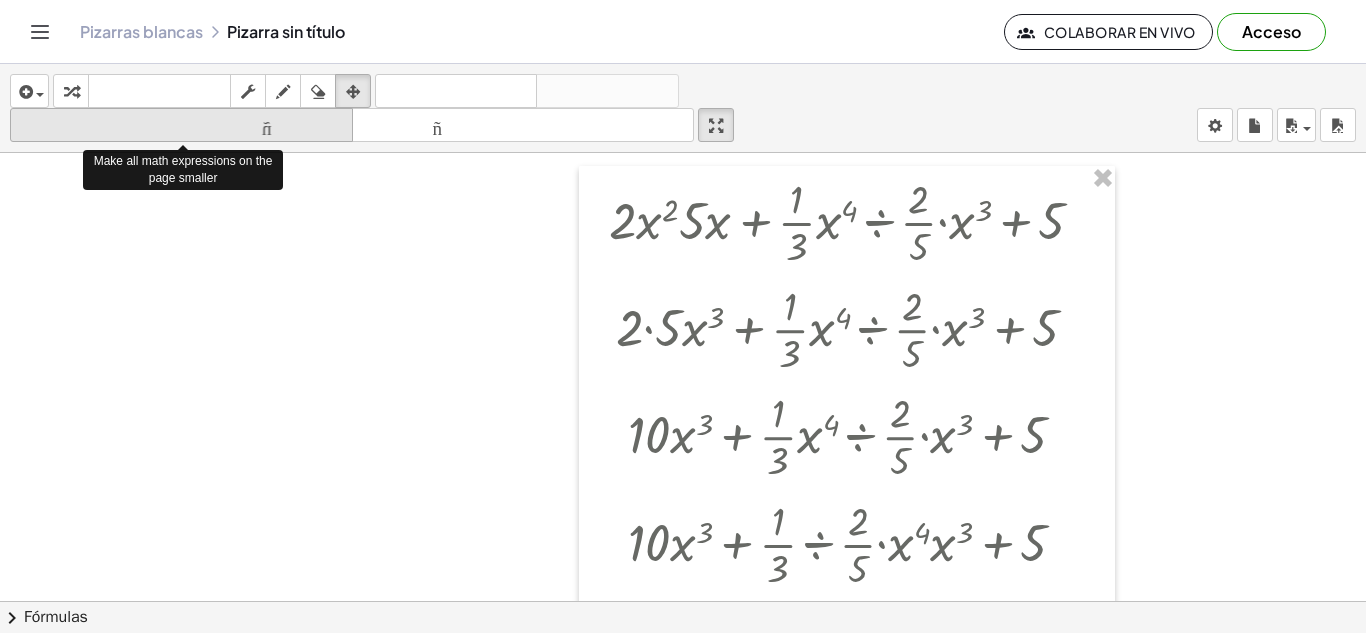 click on "tamaño_del_formato" at bounding box center [181, 125] 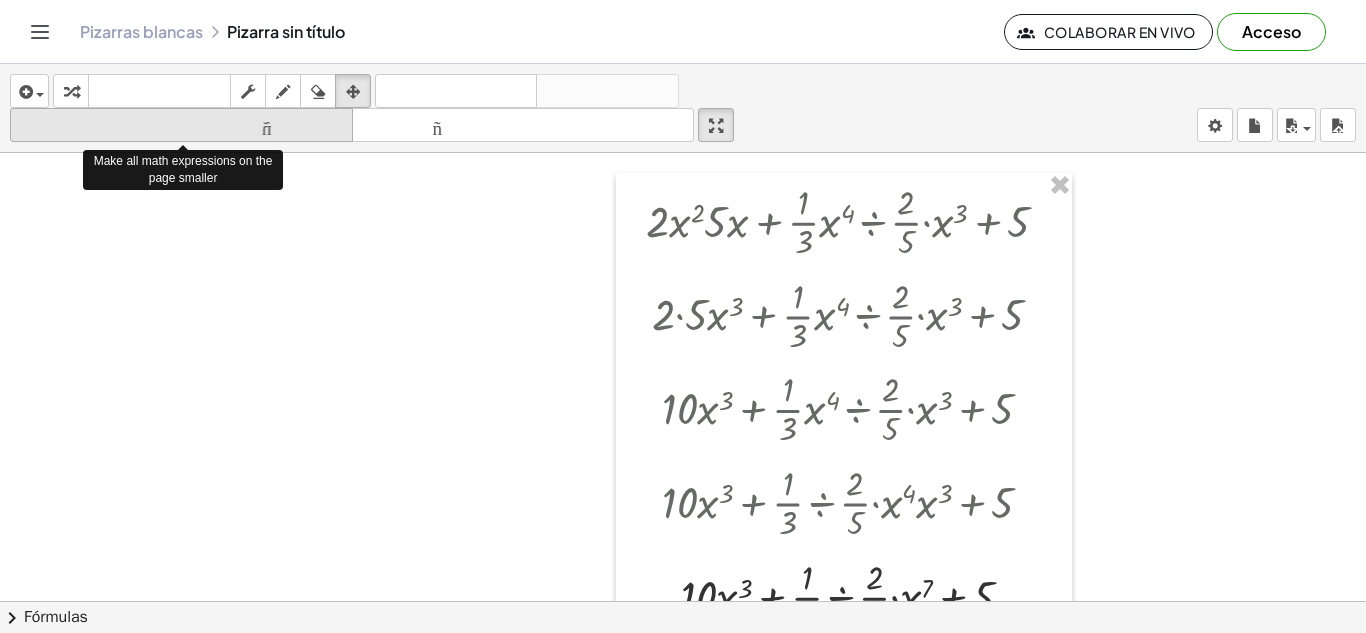 click on "tamaño_del_formato" at bounding box center [181, 125] 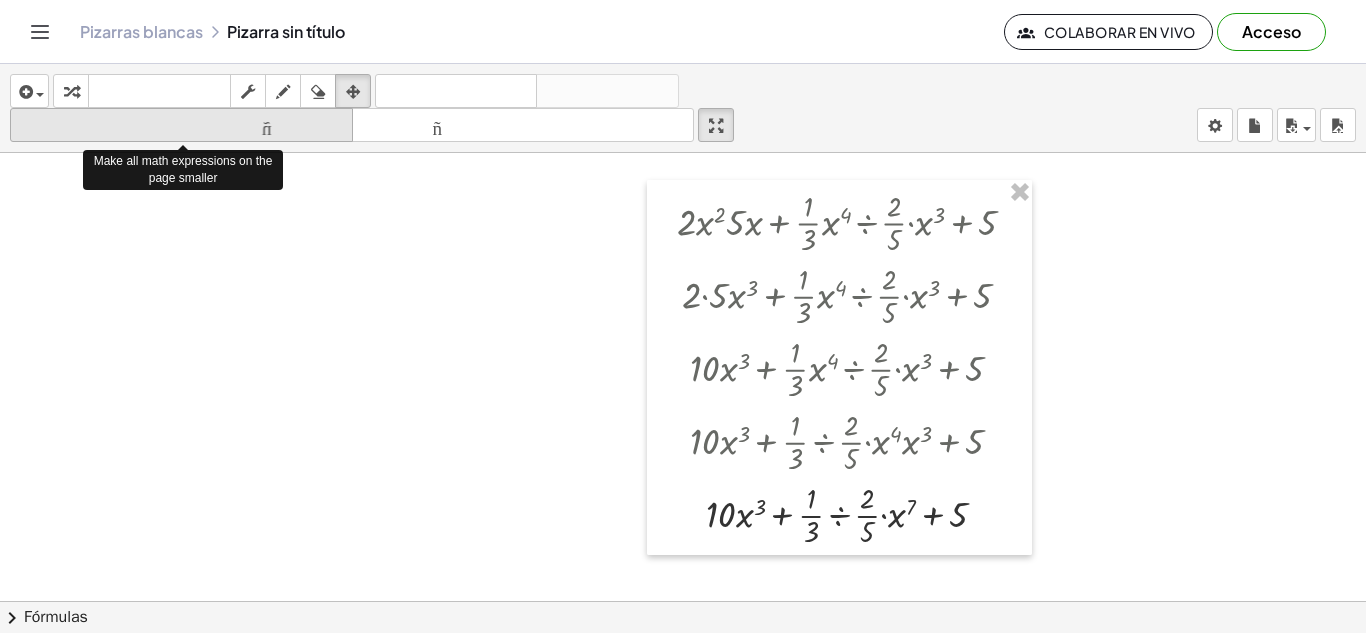 click on "tamaño_del_formato" at bounding box center (181, 125) 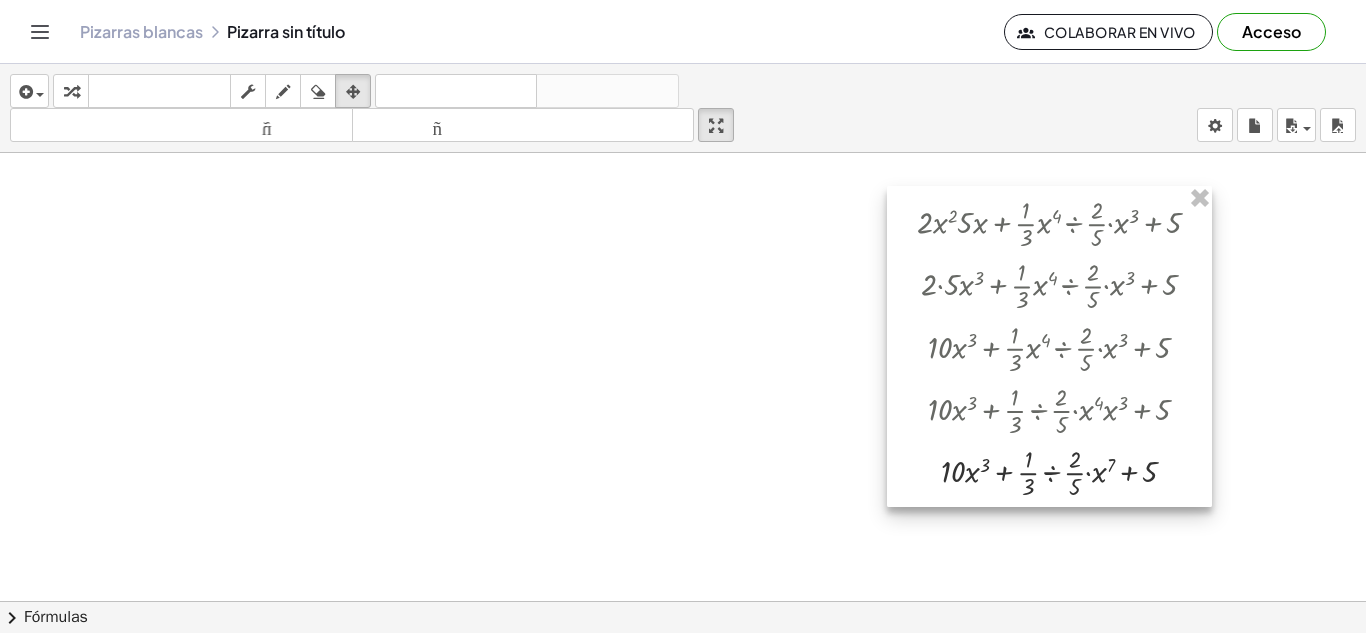drag, startPoint x: 768, startPoint y: 317, endPoint x: 991, endPoint y: 316, distance: 223.00224 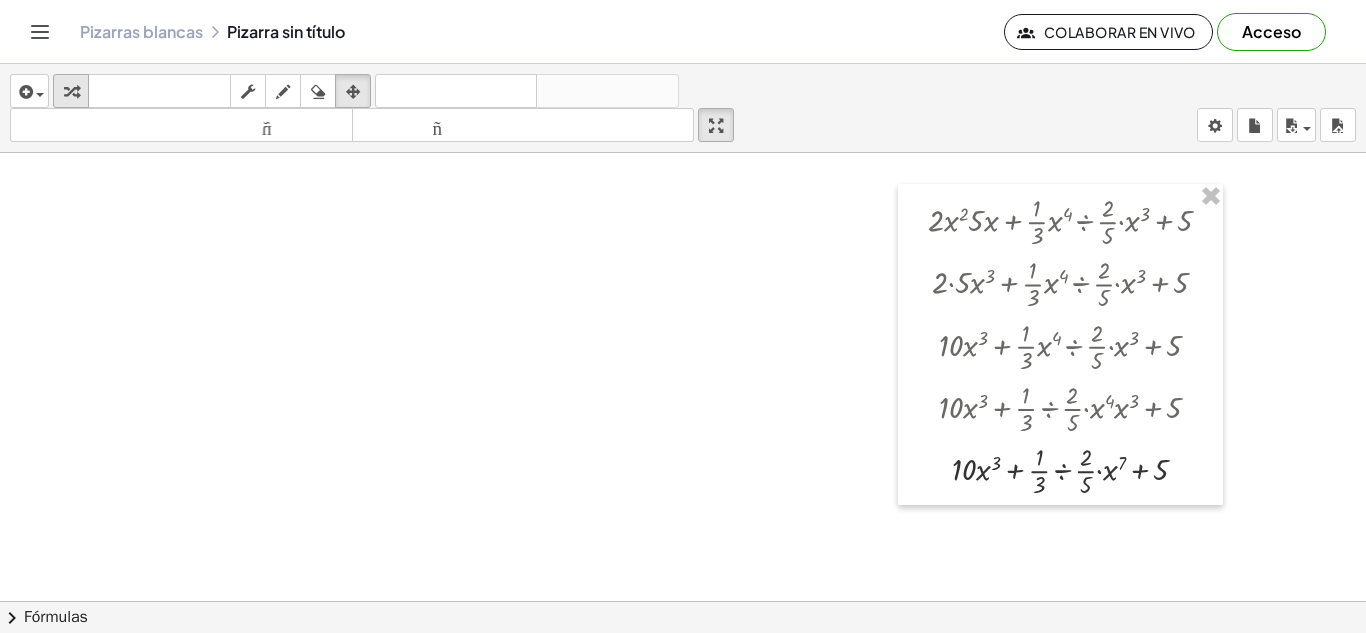 click on "transformar" at bounding box center (71, 91) 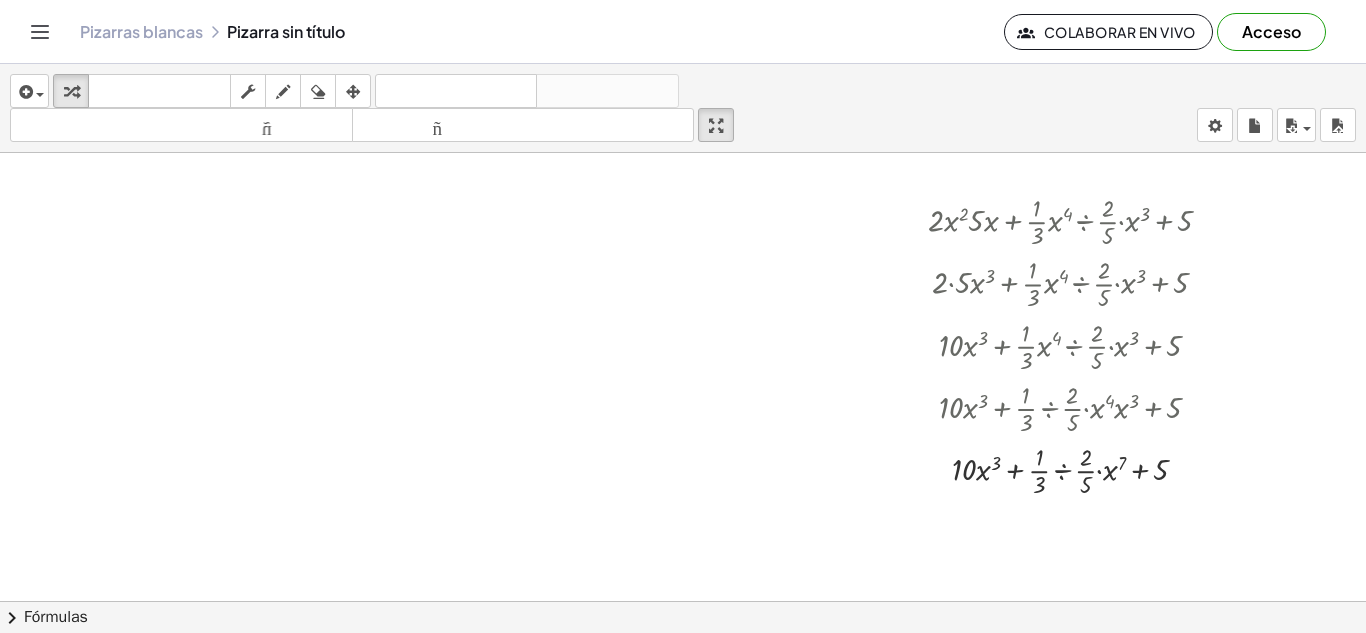 click at bounding box center [683, 615] 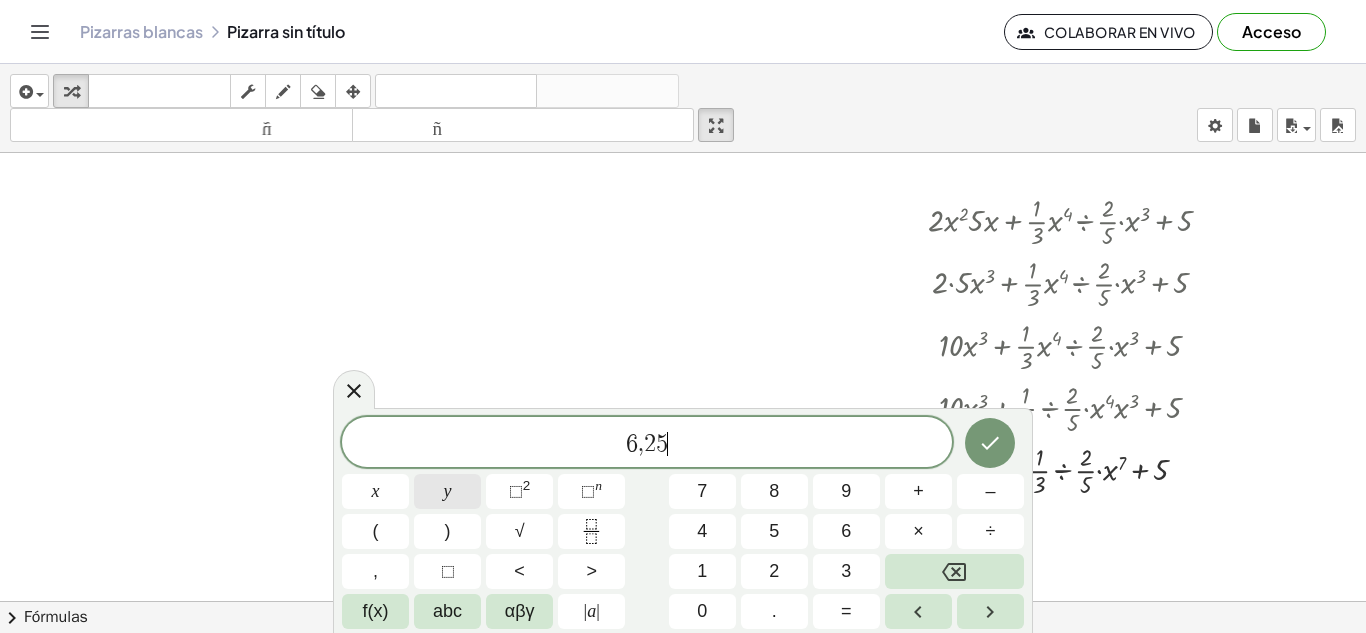 scroll, scrollTop: 10, scrollLeft: 0, axis: vertical 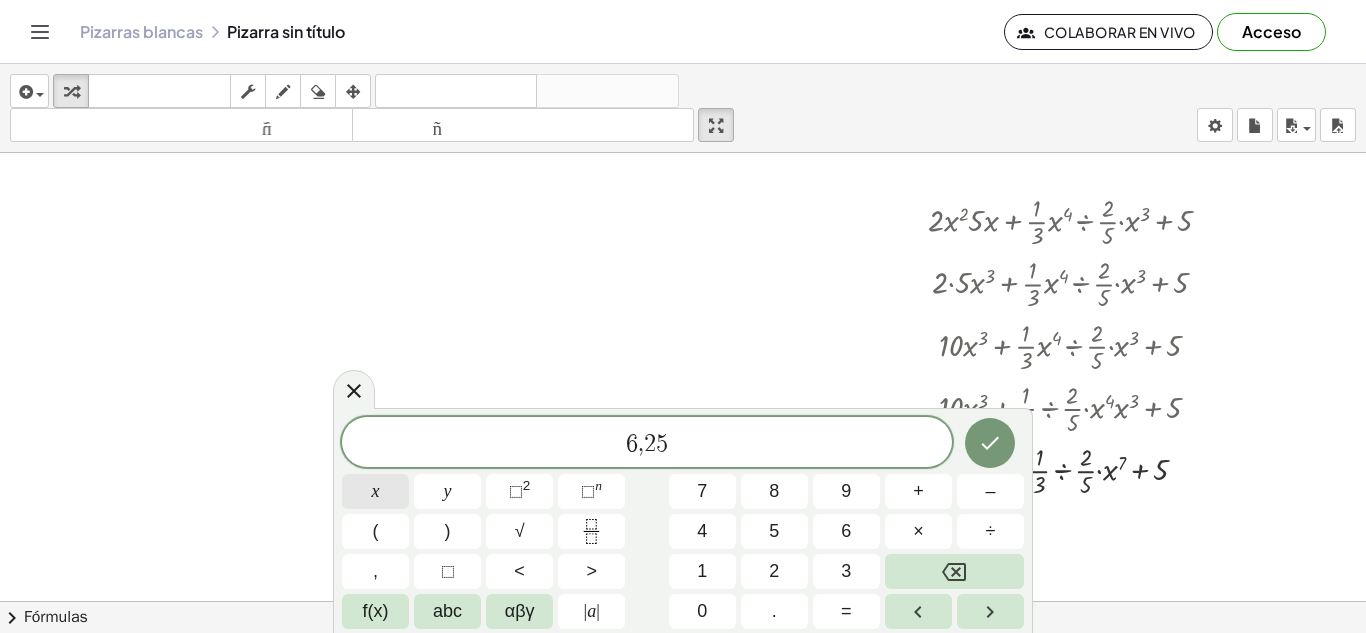 click on "x" at bounding box center [376, 491] 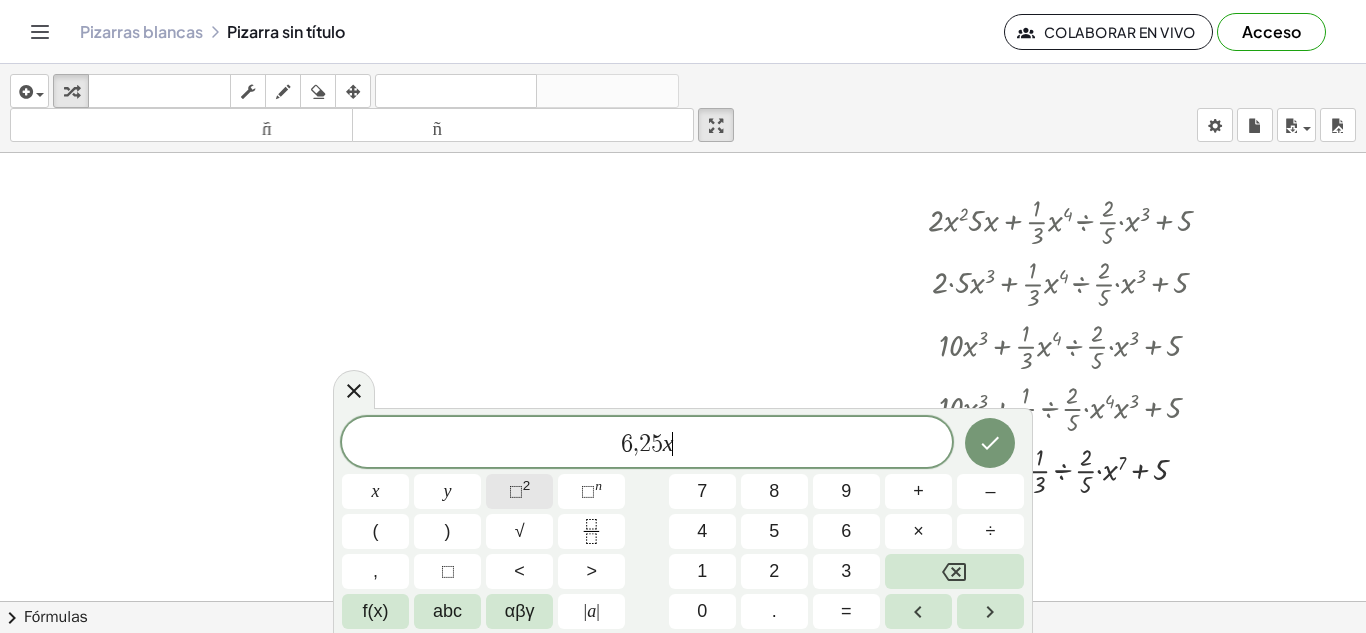 click on "⬚ 2" at bounding box center [519, 491] 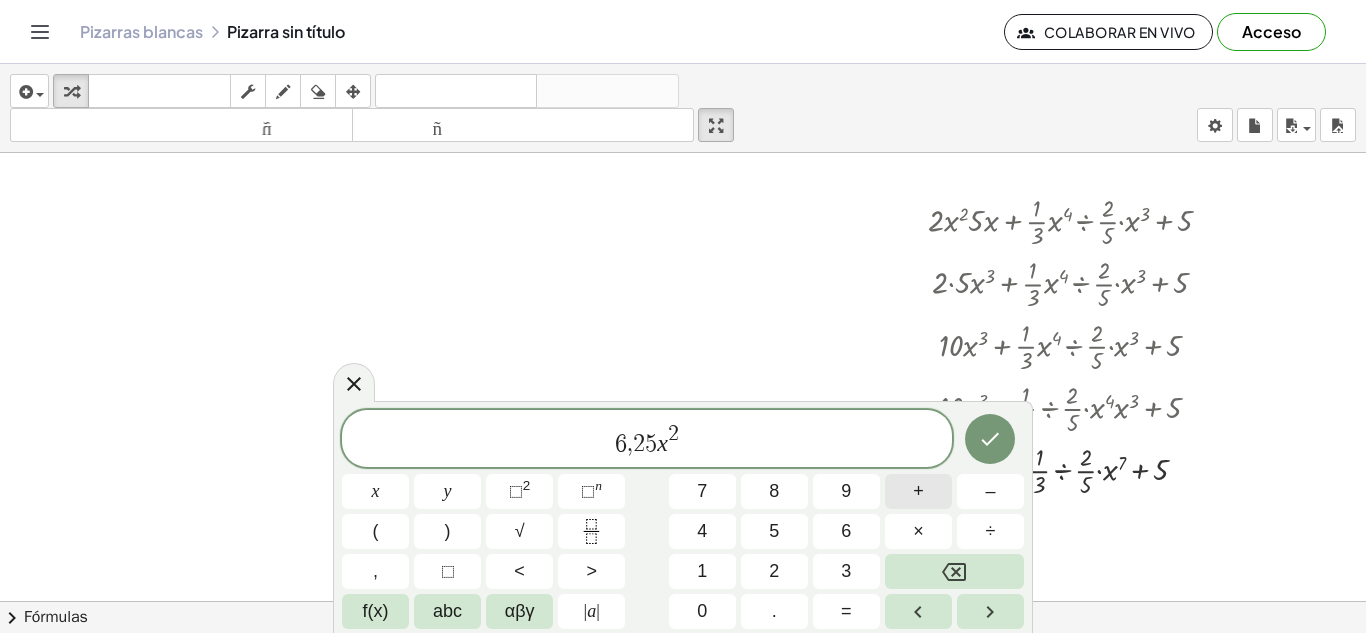 click on "+" at bounding box center (918, 491) 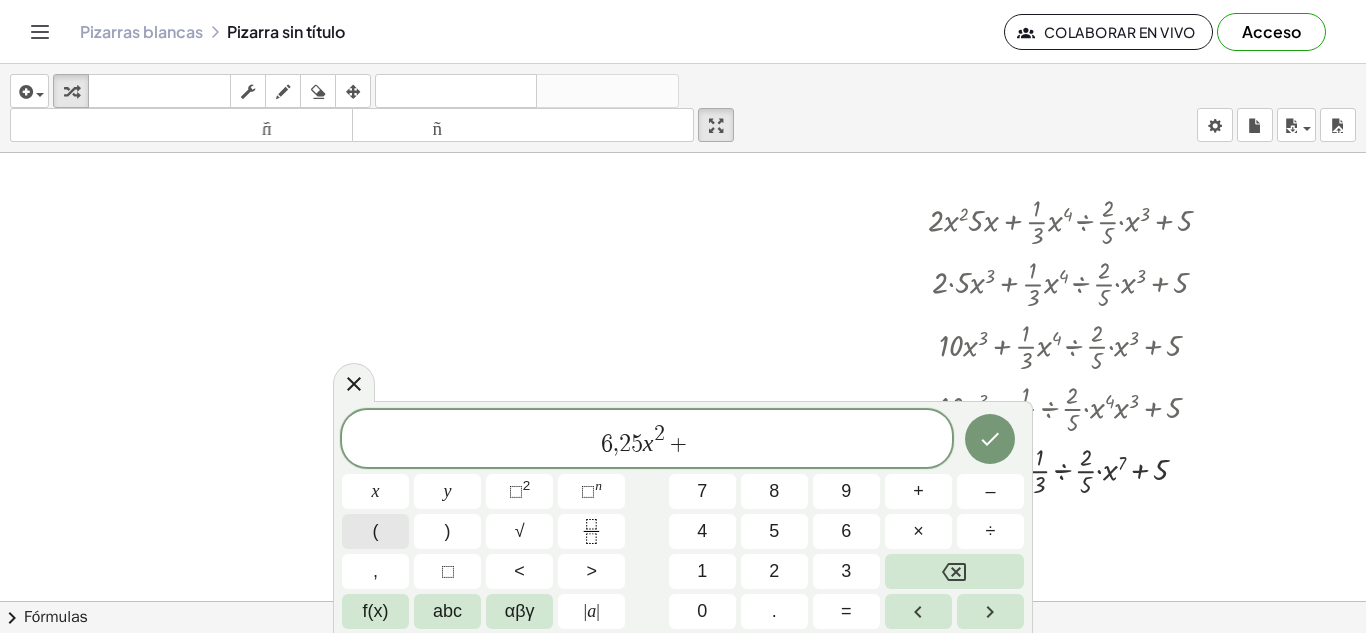 click on "(" at bounding box center [375, 531] 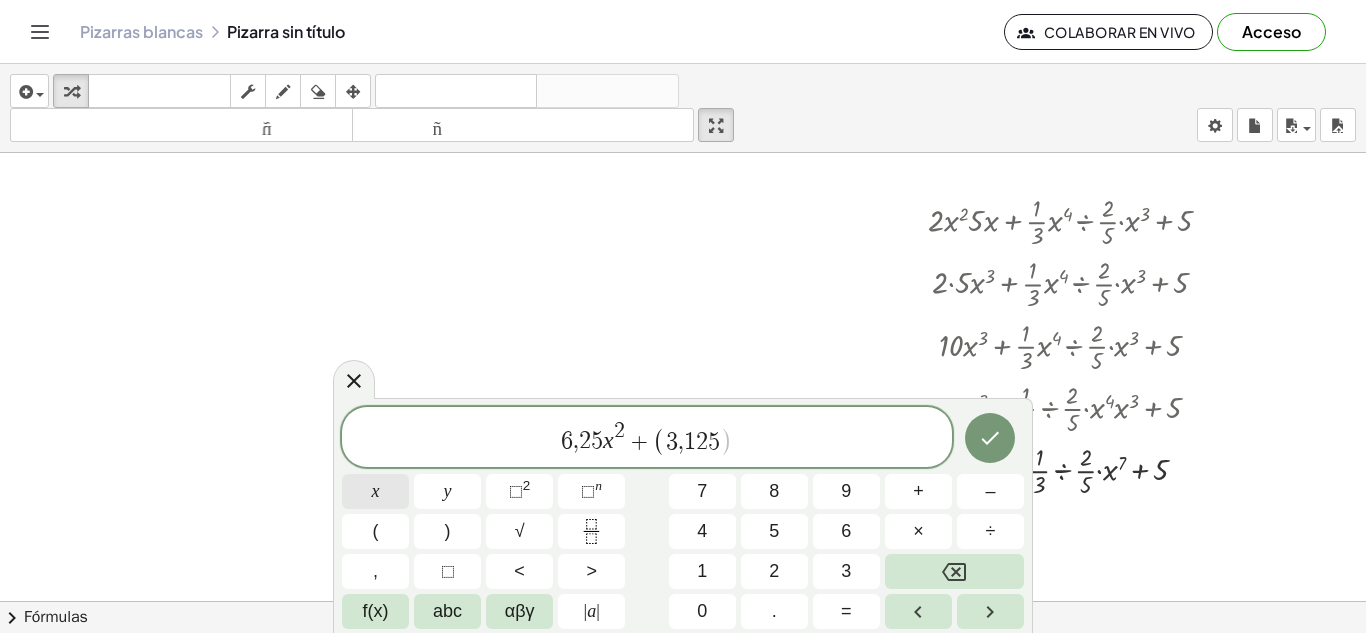 click on "x" at bounding box center [375, 491] 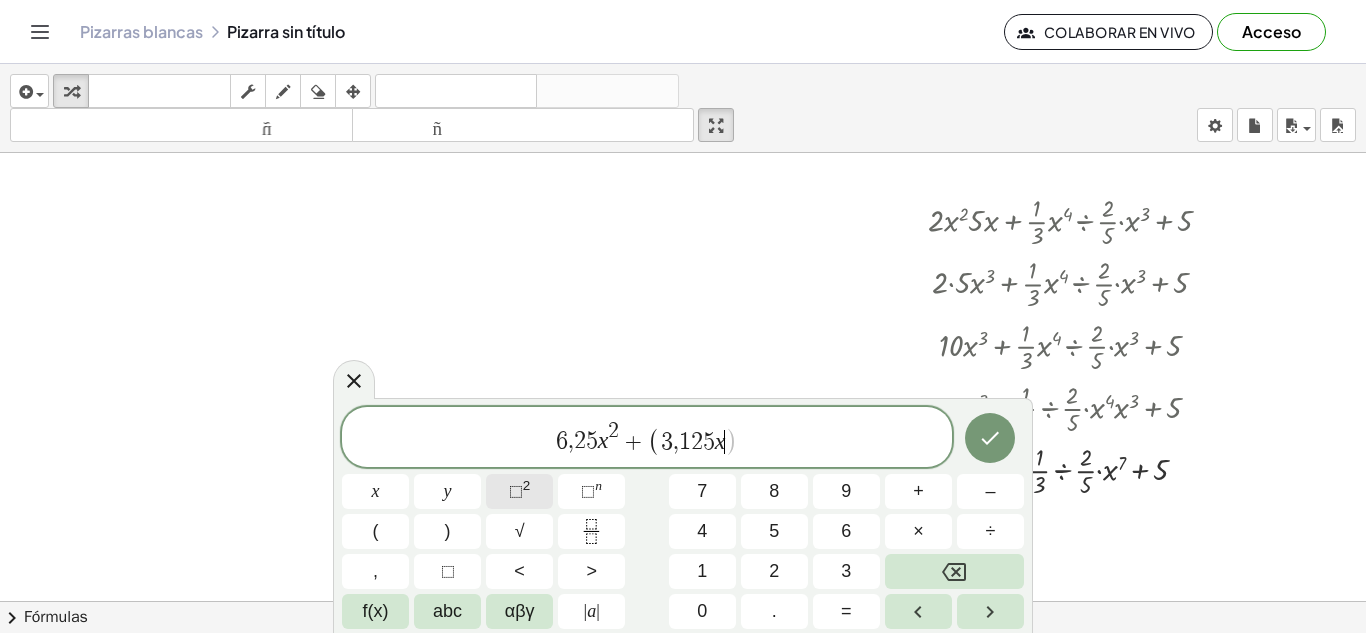 click on "⬚" at bounding box center [516, 491] 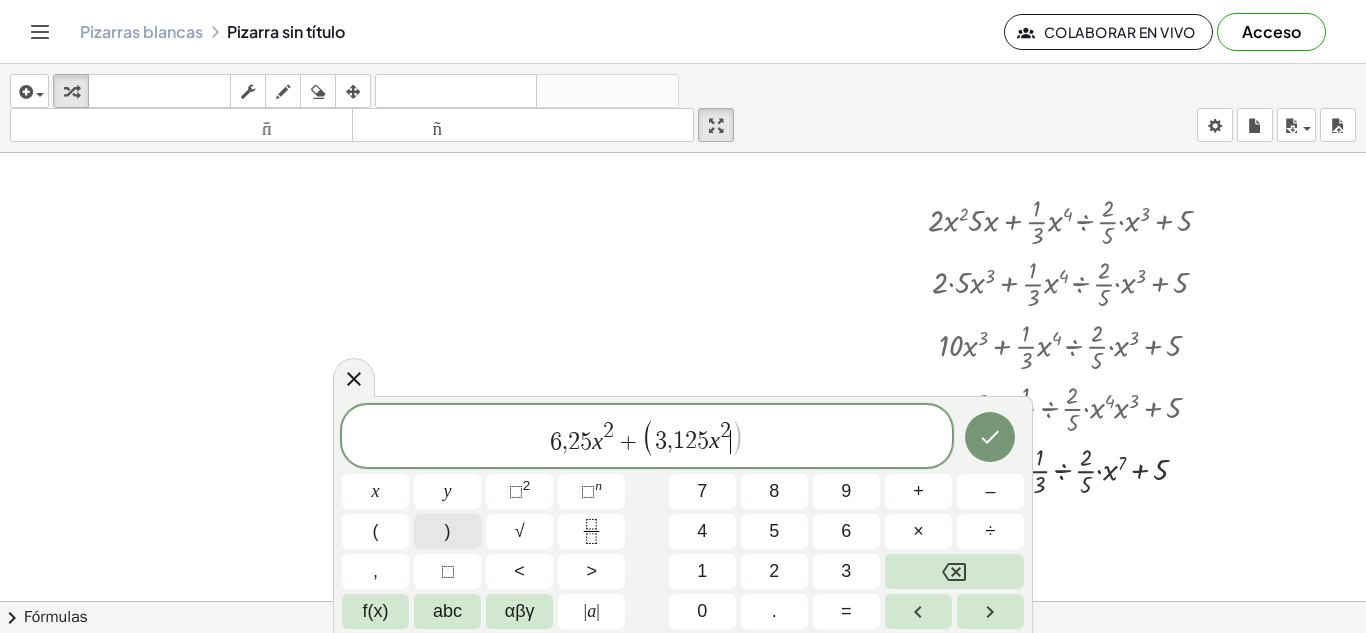 click on ")" at bounding box center (447, 531) 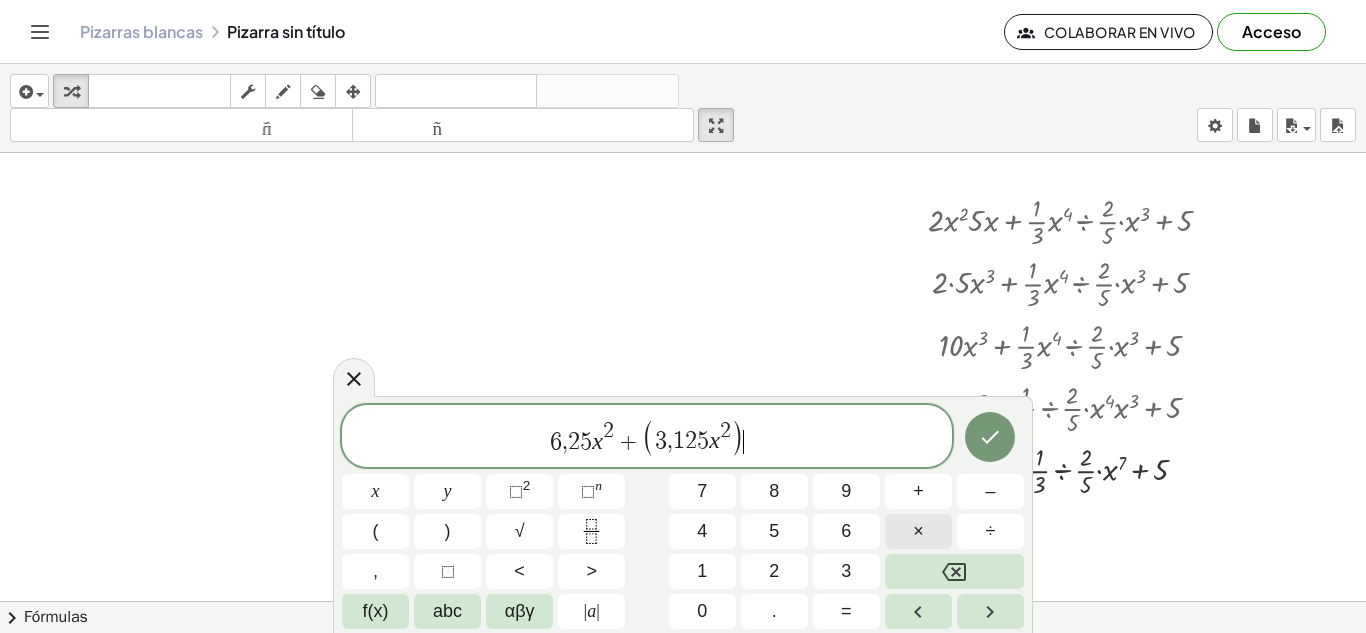 click on "×" at bounding box center (918, 531) 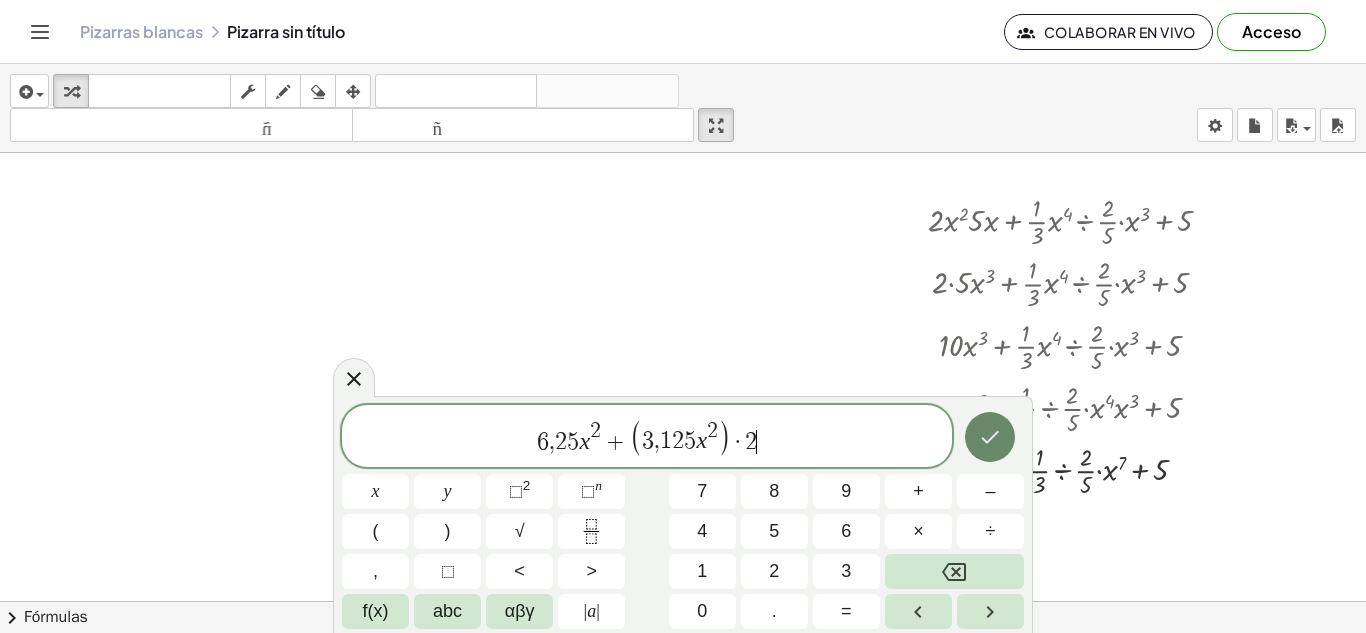 click 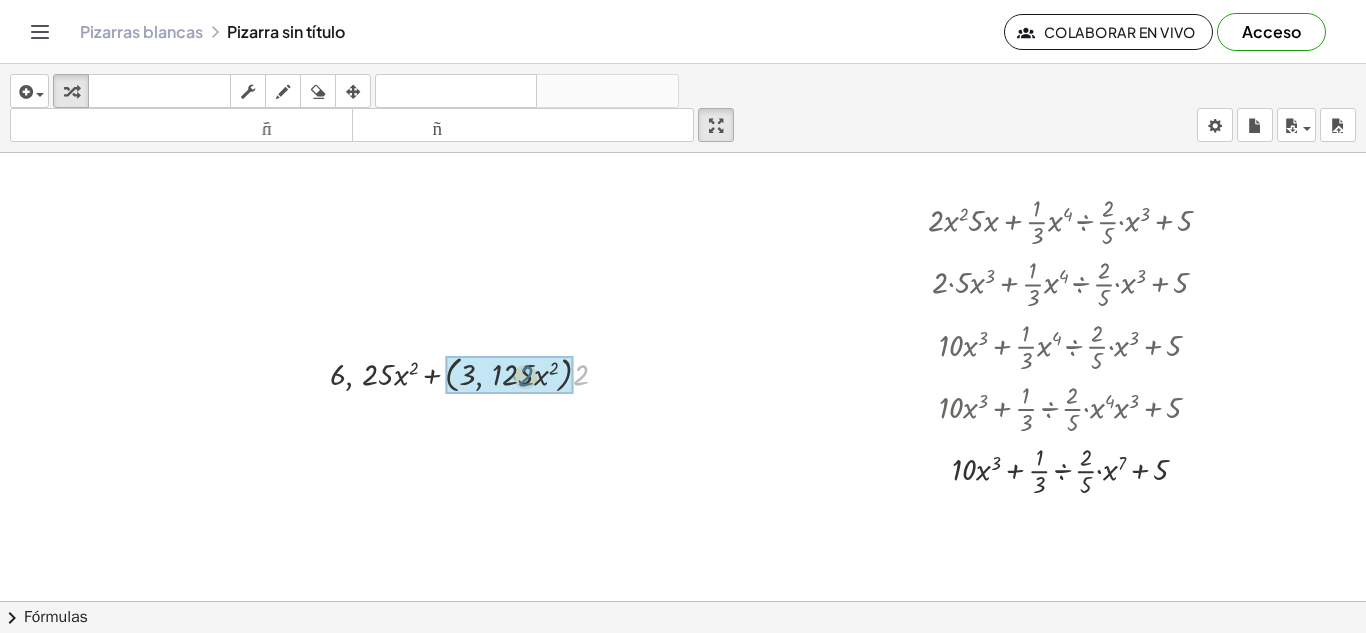 drag, startPoint x: 583, startPoint y: 381, endPoint x: 526, endPoint y: 383, distance: 57.035076 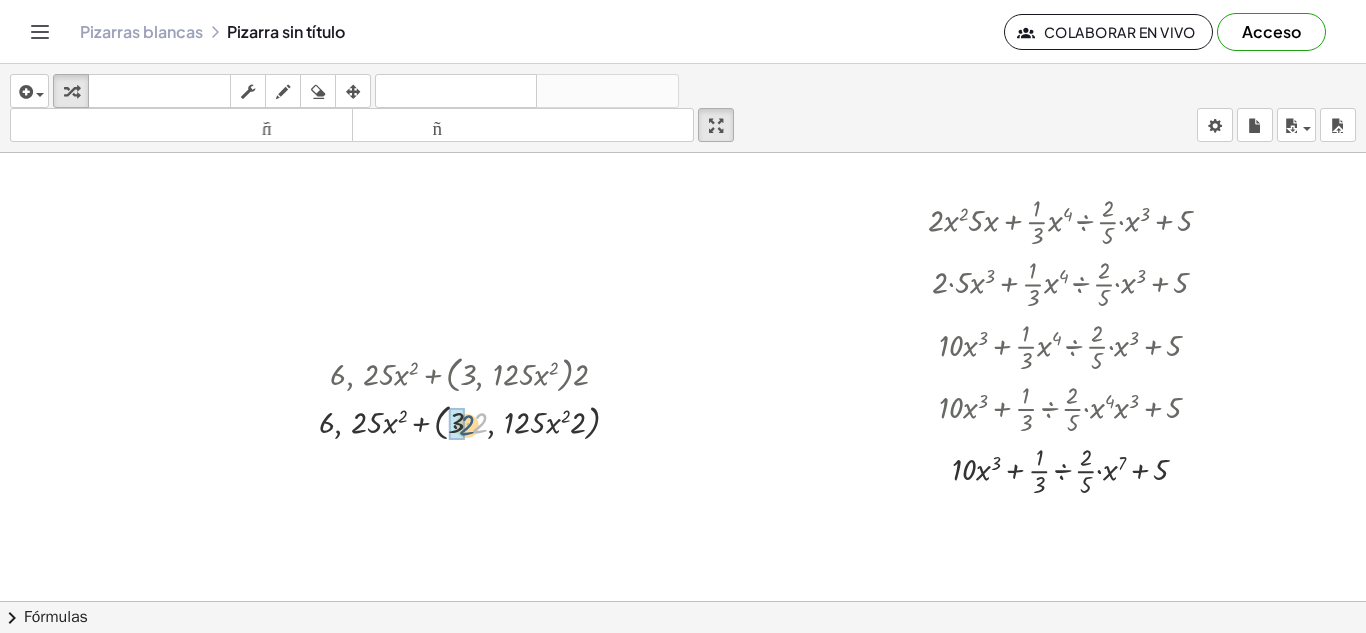 drag, startPoint x: 480, startPoint y: 428, endPoint x: 461, endPoint y: 430, distance: 19.104973 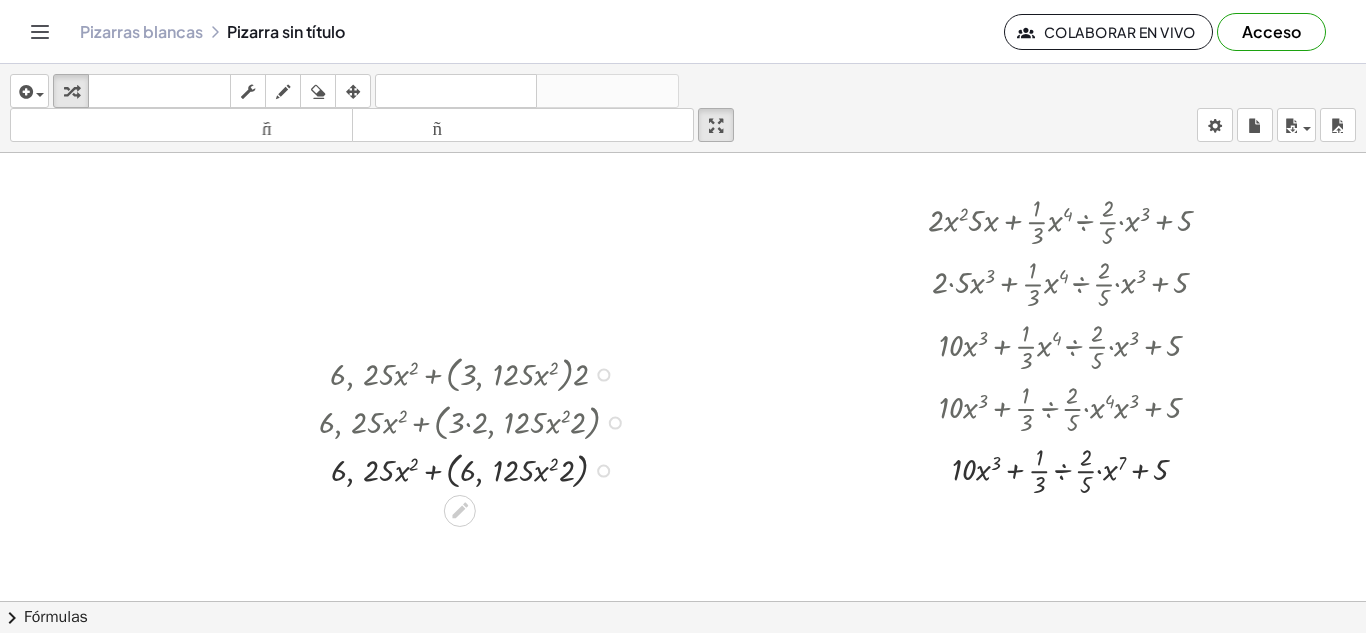 click at bounding box center [477, 469] 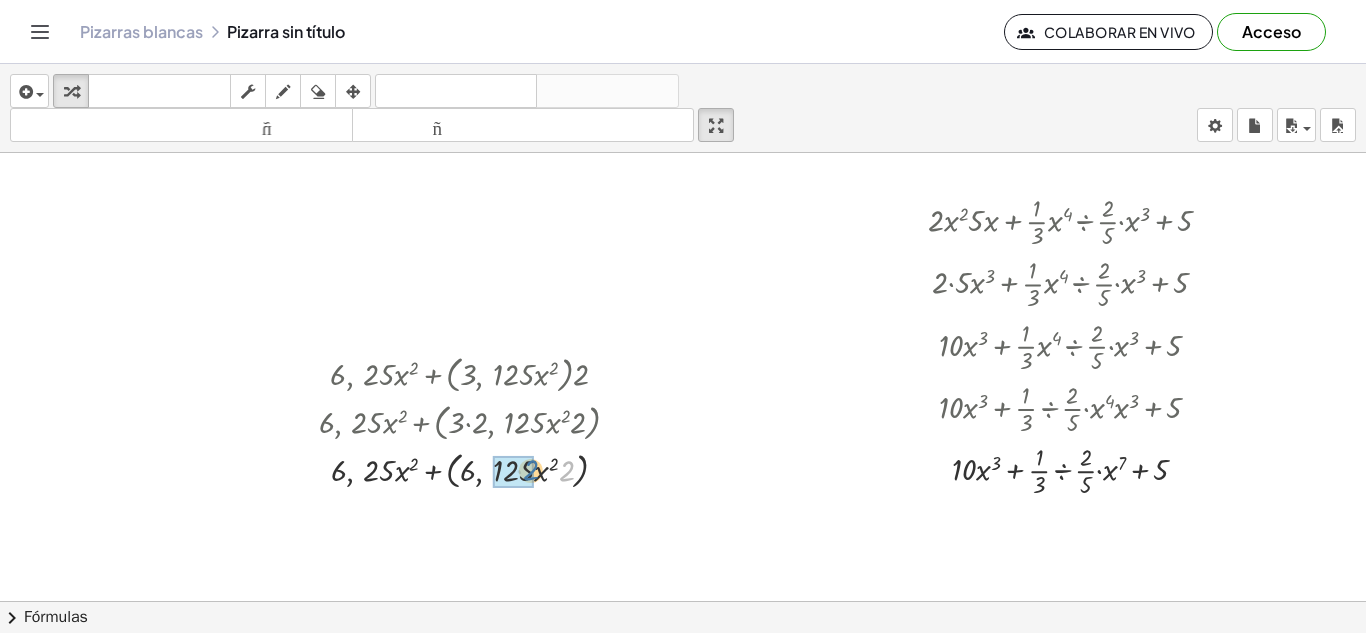 drag, startPoint x: 568, startPoint y: 475, endPoint x: 531, endPoint y: 474, distance: 37.01351 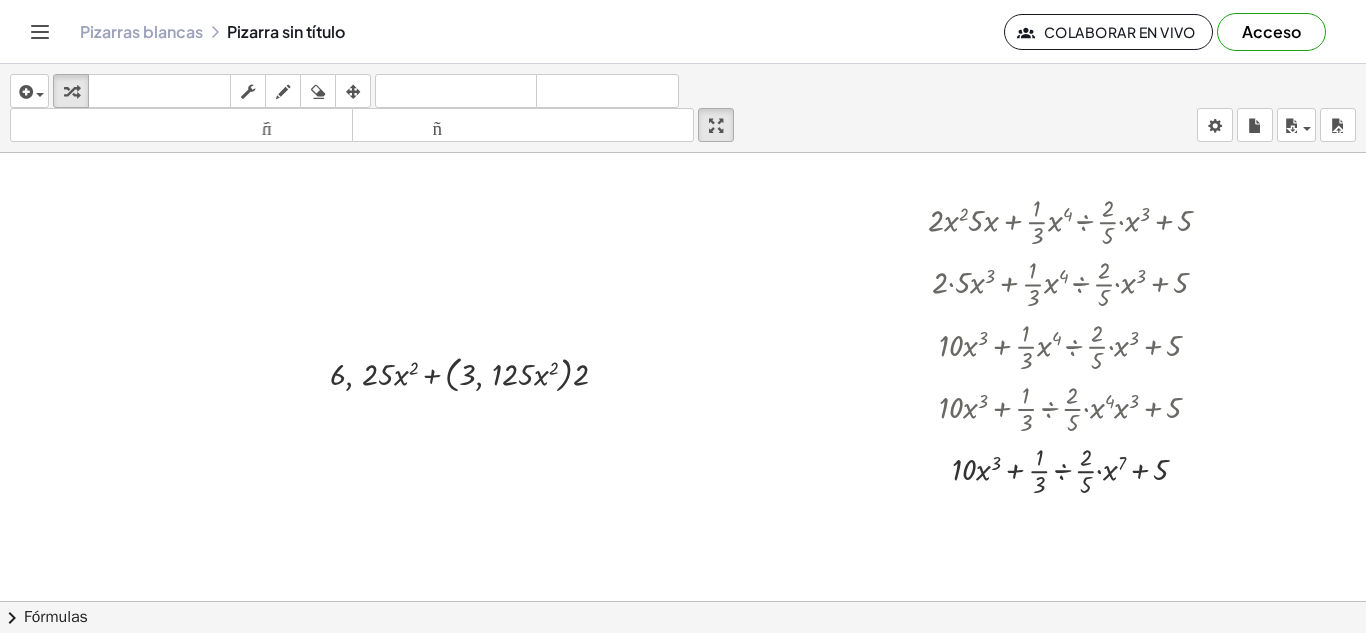 click at bounding box center [683, 615] 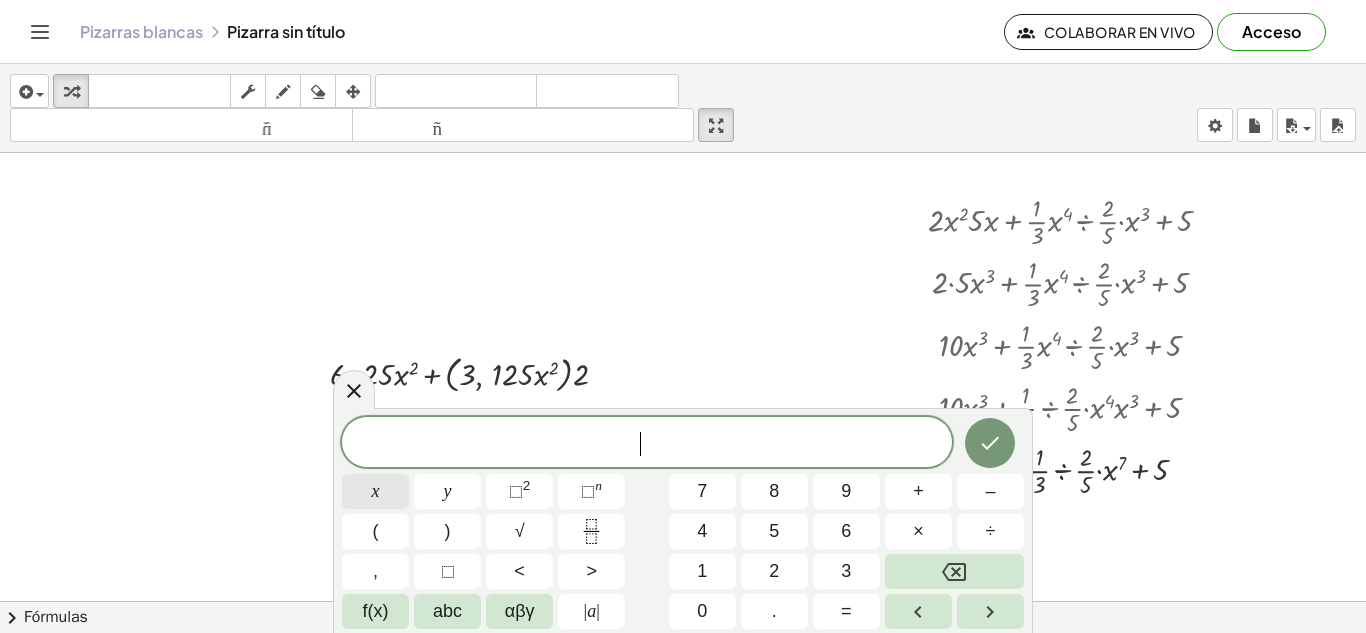 click on "x" at bounding box center [375, 491] 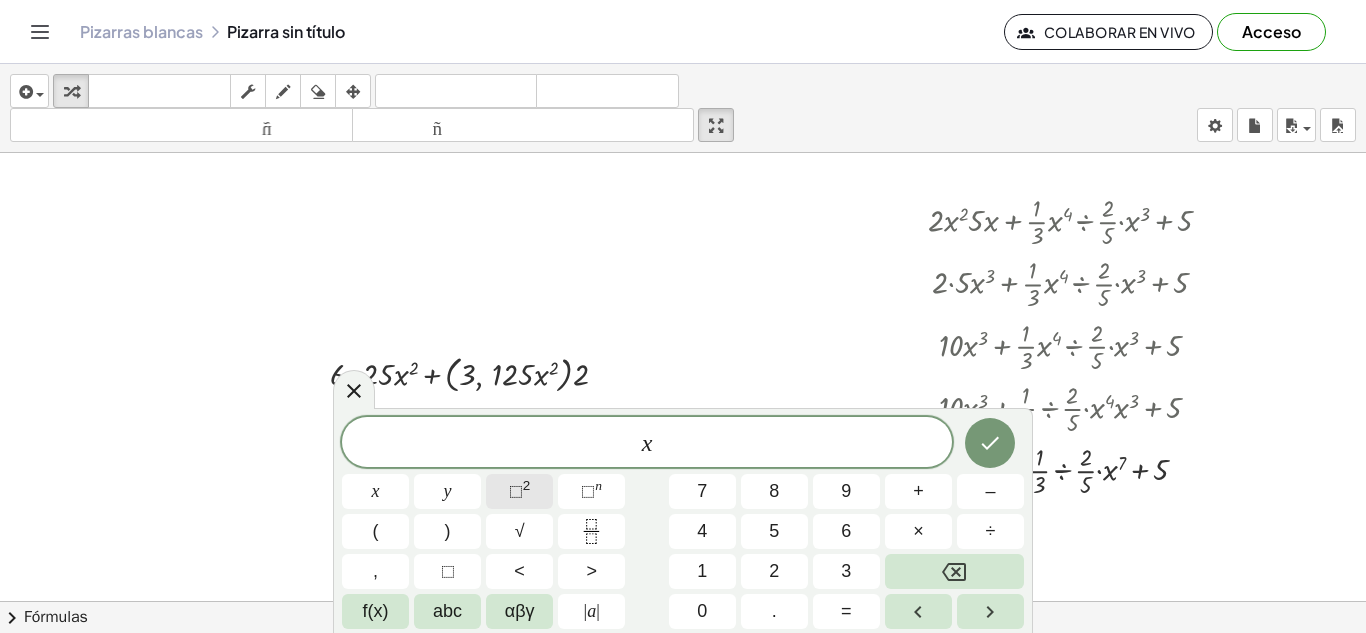 click on "⬚ 2" at bounding box center (519, 491) 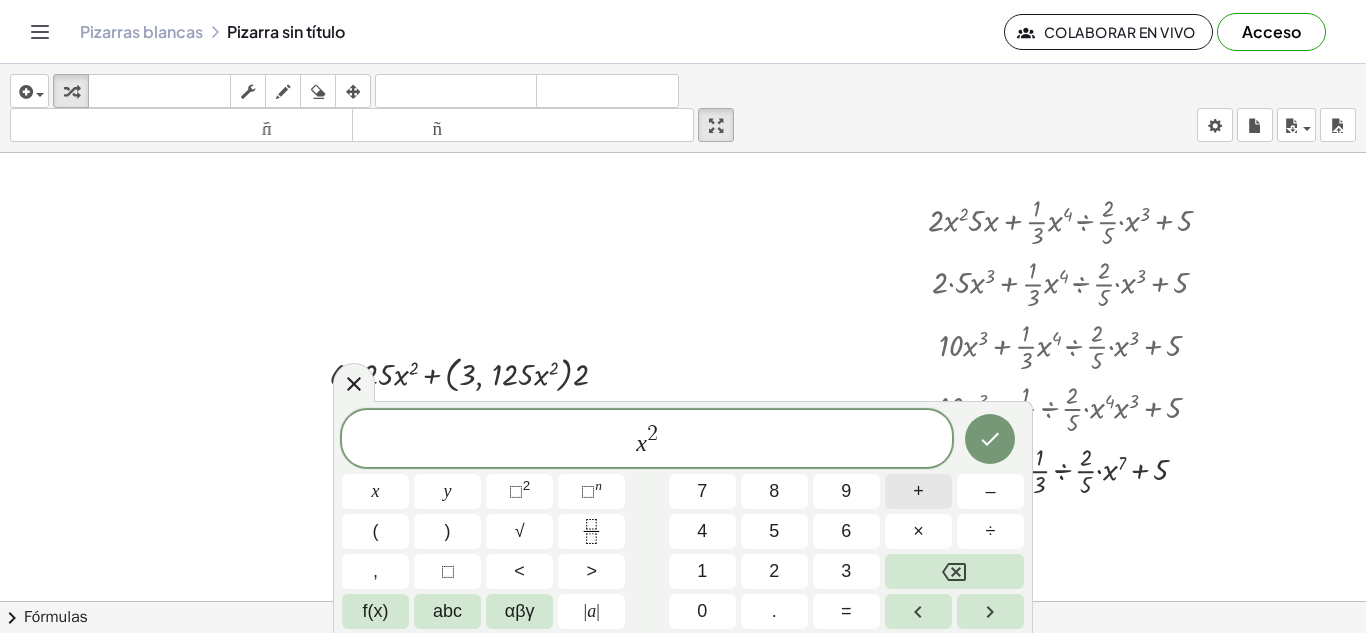 click on "+" at bounding box center [918, 491] 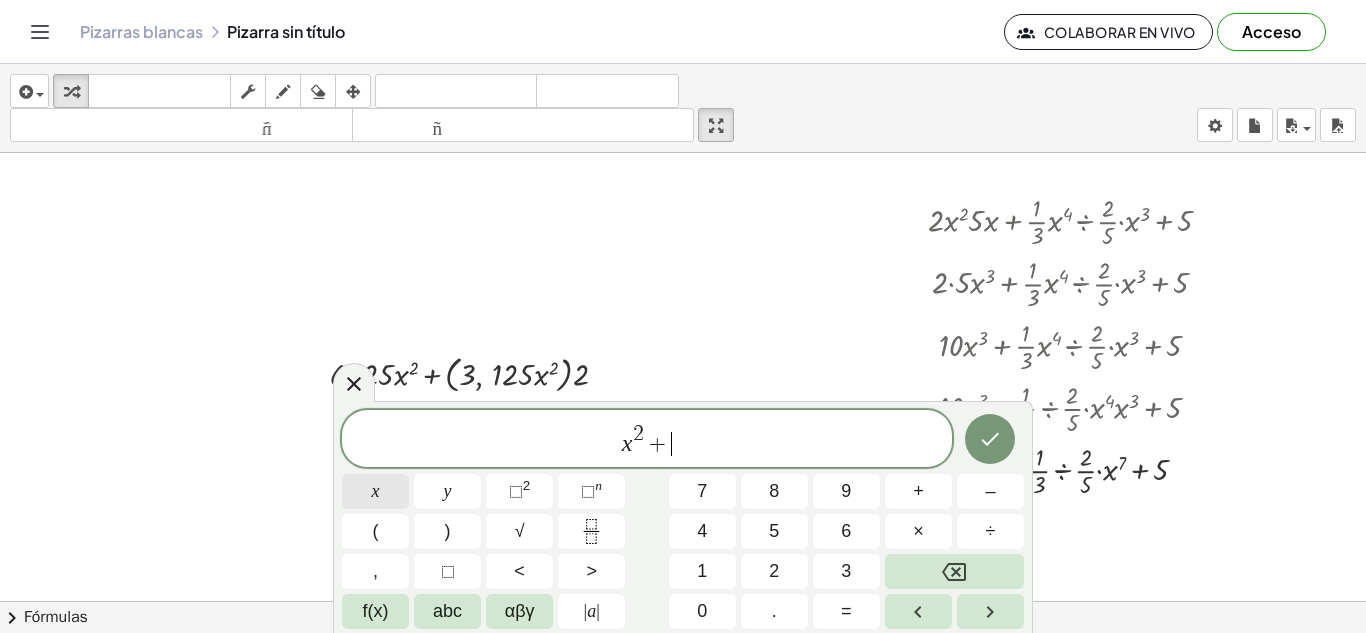 click on "x" at bounding box center (375, 491) 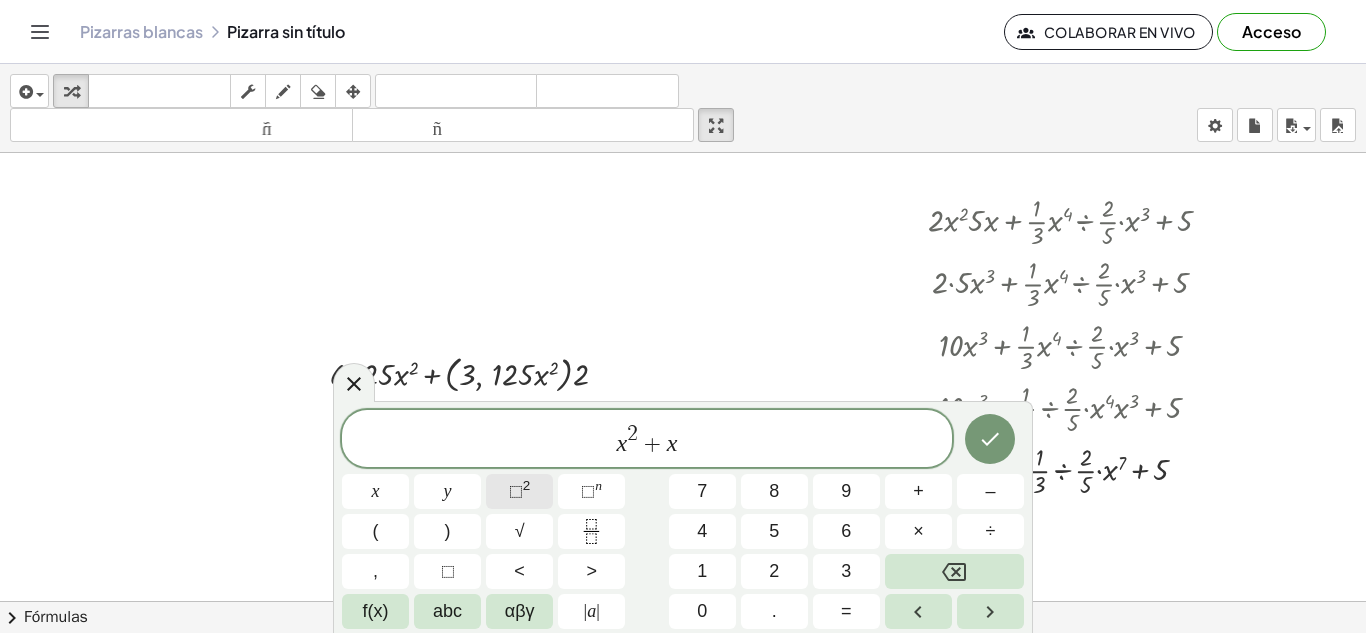 click on "⬚ 2" 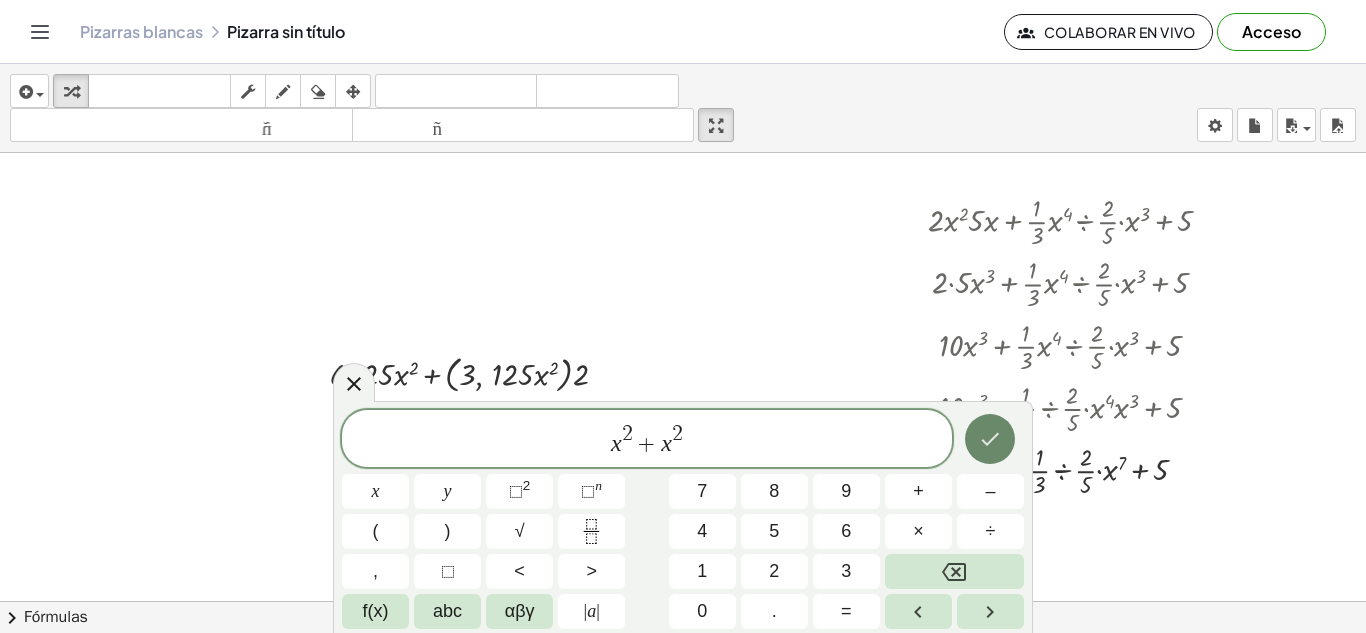 click at bounding box center [990, 439] 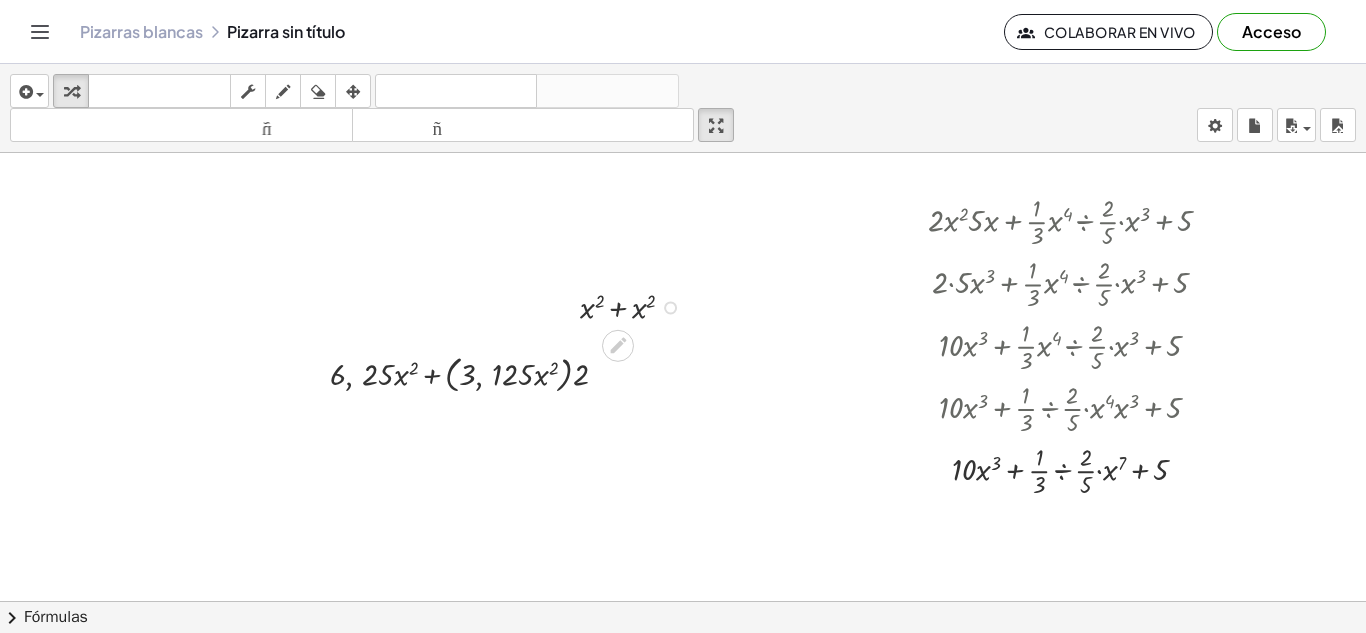 drag, startPoint x: 640, startPoint y: 308, endPoint x: 611, endPoint y: 316, distance: 30.083218 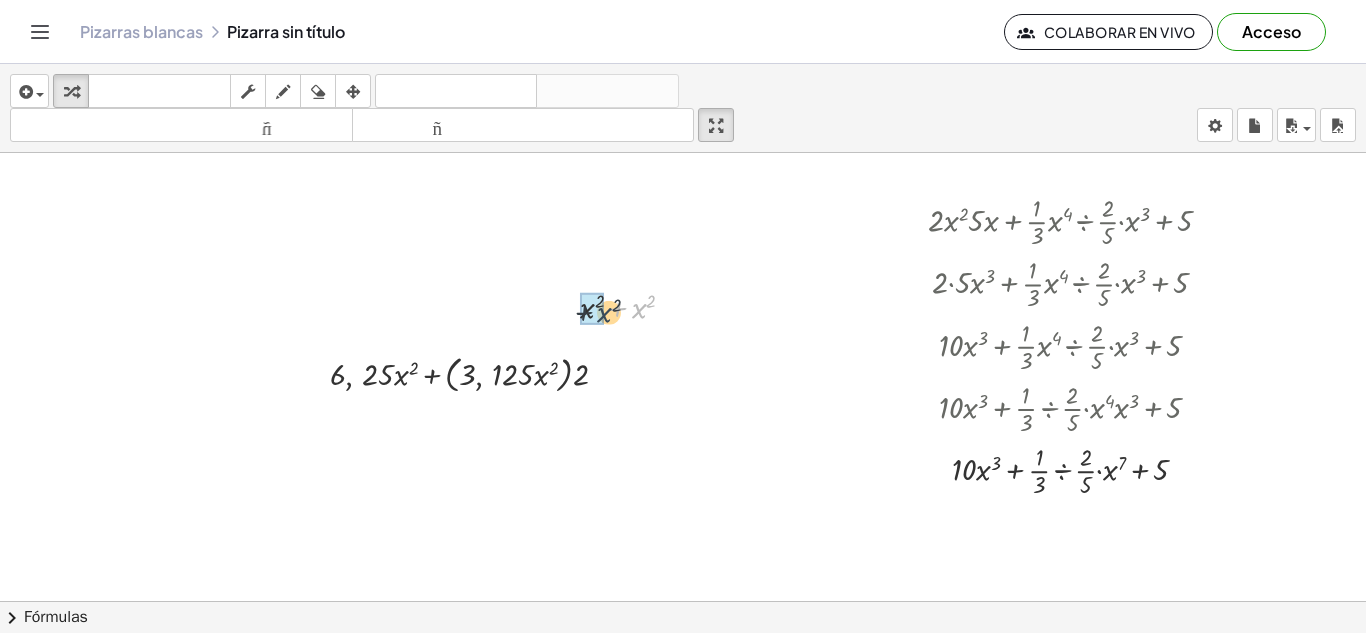 drag, startPoint x: 633, startPoint y: 313, endPoint x: 583, endPoint y: 317, distance: 50.159744 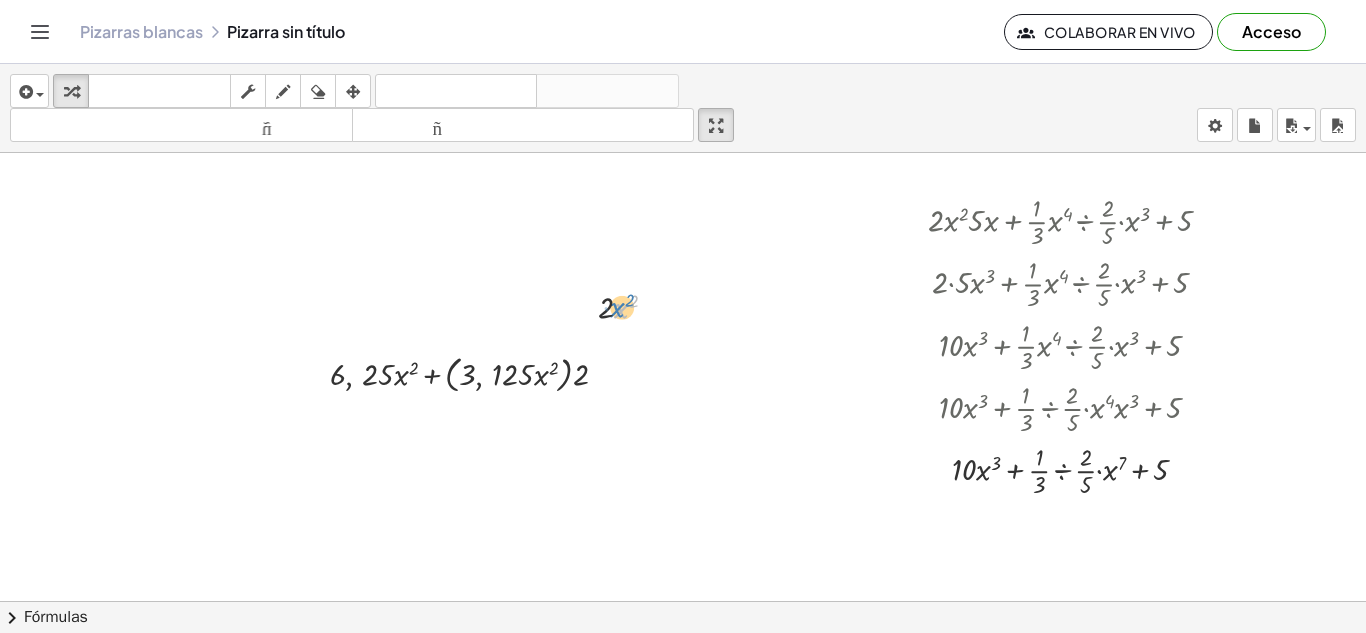 click at bounding box center (635, 306) 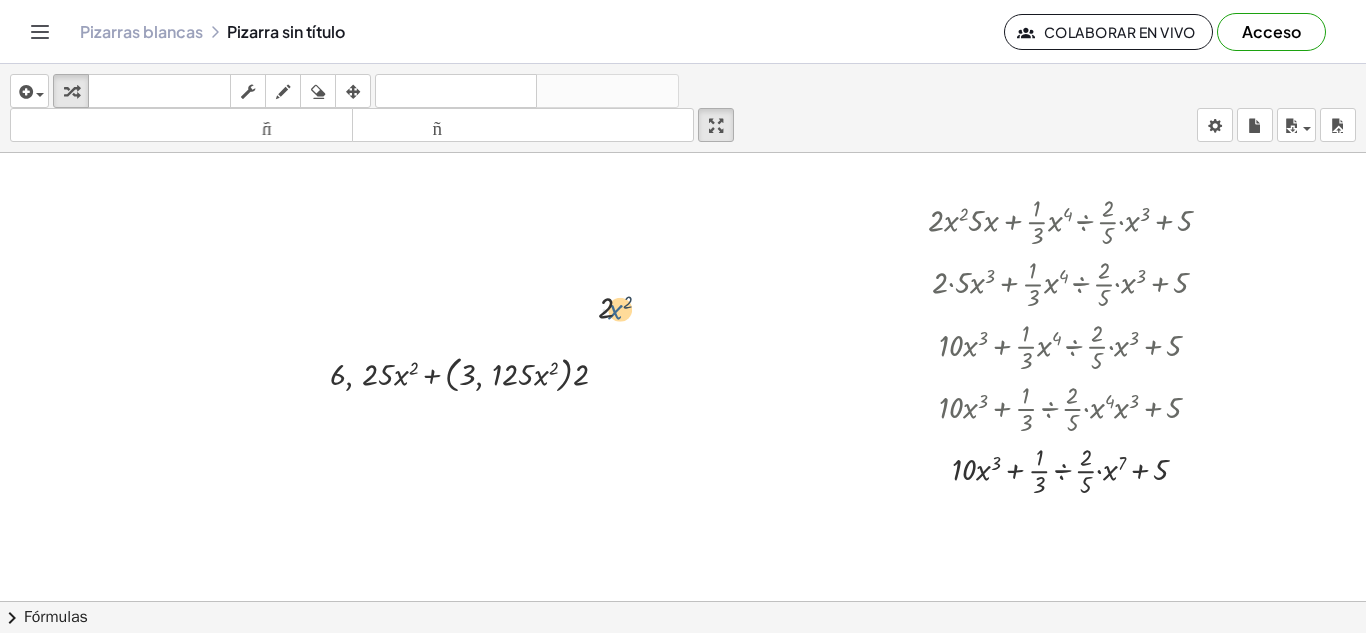drag, startPoint x: 625, startPoint y: 295, endPoint x: 602, endPoint y: 297, distance: 23.086792 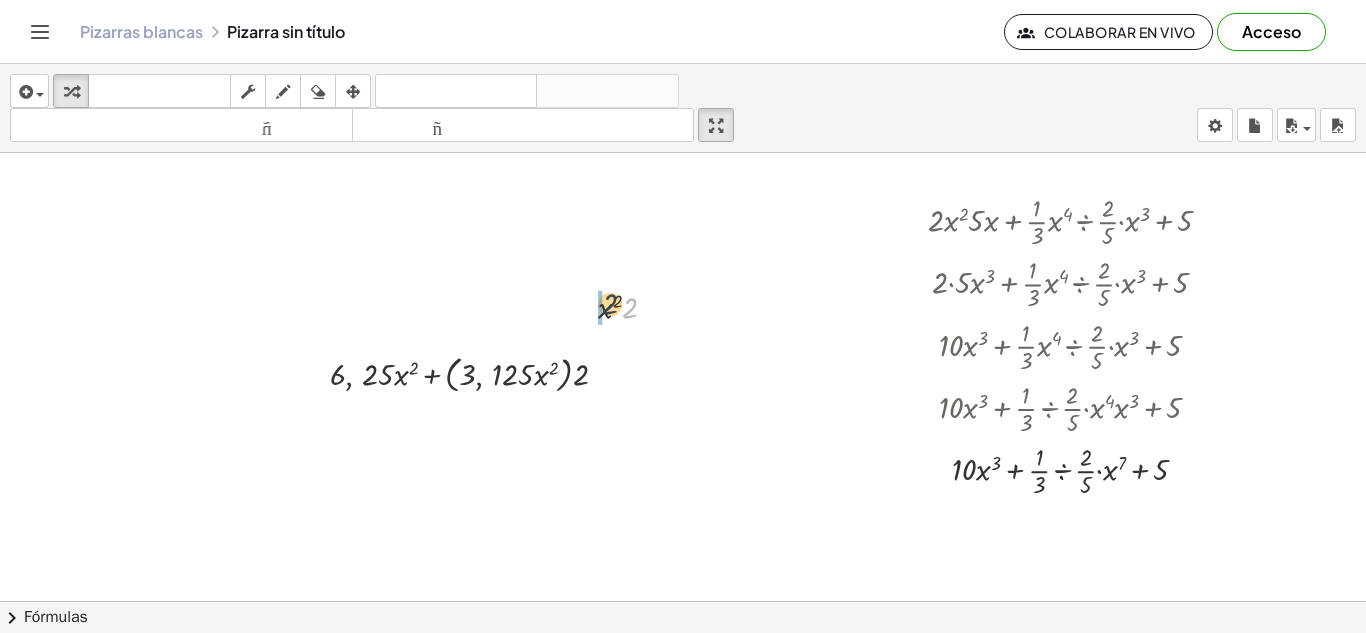 drag, startPoint x: 631, startPoint y: 305, endPoint x: 598, endPoint y: 302, distance: 33.13608 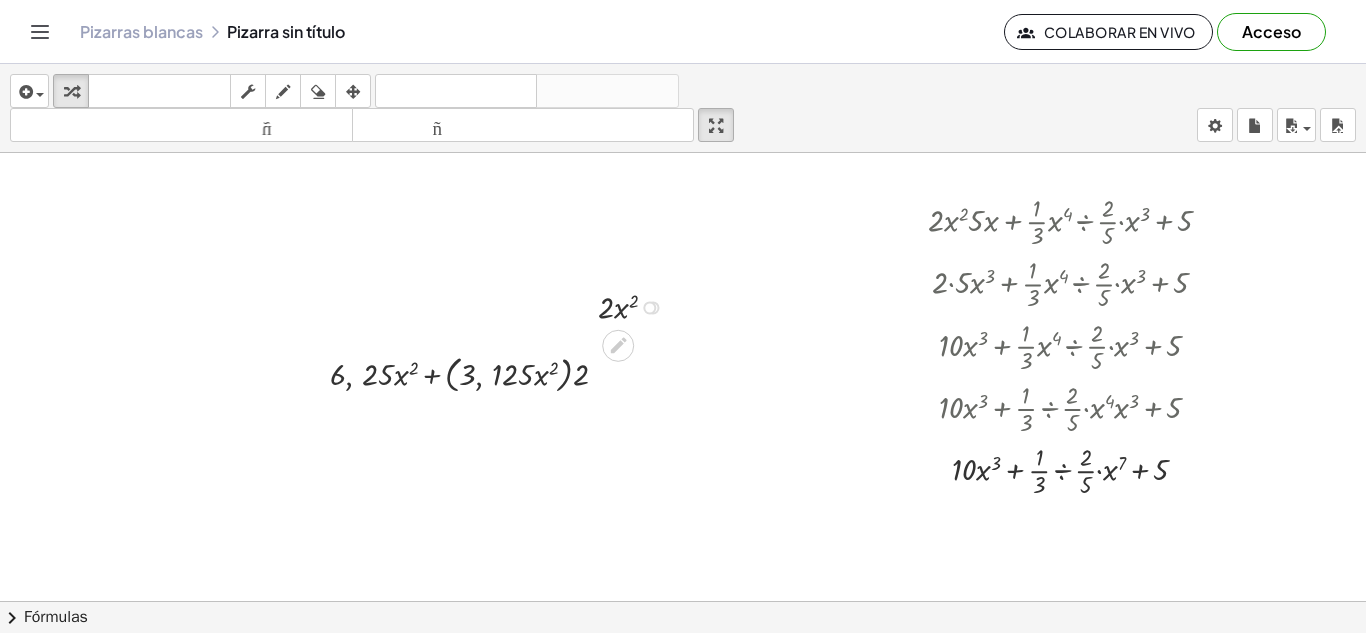 click at bounding box center [683, 615] 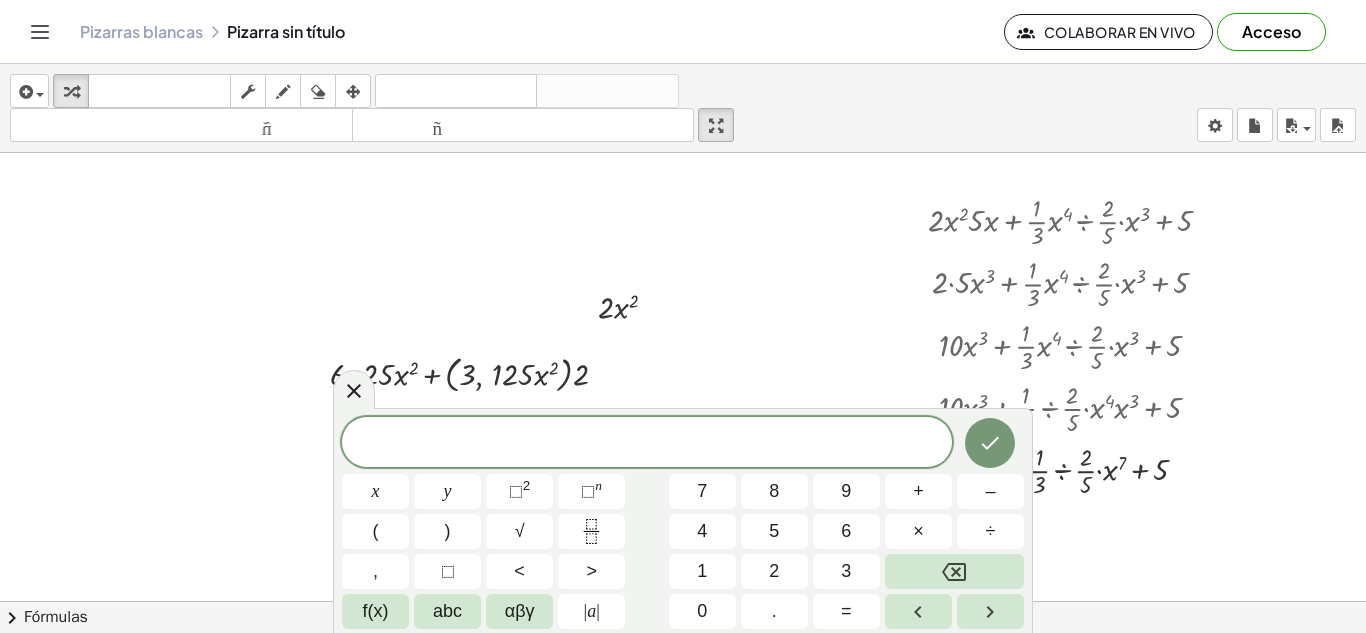 click at bounding box center (683, 615) 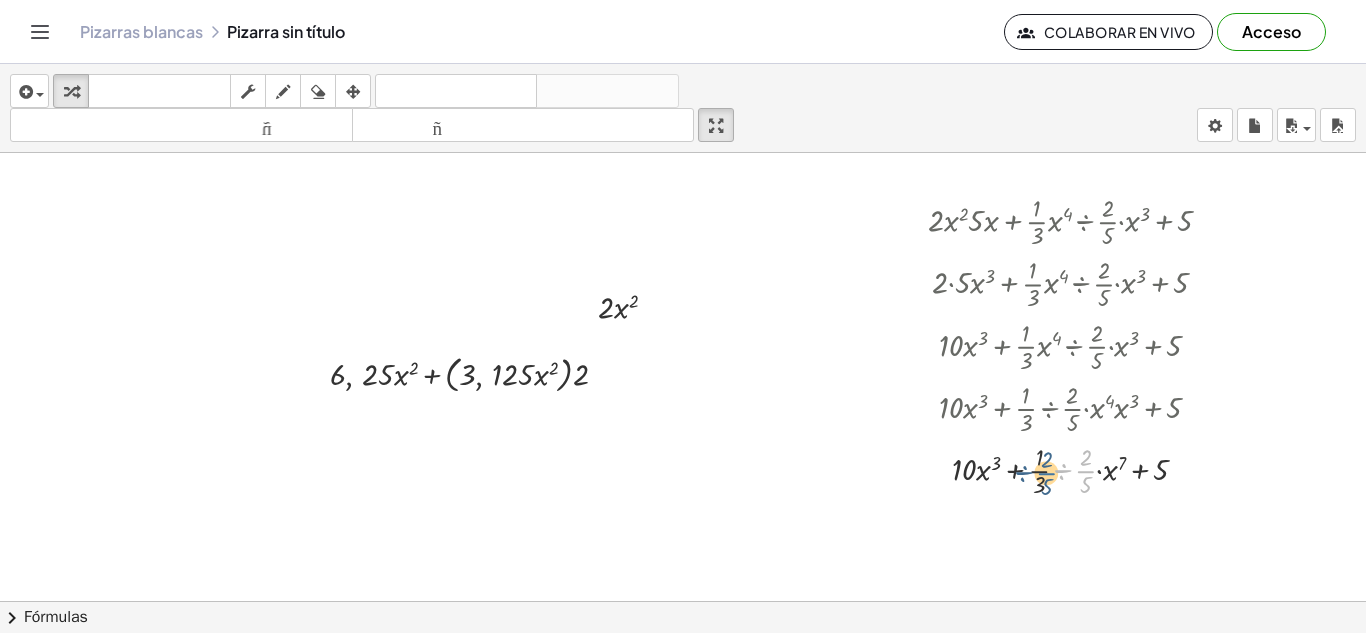 drag, startPoint x: 1082, startPoint y: 470, endPoint x: 1038, endPoint y: 472, distance: 44.04543 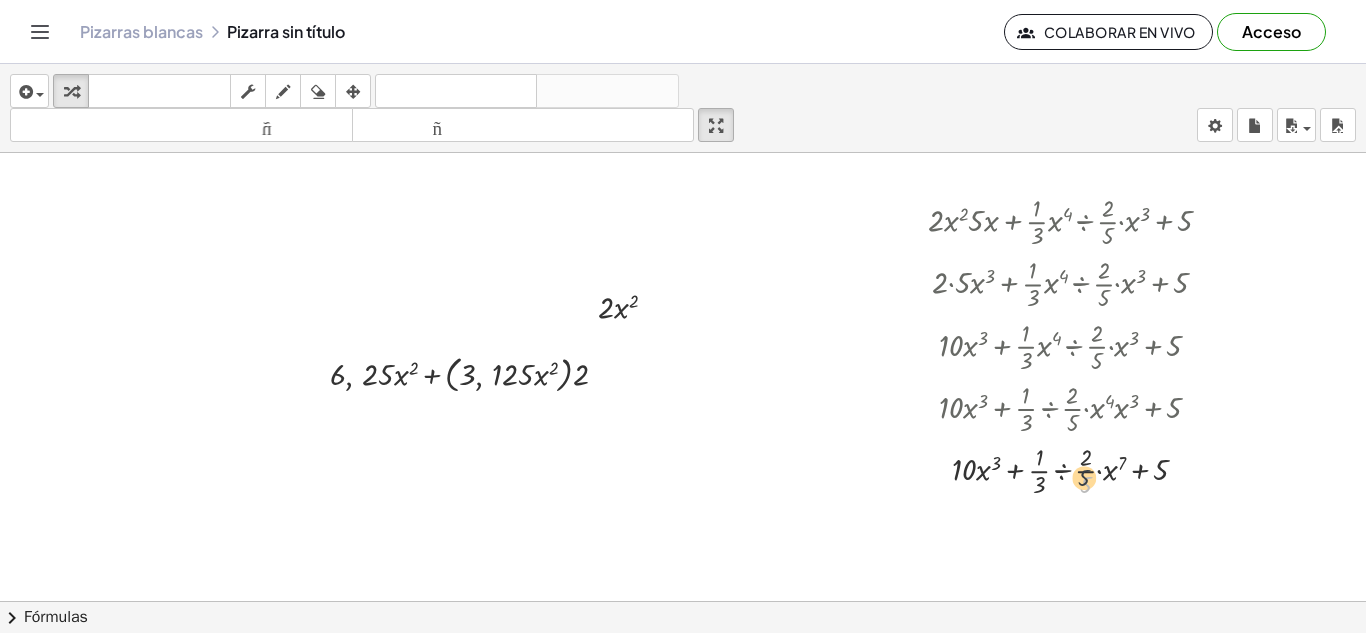 drag, startPoint x: 1084, startPoint y: 486, endPoint x: 1079, endPoint y: 459, distance: 27.45906 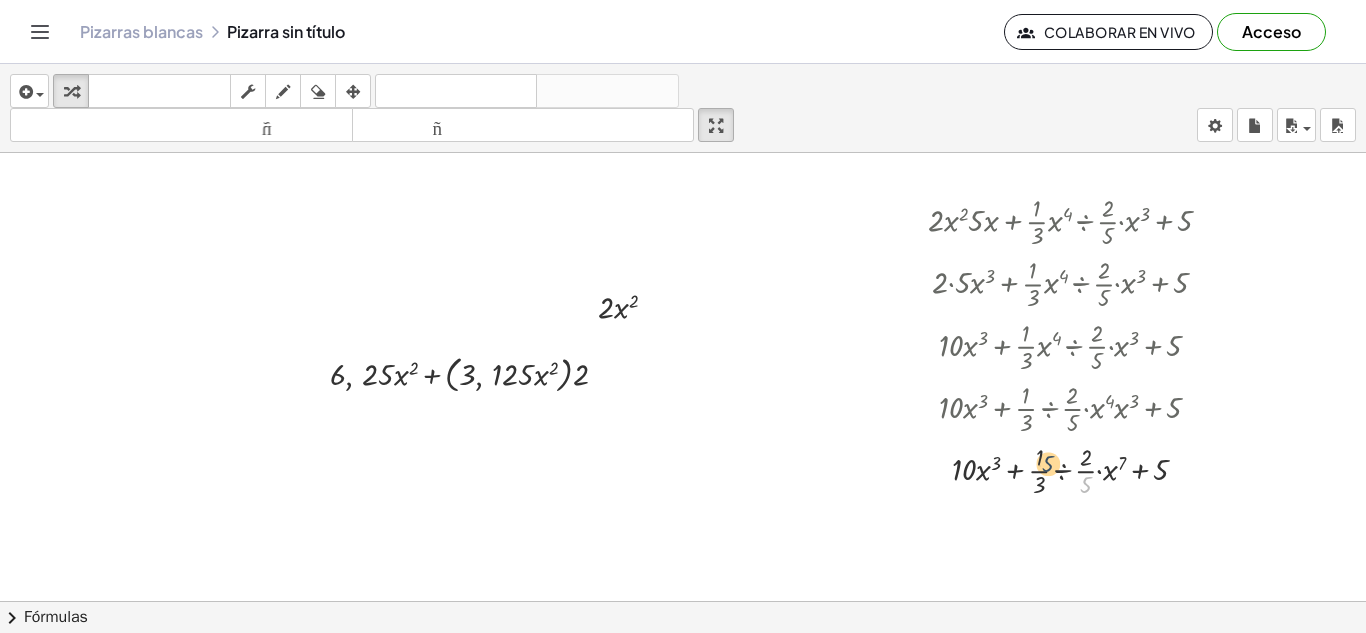 drag, startPoint x: 1081, startPoint y: 482, endPoint x: 1035, endPoint y: 456, distance: 52.83938 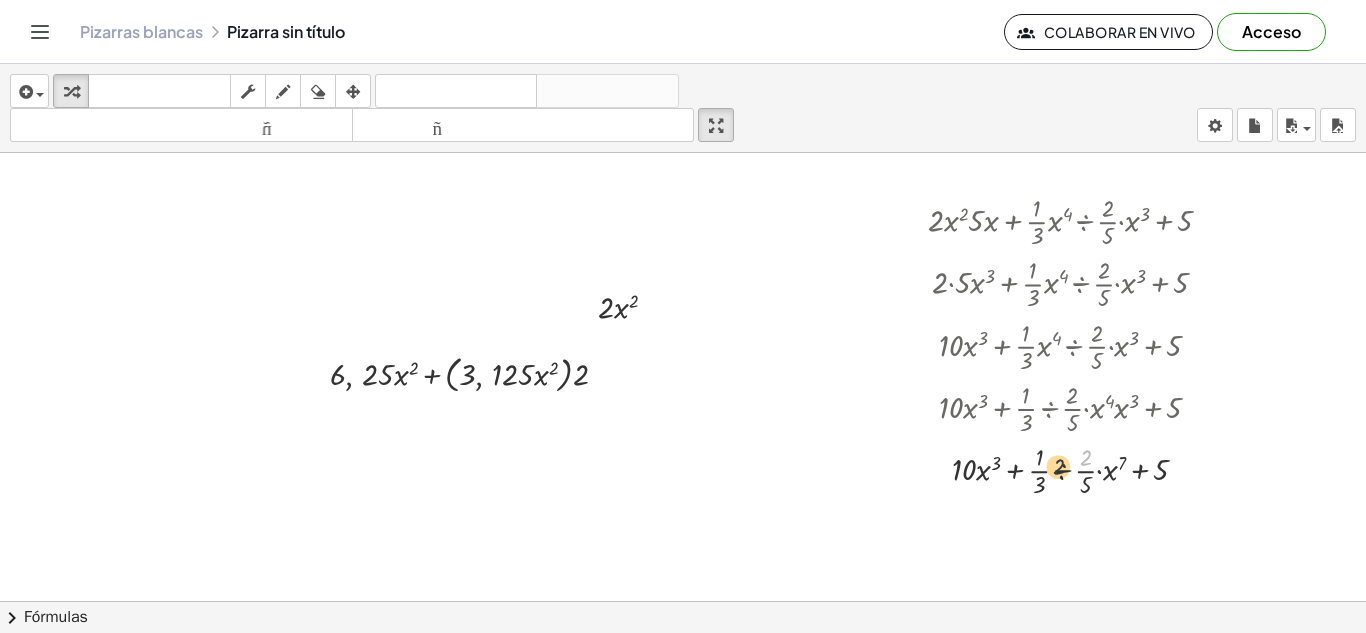 drag, startPoint x: 1081, startPoint y: 451, endPoint x: 1010, endPoint y: 477, distance: 75.61085 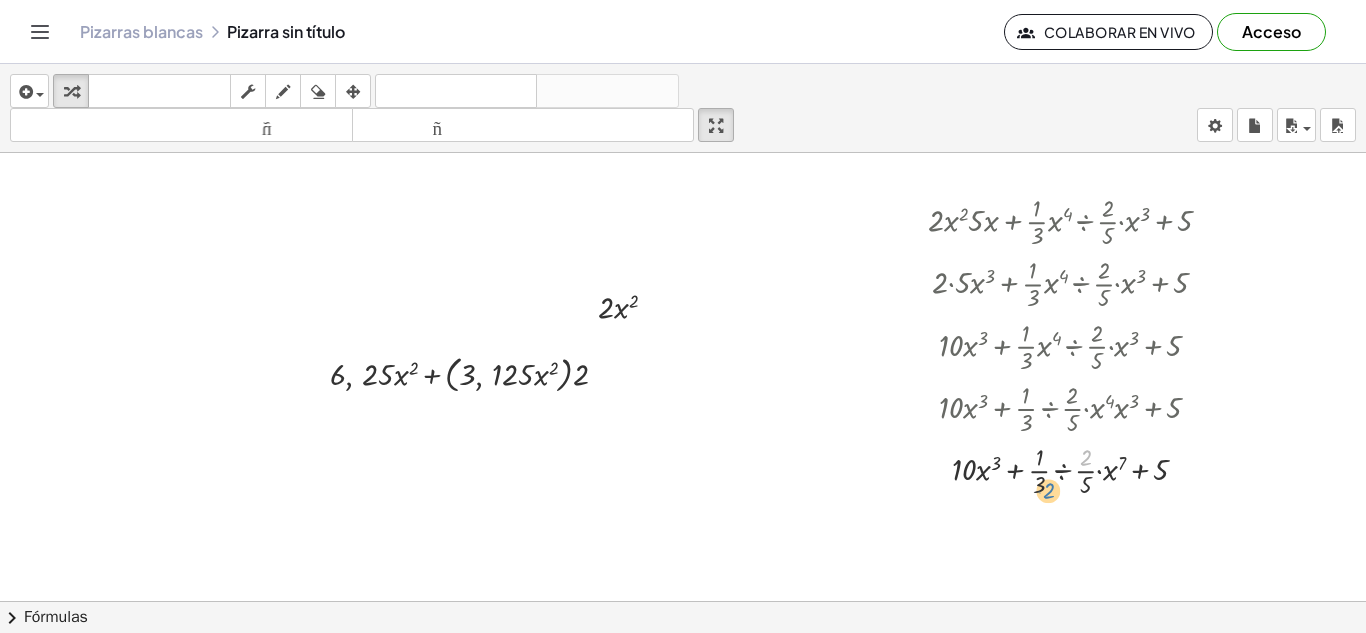 drag, startPoint x: 1083, startPoint y: 452, endPoint x: 1033, endPoint y: 483, distance: 58.830265 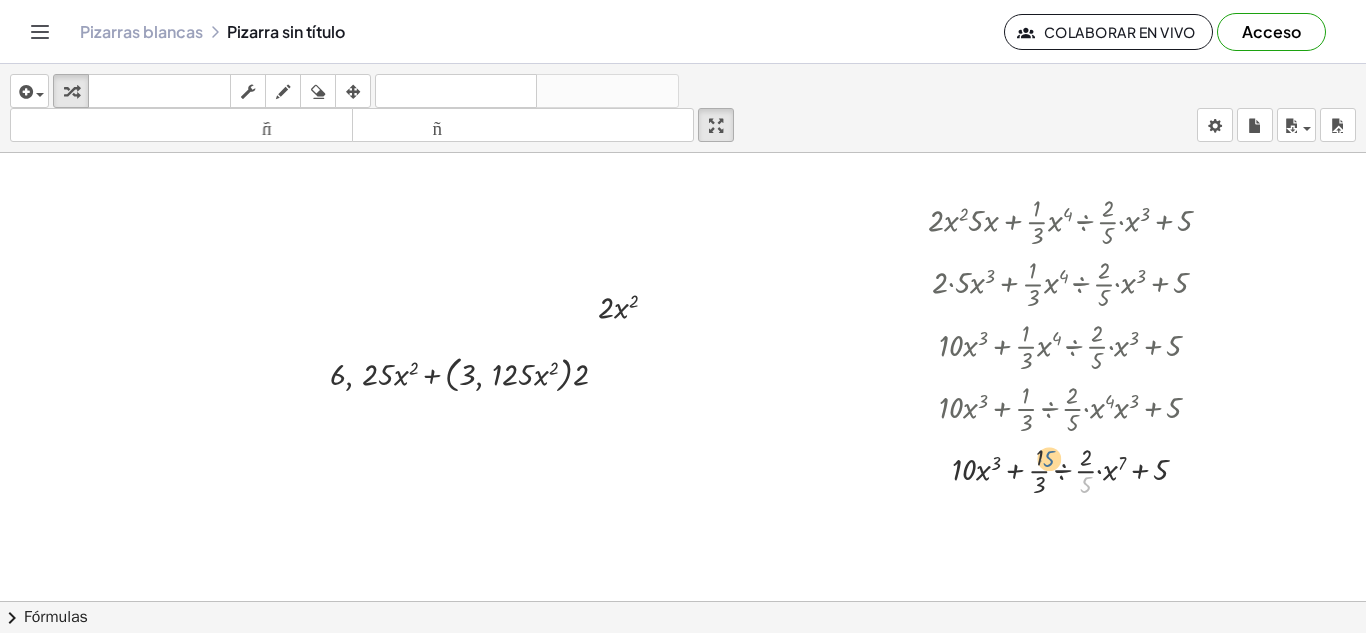 drag, startPoint x: 1083, startPoint y: 484, endPoint x: 1041, endPoint y: 459, distance: 48.8774 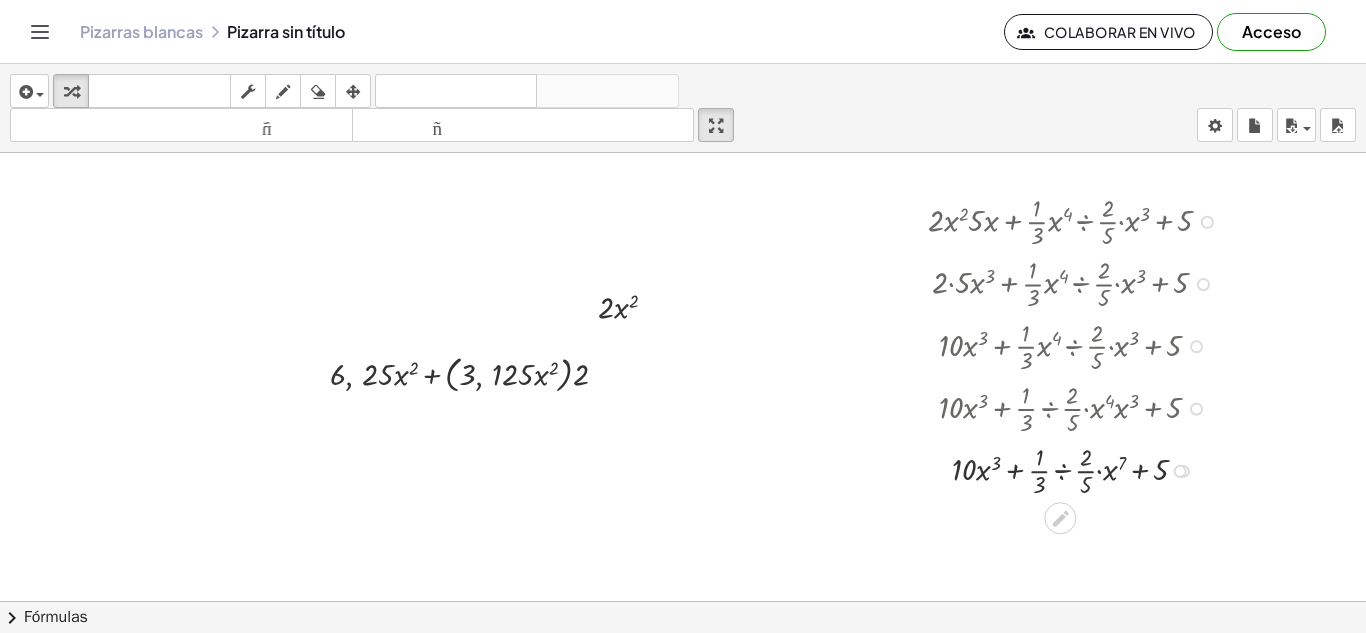 click at bounding box center [1078, 469] 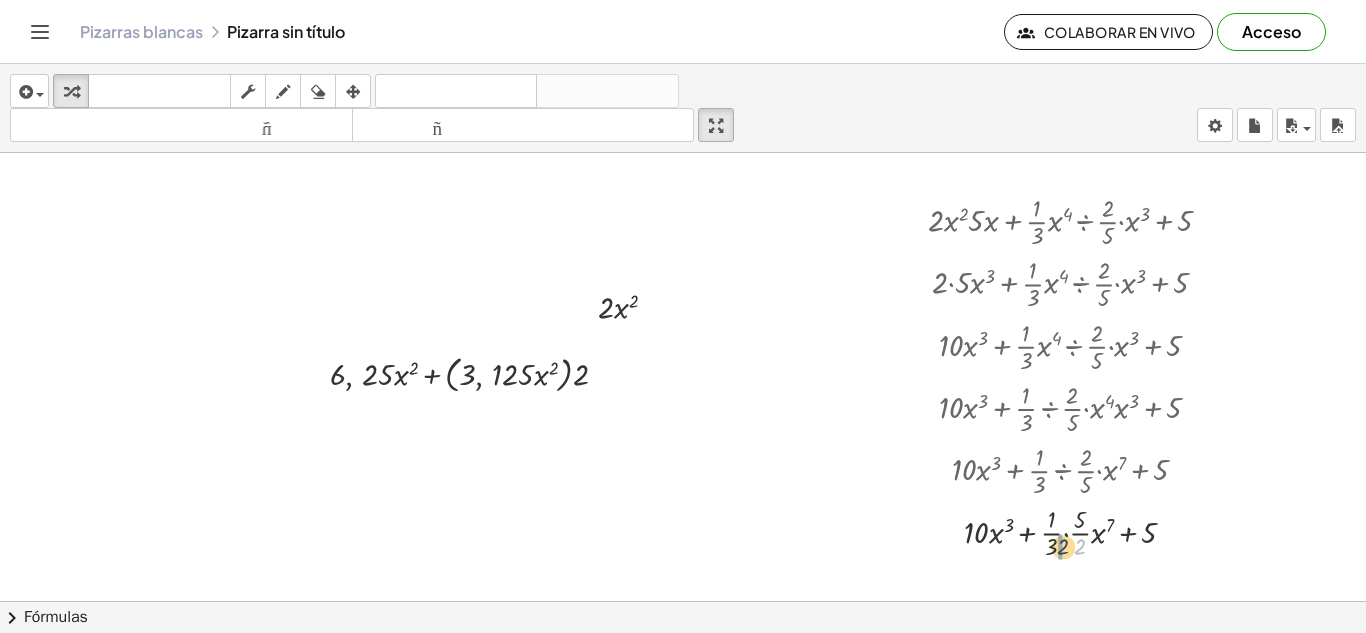 drag, startPoint x: 1076, startPoint y: 552, endPoint x: 1052, endPoint y: 552, distance: 24 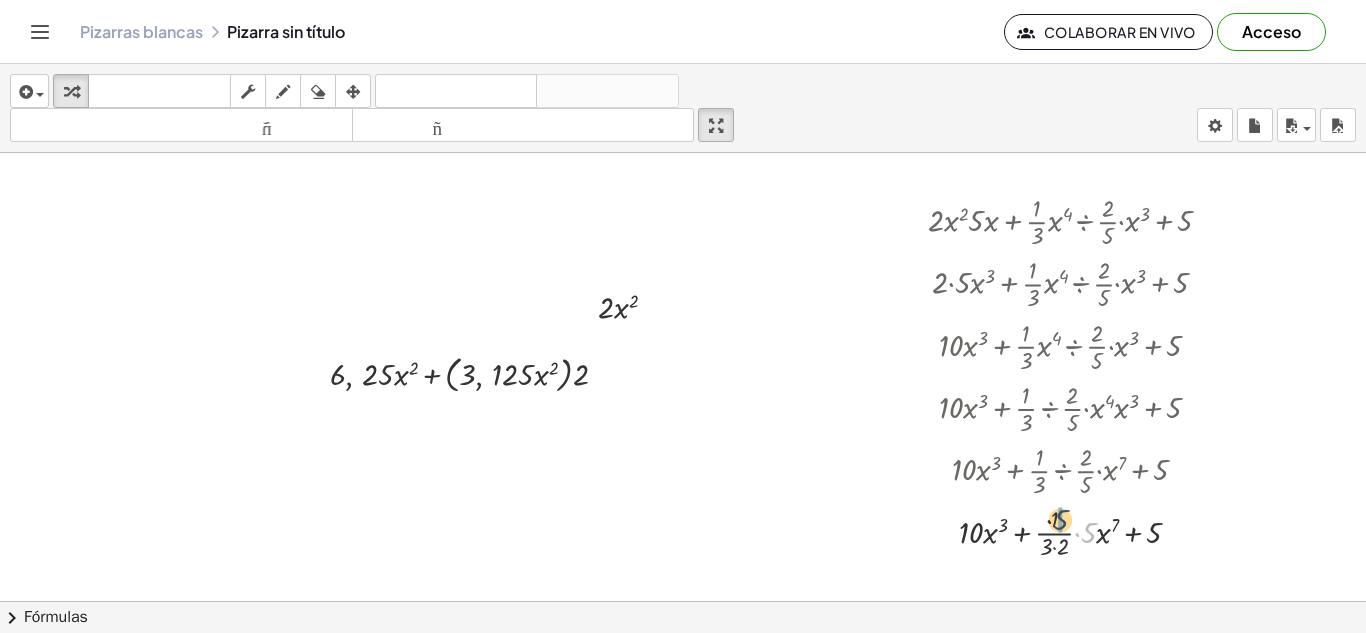 drag, startPoint x: 1090, startPoint y: 534, endPoint x: 1055, endPoint y: 517, distance: 38.910152 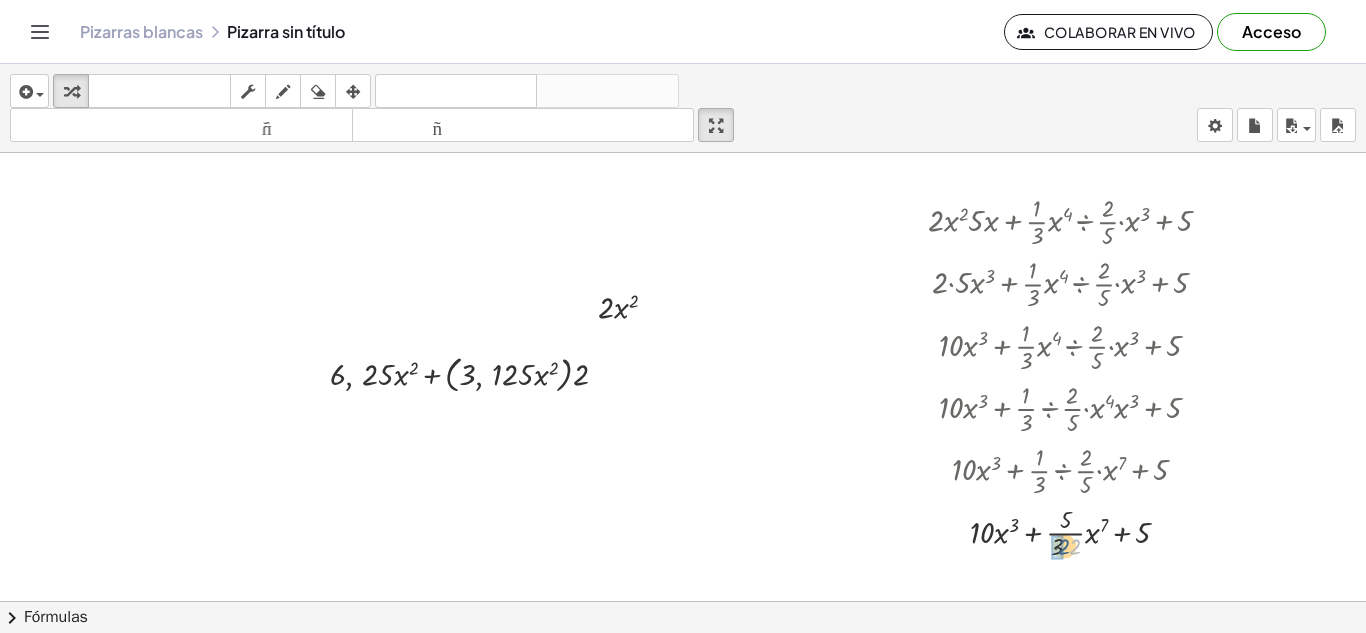 drag, startPoint x: 1073, startPoint y: 550, endPoint x: 1057, endPoint y: 549, distance: 16.03122 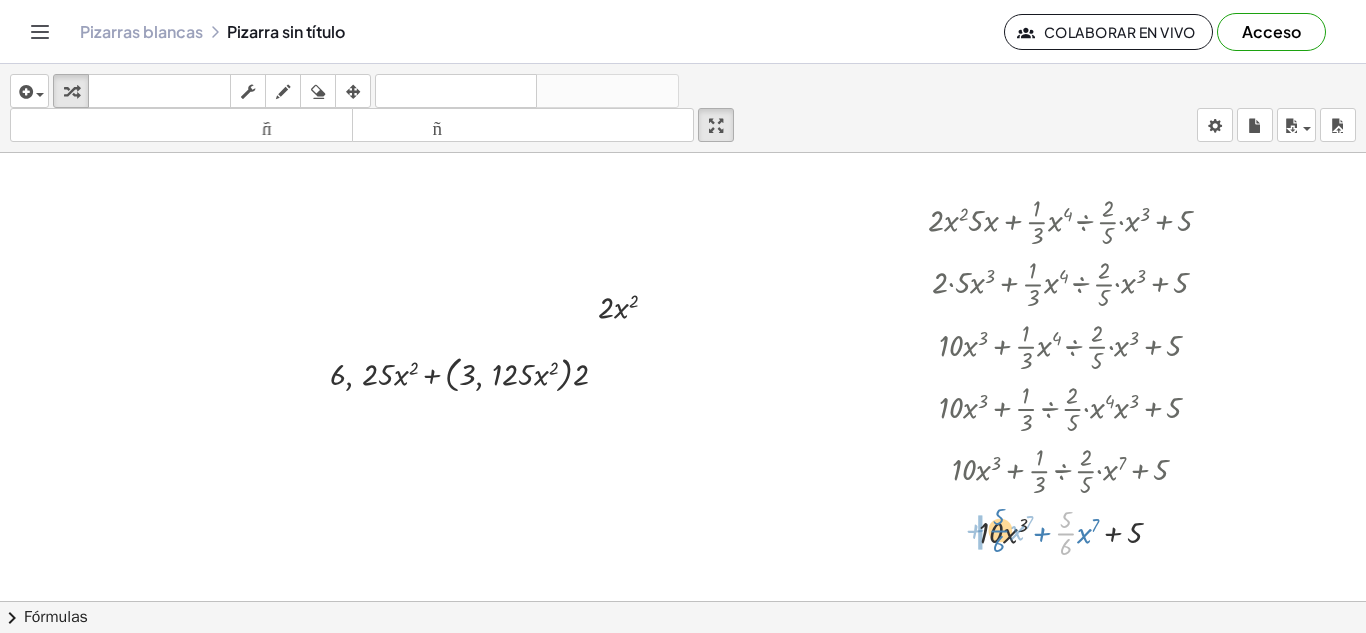 drag, startPoint x: 1072, startPoint y: 533, endPoint x: 1003, endPoint y: 530, distance: 69.065186 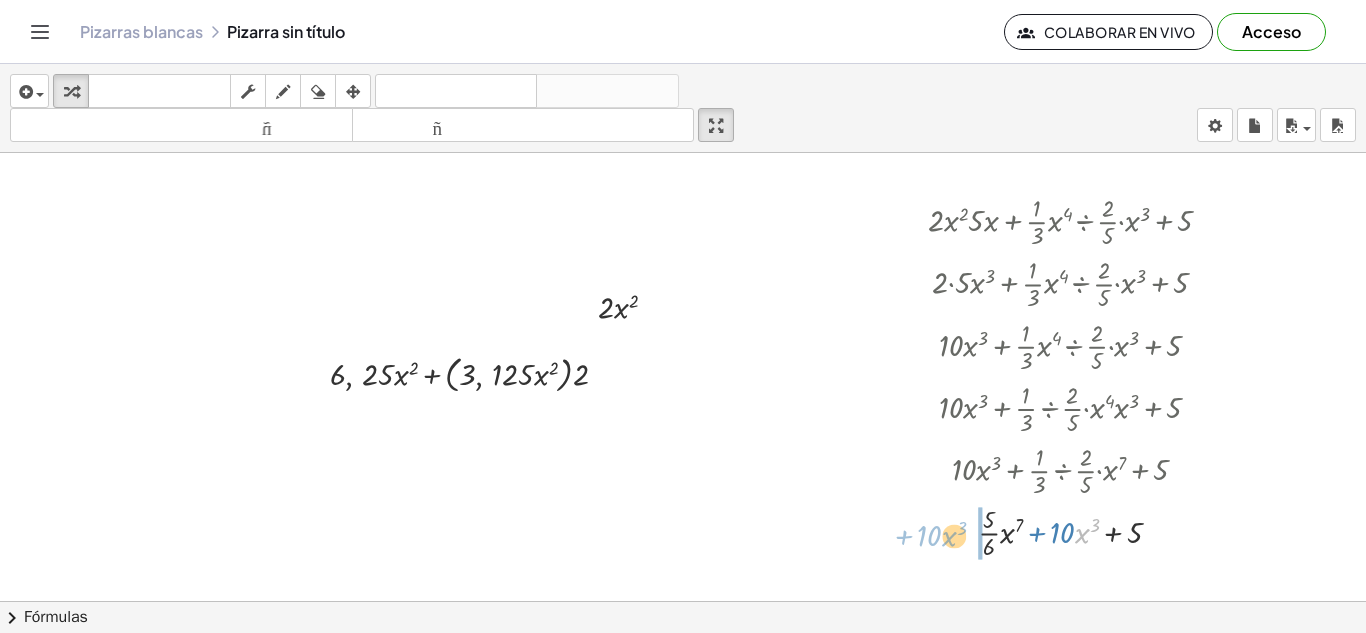 drag, startPoint x: 1078, startPoint y: 539, endPoint x: 947, endPoint y: 544, distance: 131.09538 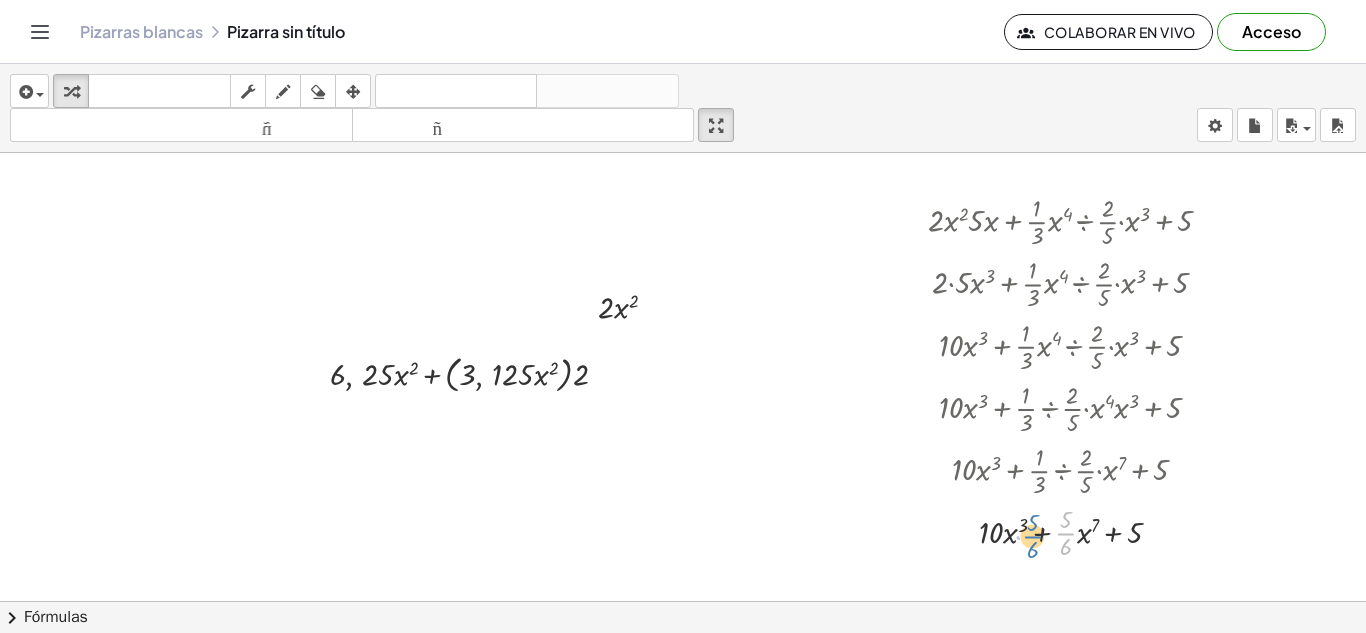 drag, startPoint x: 1071, startPoint y: 535, endPoint x: 1007, endPoint y: 533, distance: 64.03124 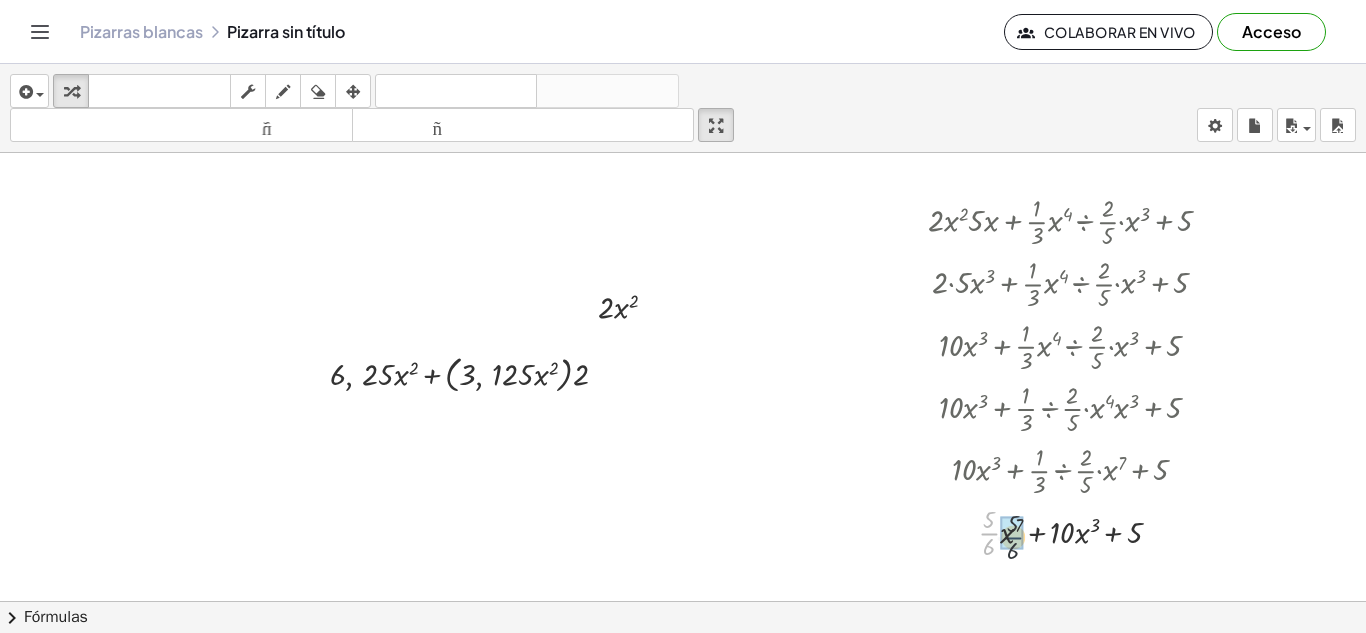 drag, startPoint x: 987, startPoint y: 535, endPoint x: 1021, endPoint y: 543, distance: 34.928497 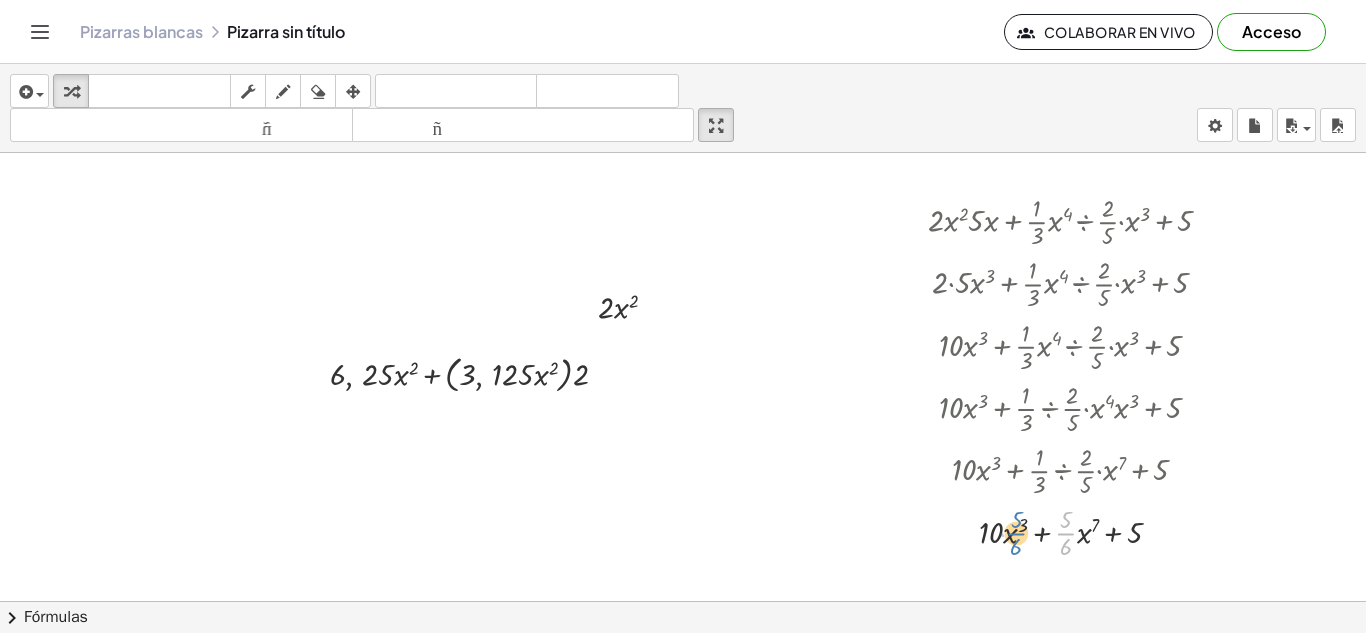drag, startPoint x: 1059, startPoint y: 528, endPoint x: 1008, endPoint y: 528, distance: 51 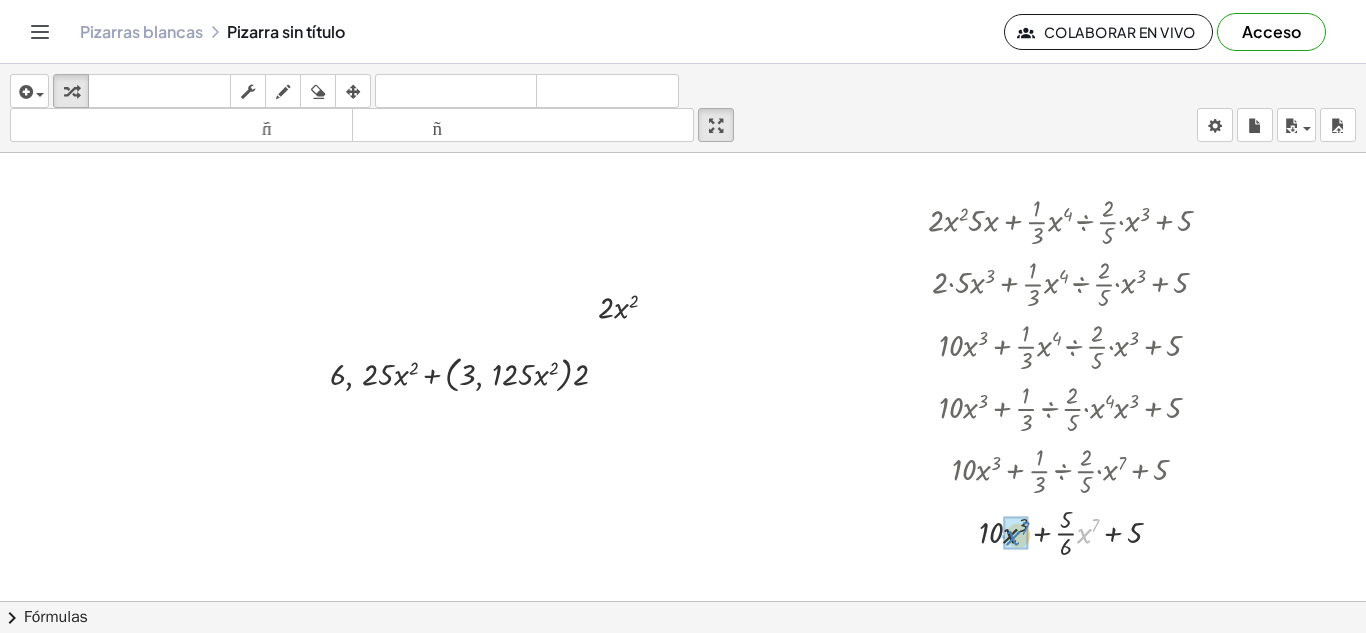 drag, startPoint x: 1089, startPoint y: 538, endPoint x: 1014, endPoint y: 541, distance: 75.059975 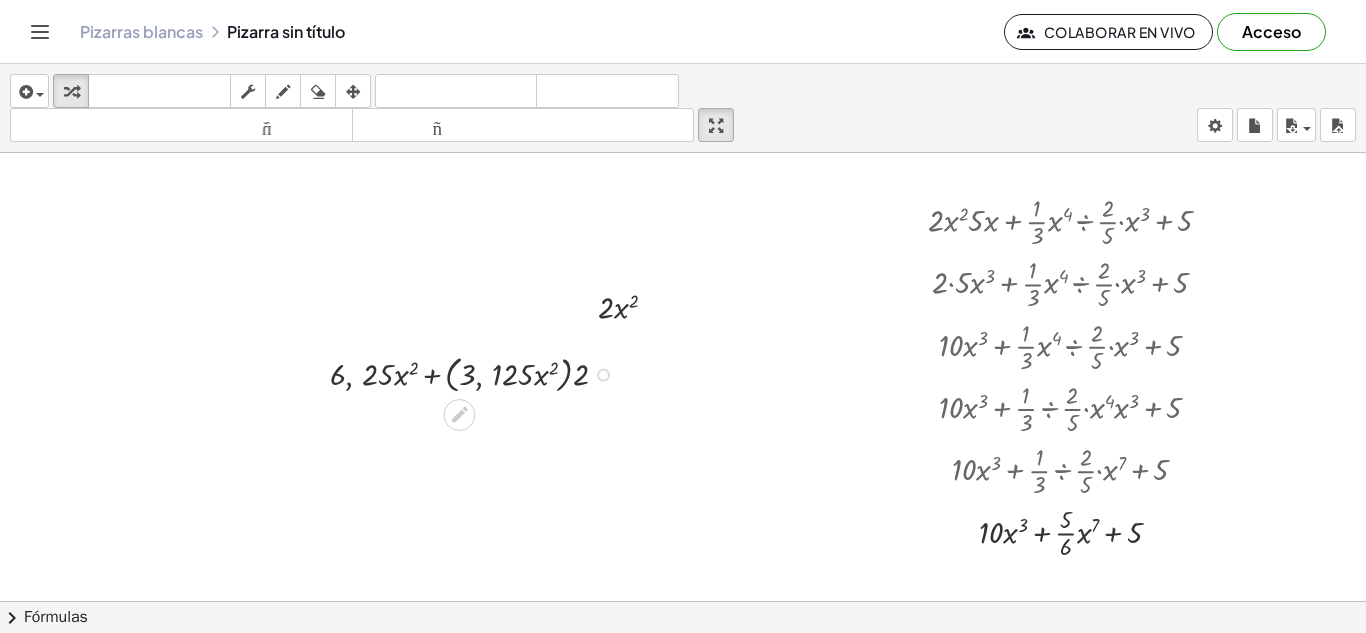 click at bounding box center (477, 373) 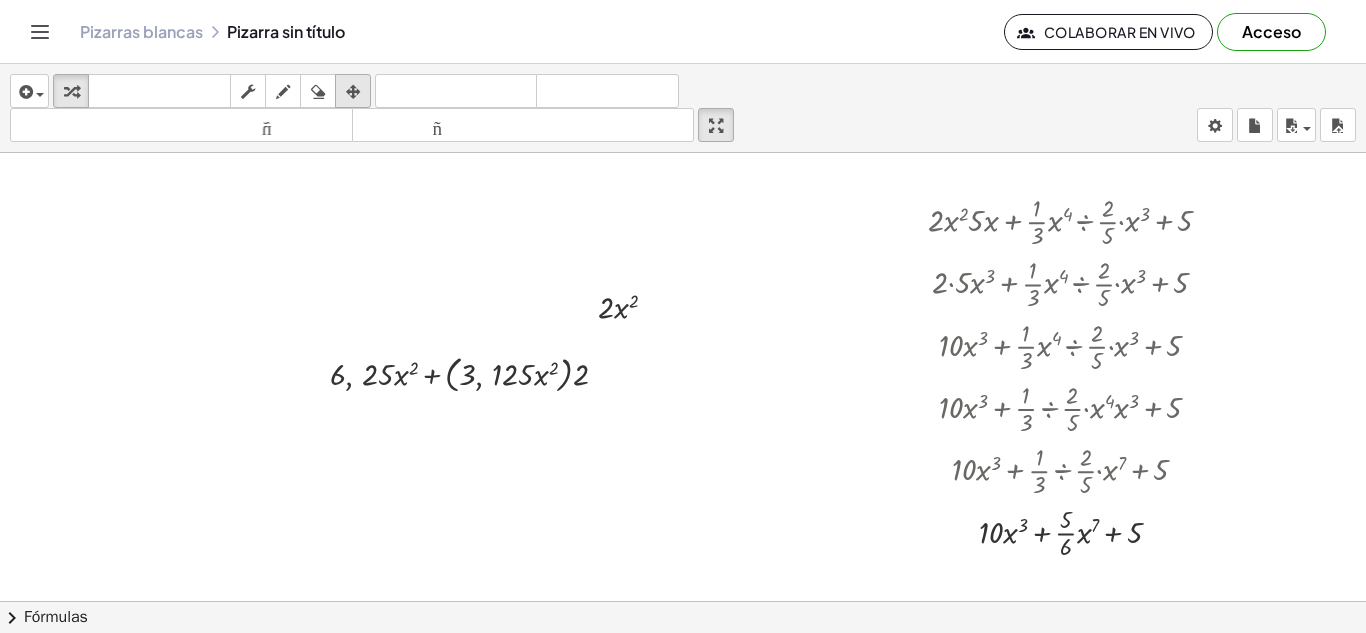 click at bounding box center (353, 92) 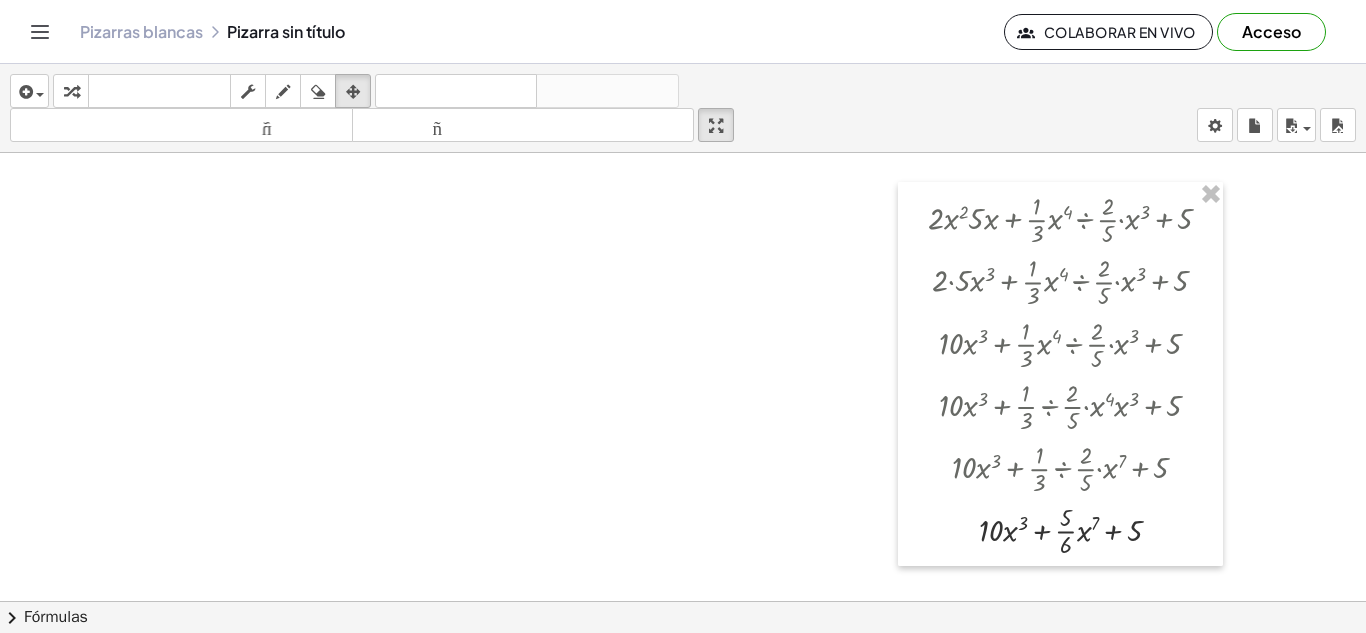 scroll, scrollTop: 7, scrollLeft: 0, axis: vertical 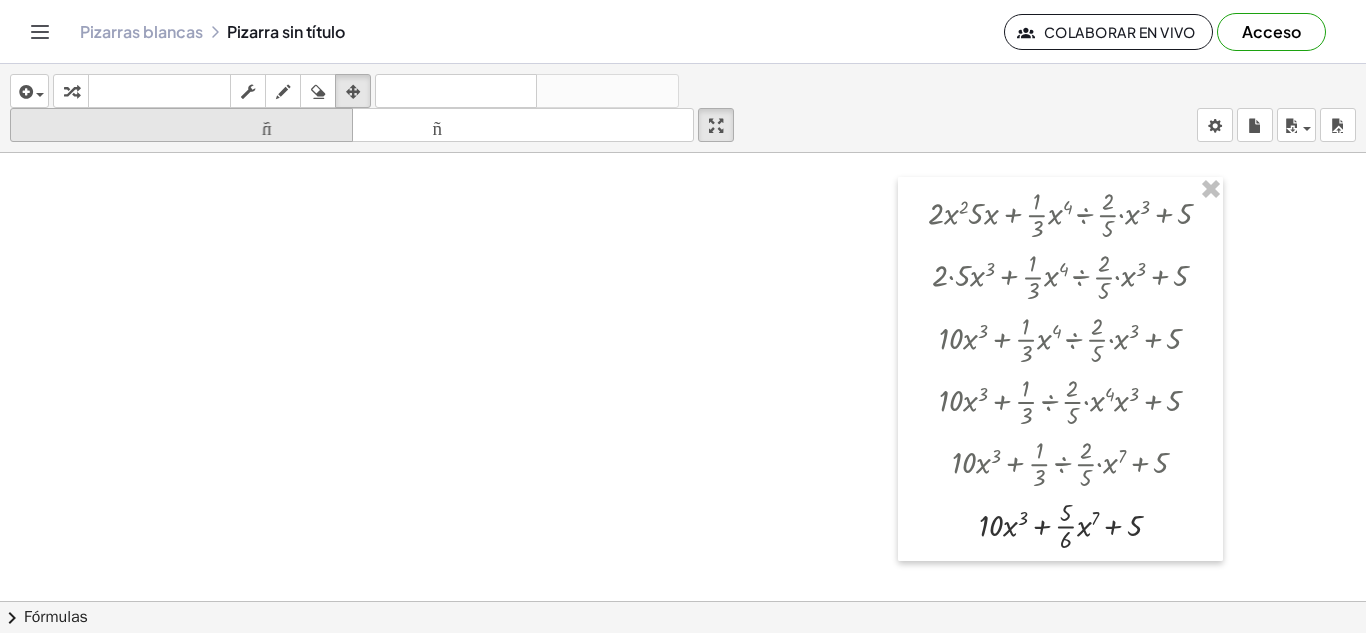 click on "tamaño_del_formato" at bounding box center [181, 126] 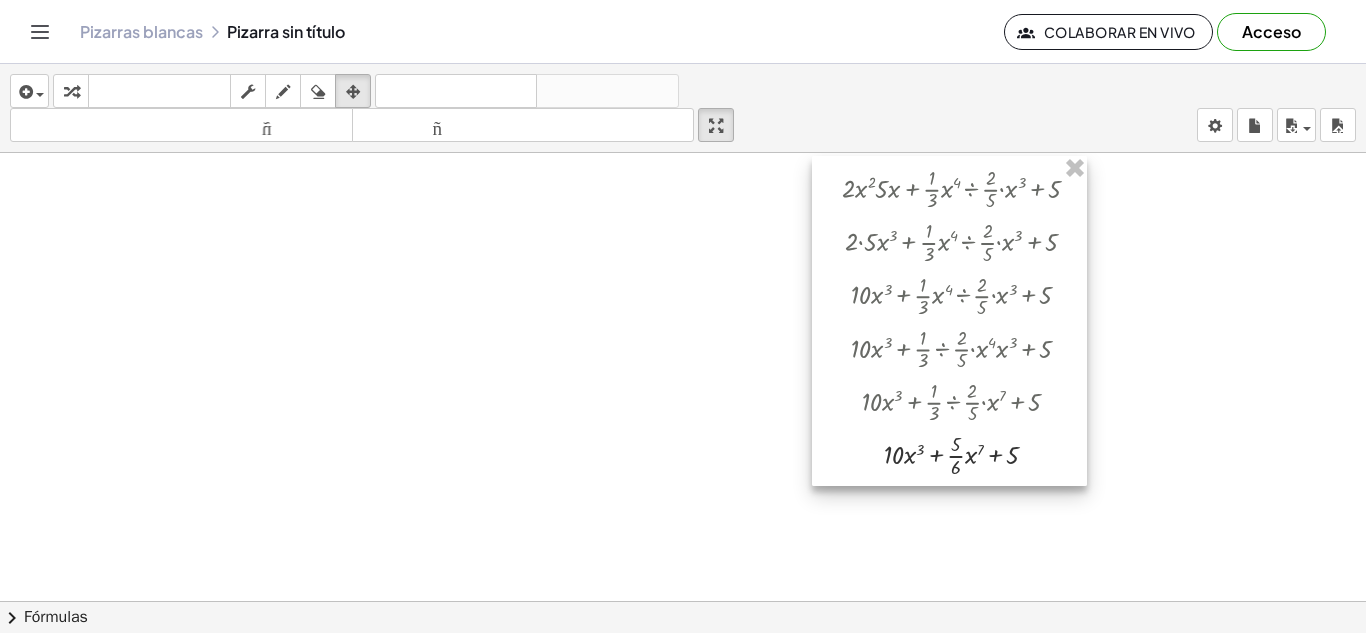 drag, startPoint x: 958, startPoint y: 287, endPoint x: 847, endPoint y: 262, distance: 113.78049 